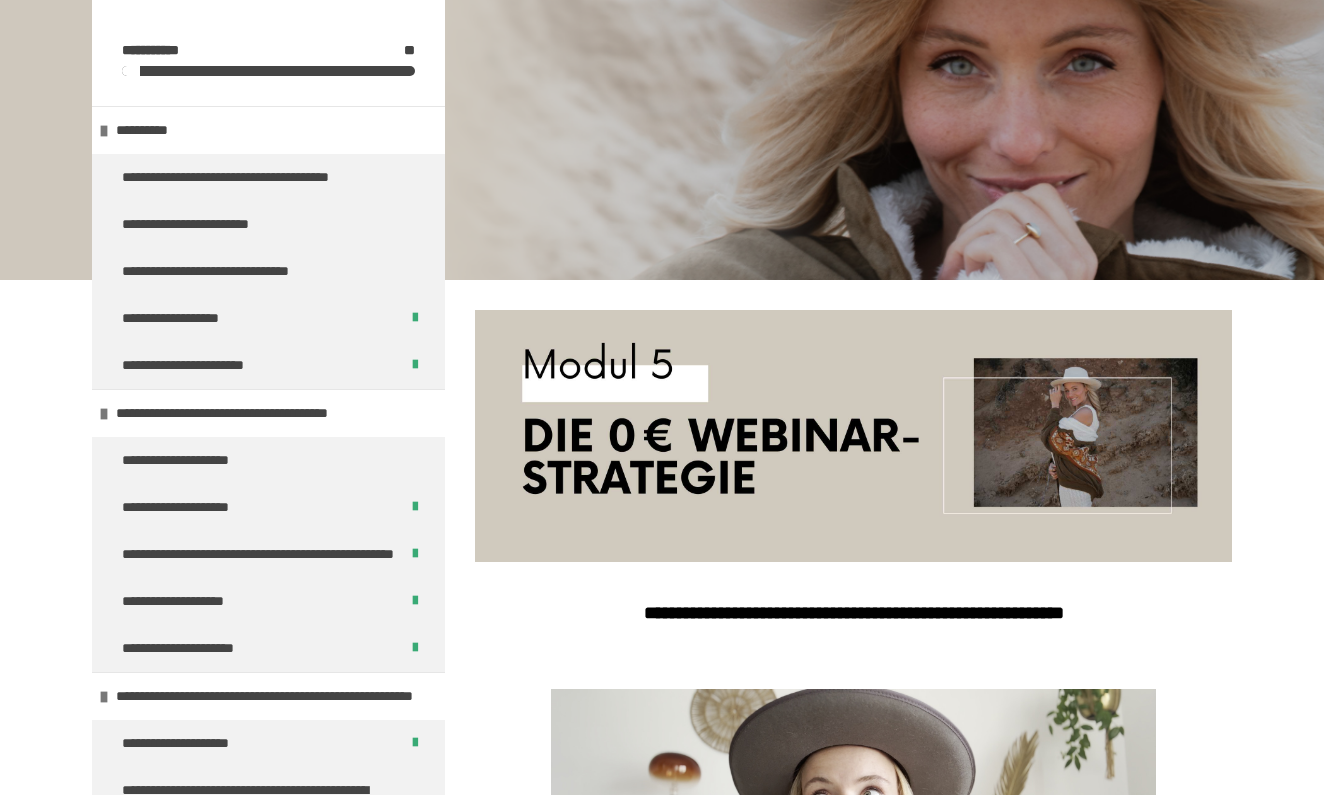 click on "**********" at bounding box center (175, 2146) 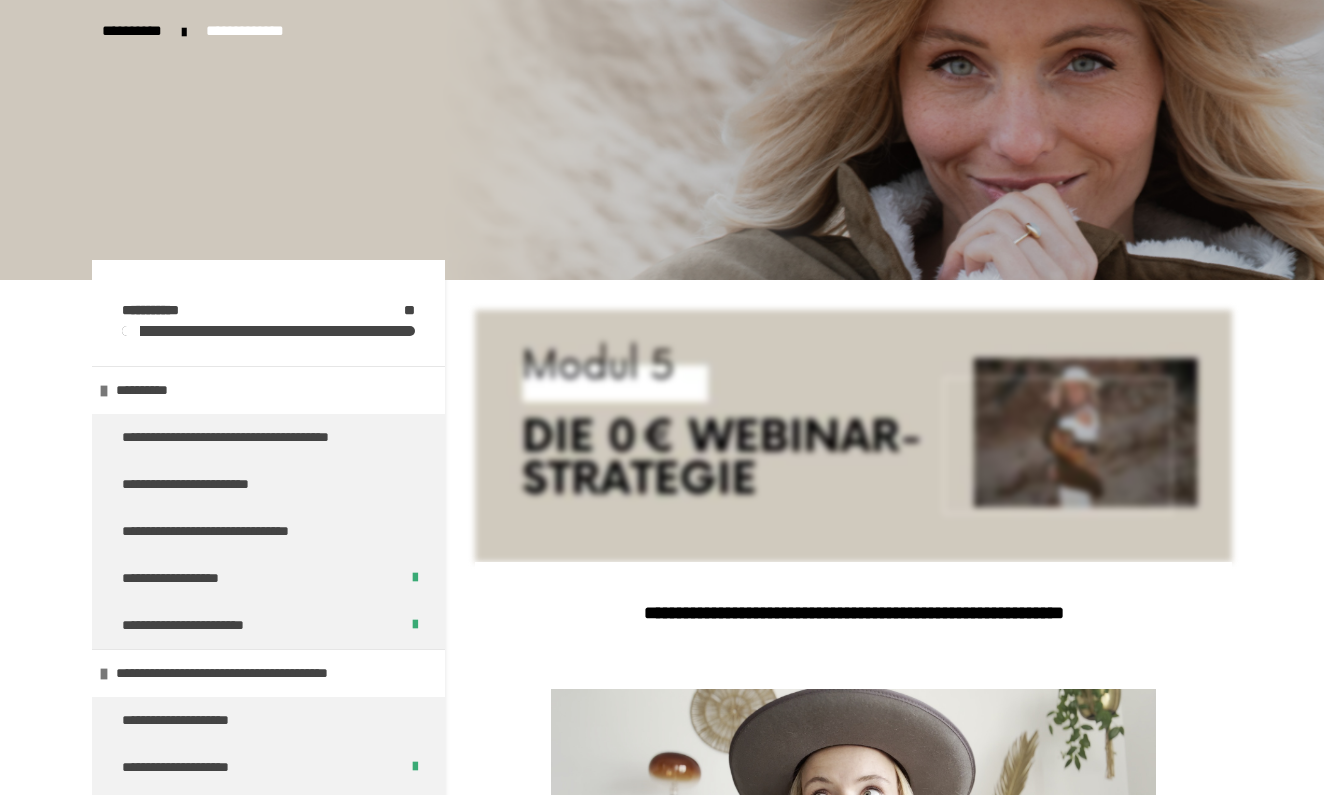click on "**********" at bounding box center (853, 859) 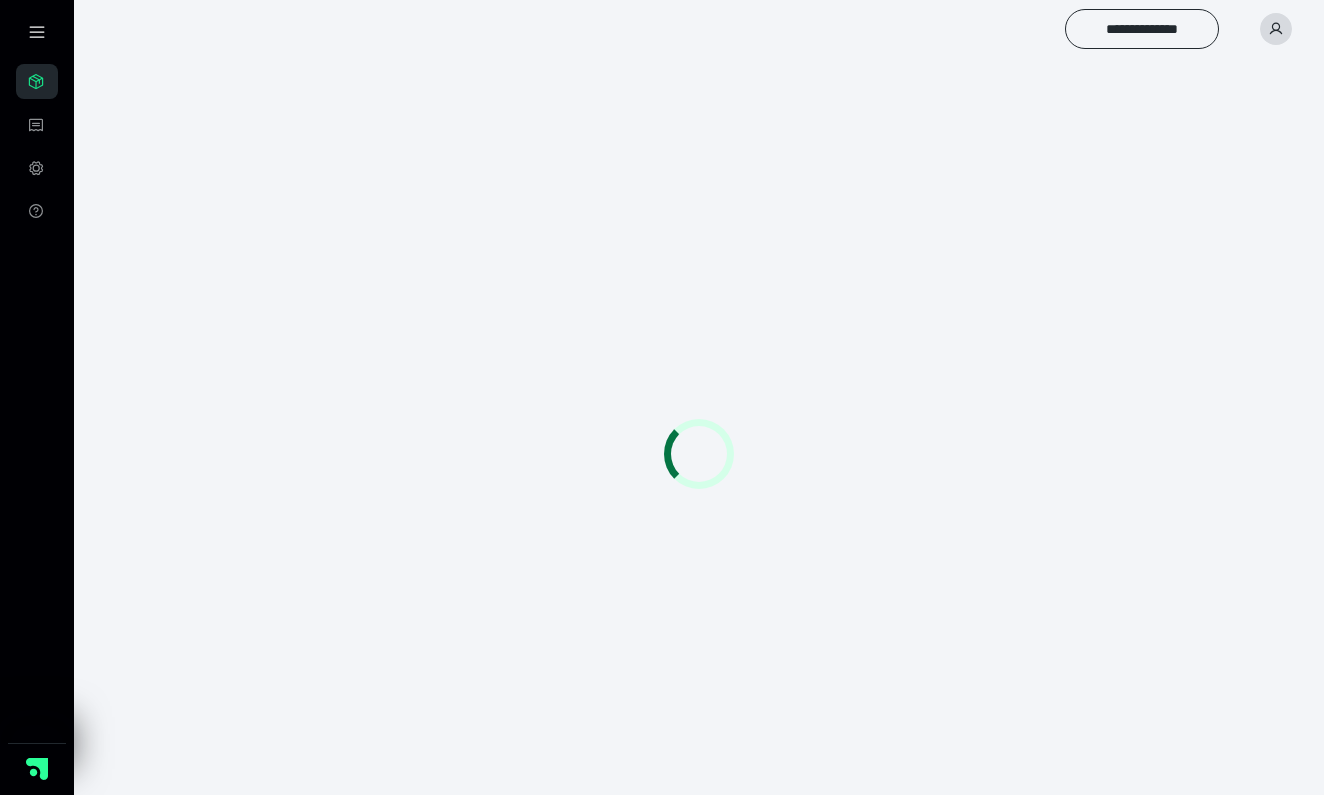 scroll, scrollTop: 0, scrollLeft: 0, axis: both 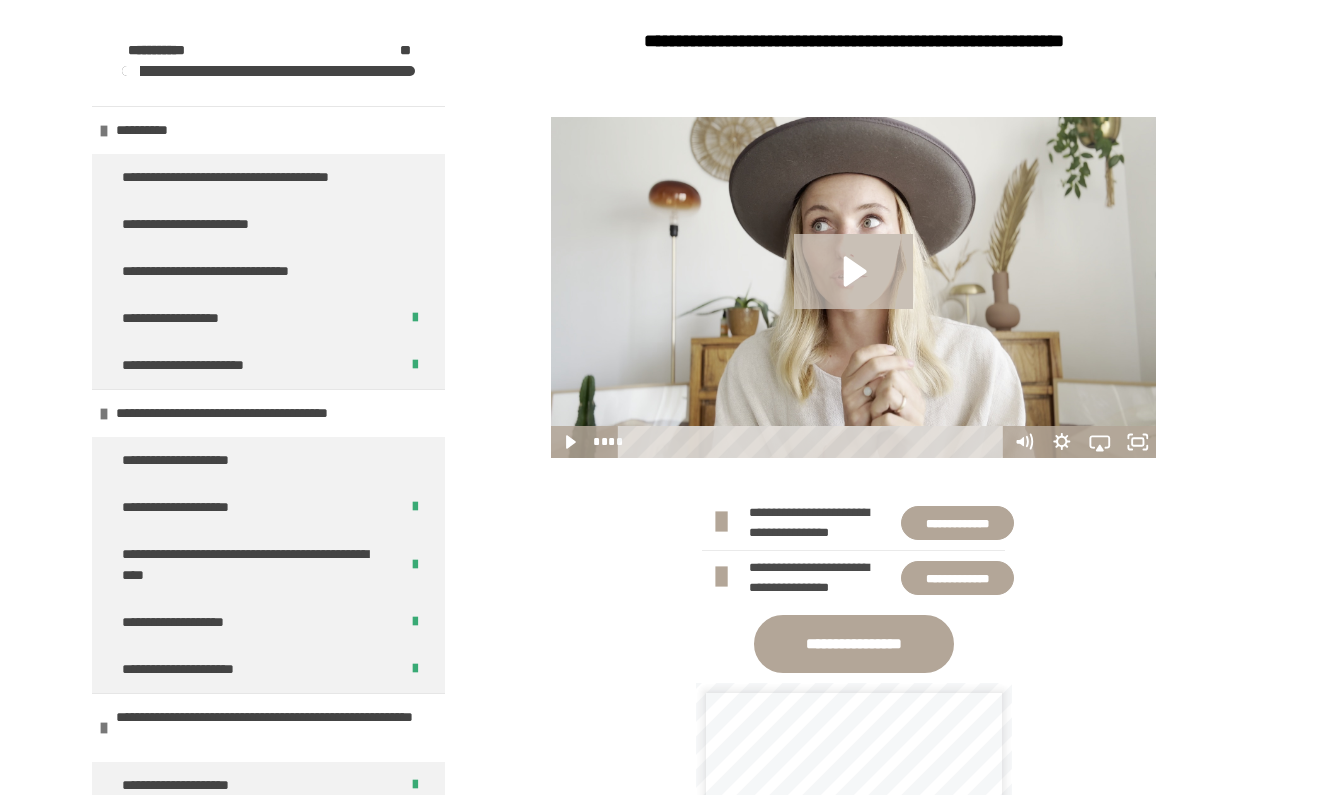 click 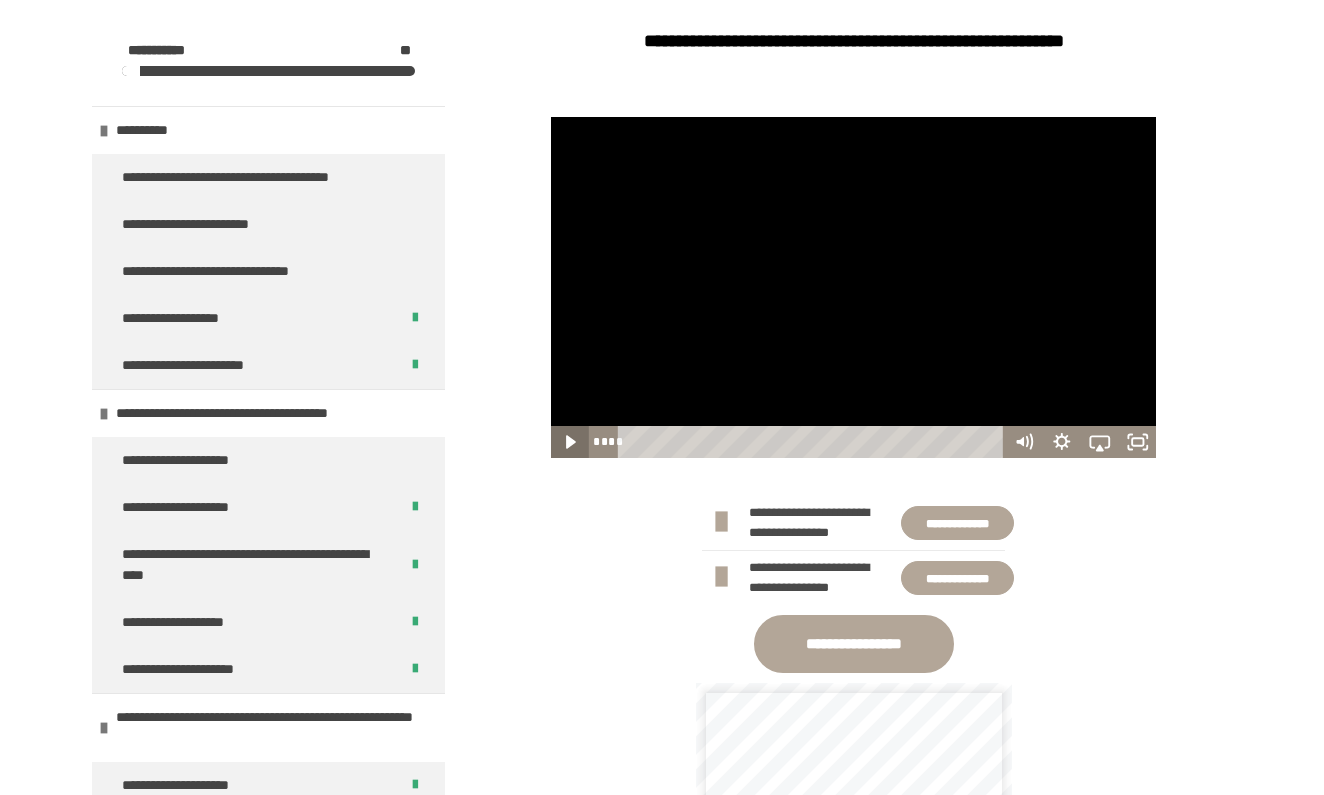 click 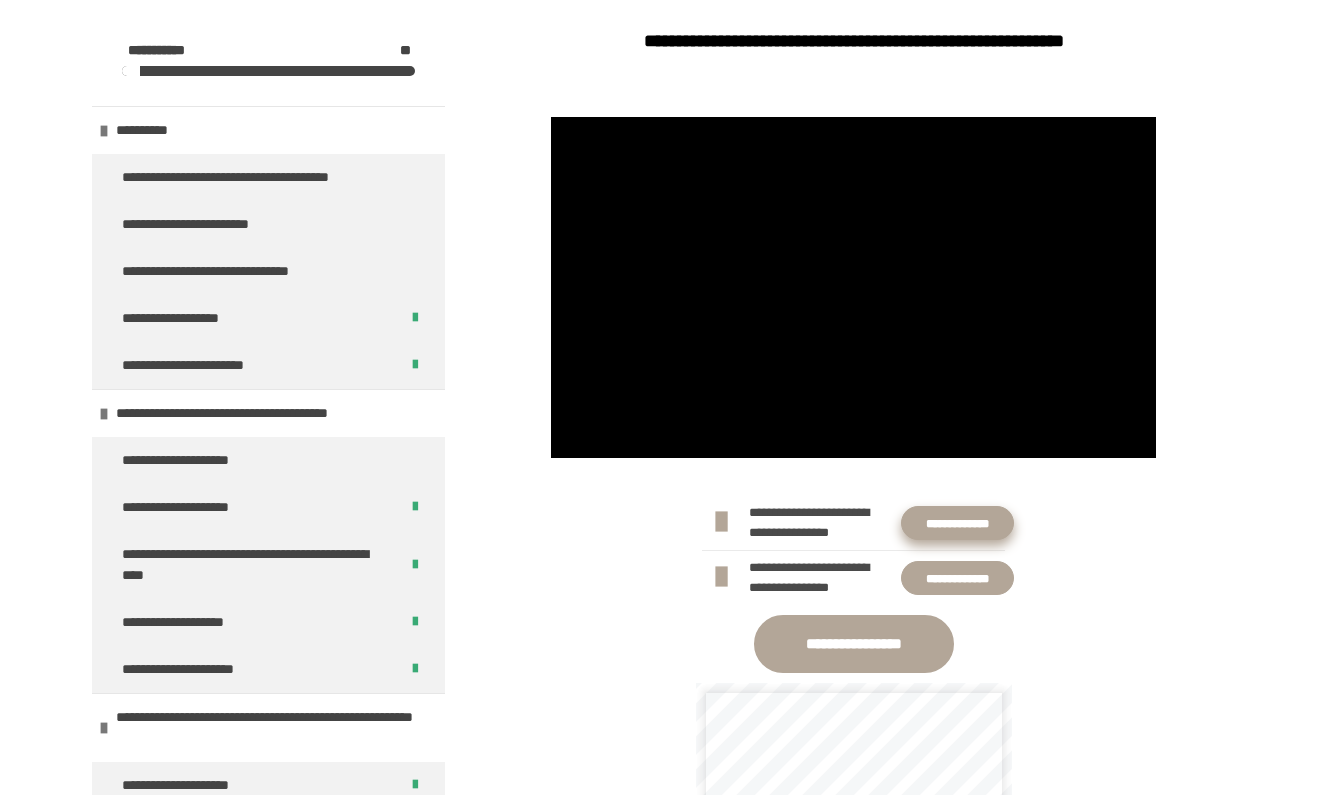 click on "**********" at bounding box center (957, 523) 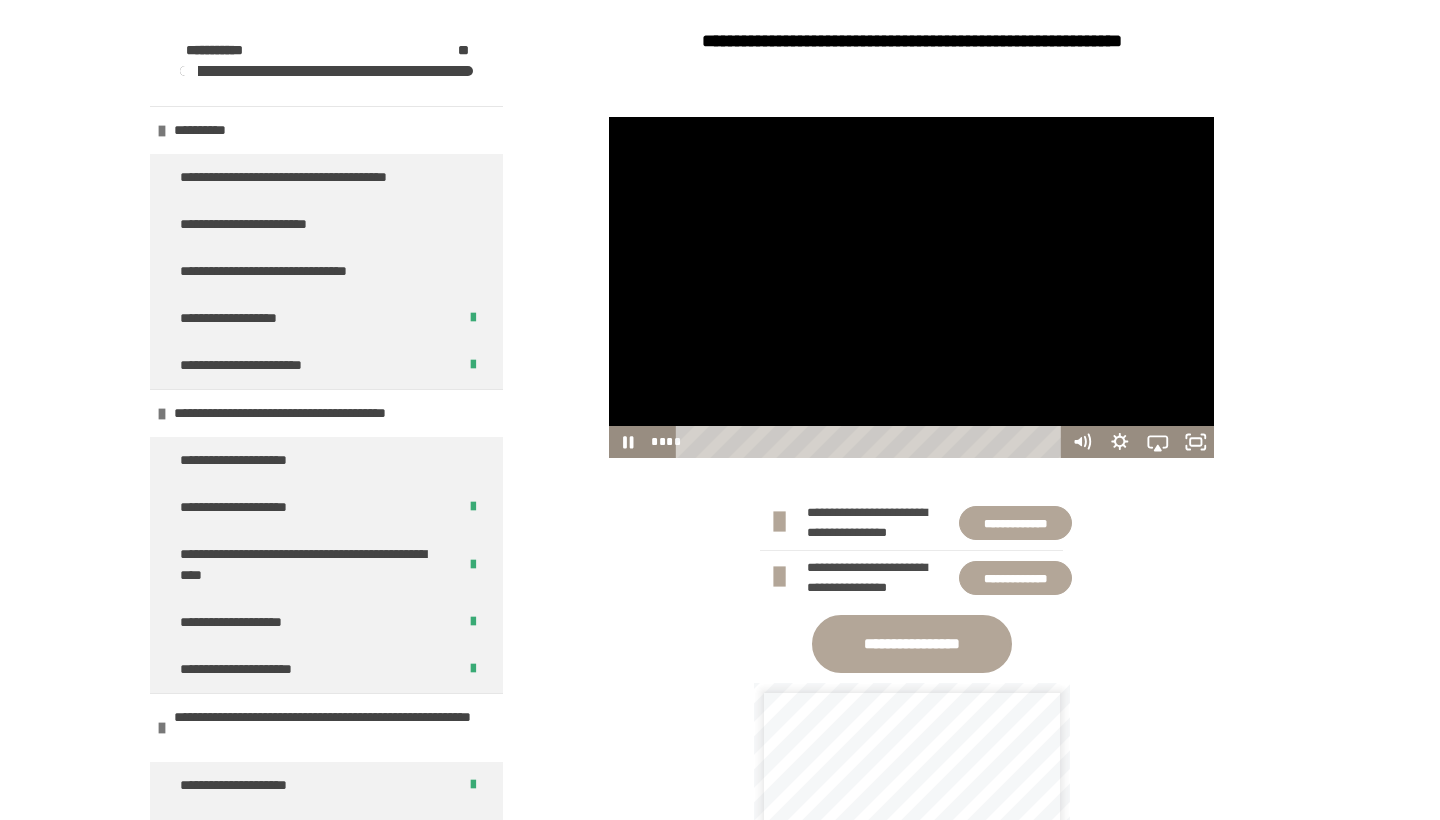 click at bounding box center [912, 287] 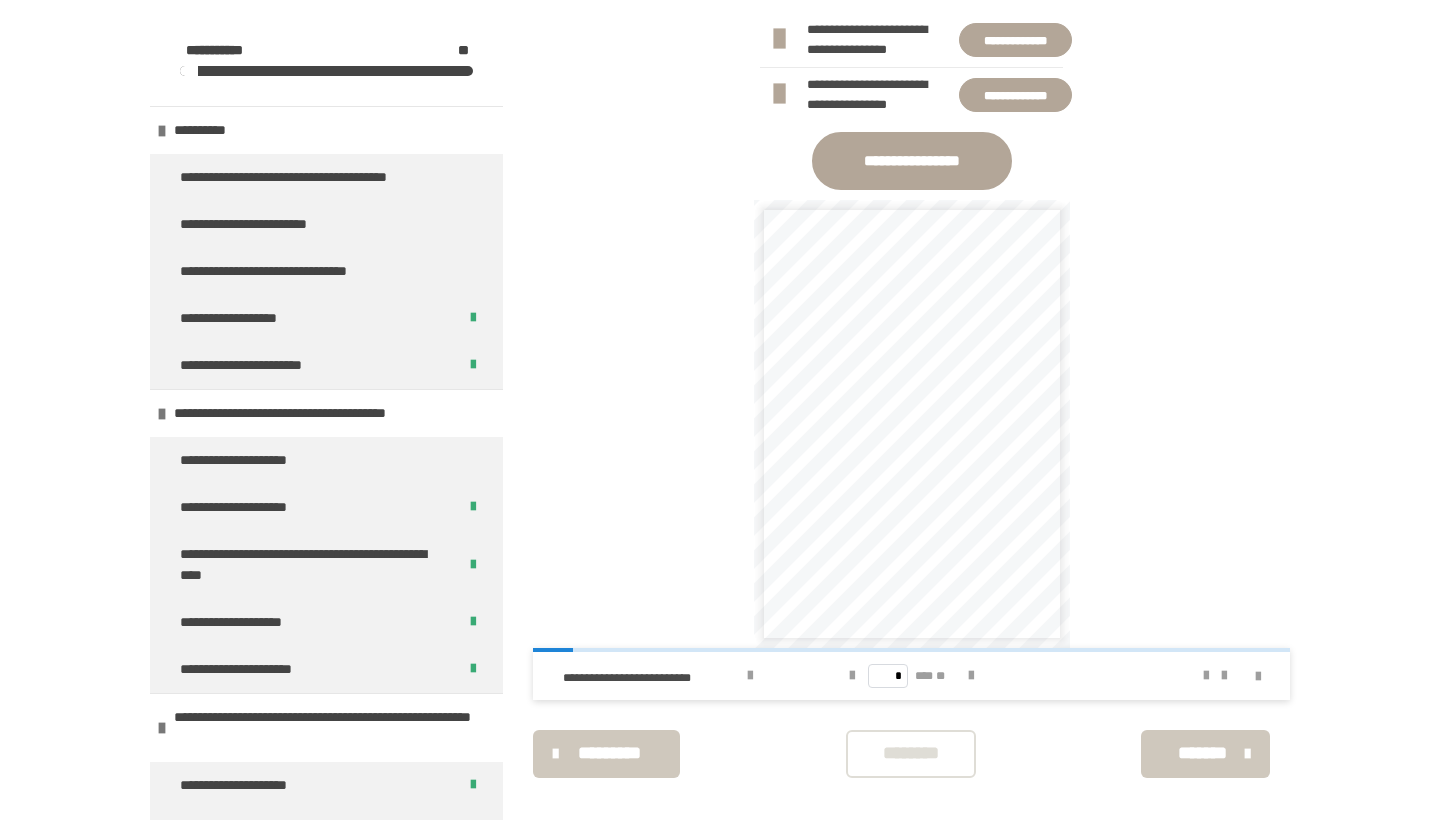 scroll, scrollTop: 1050, scrollLeft: 0, axis: vertical 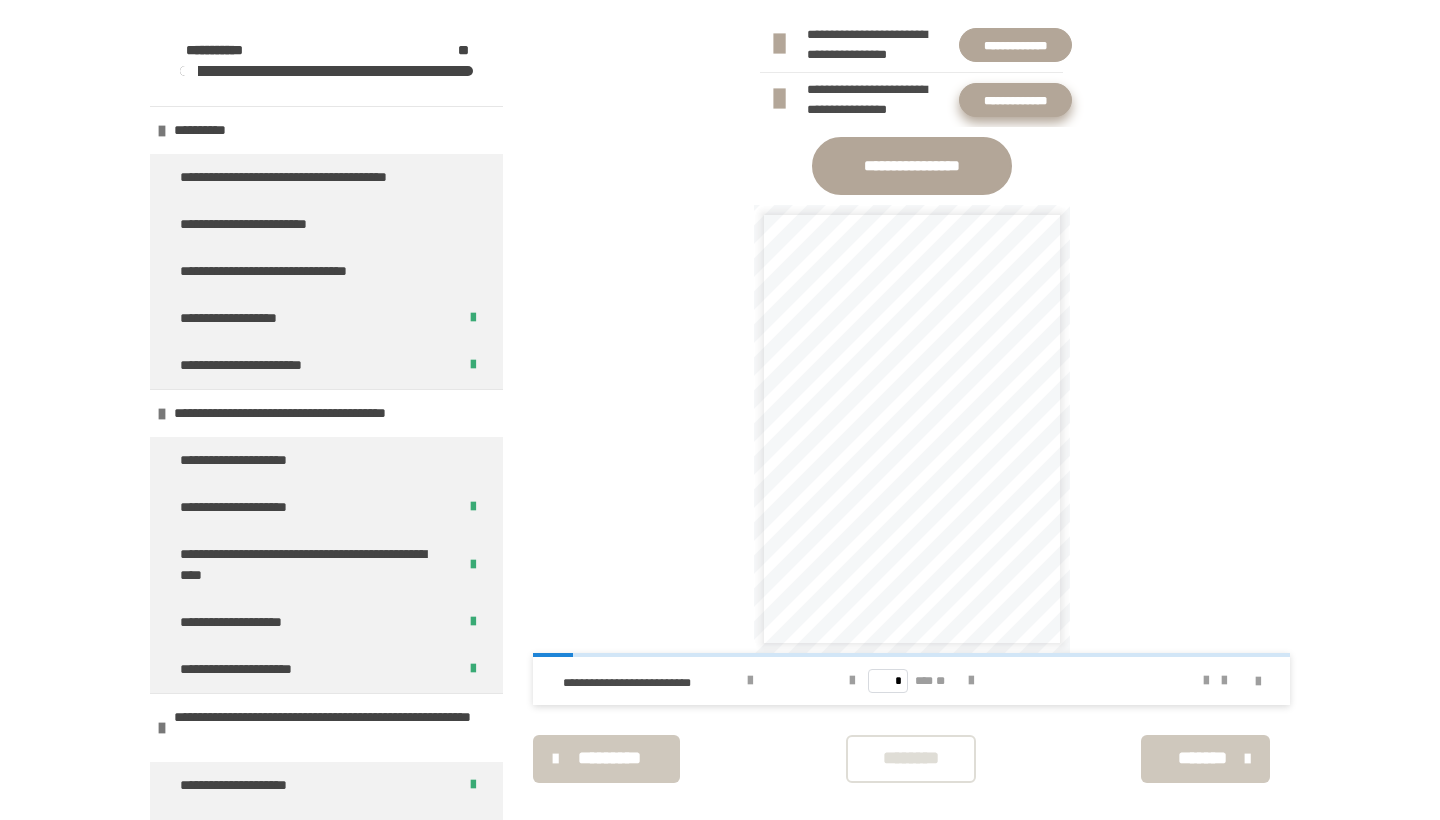 click on "**********" at bounding box center (1015, 100) 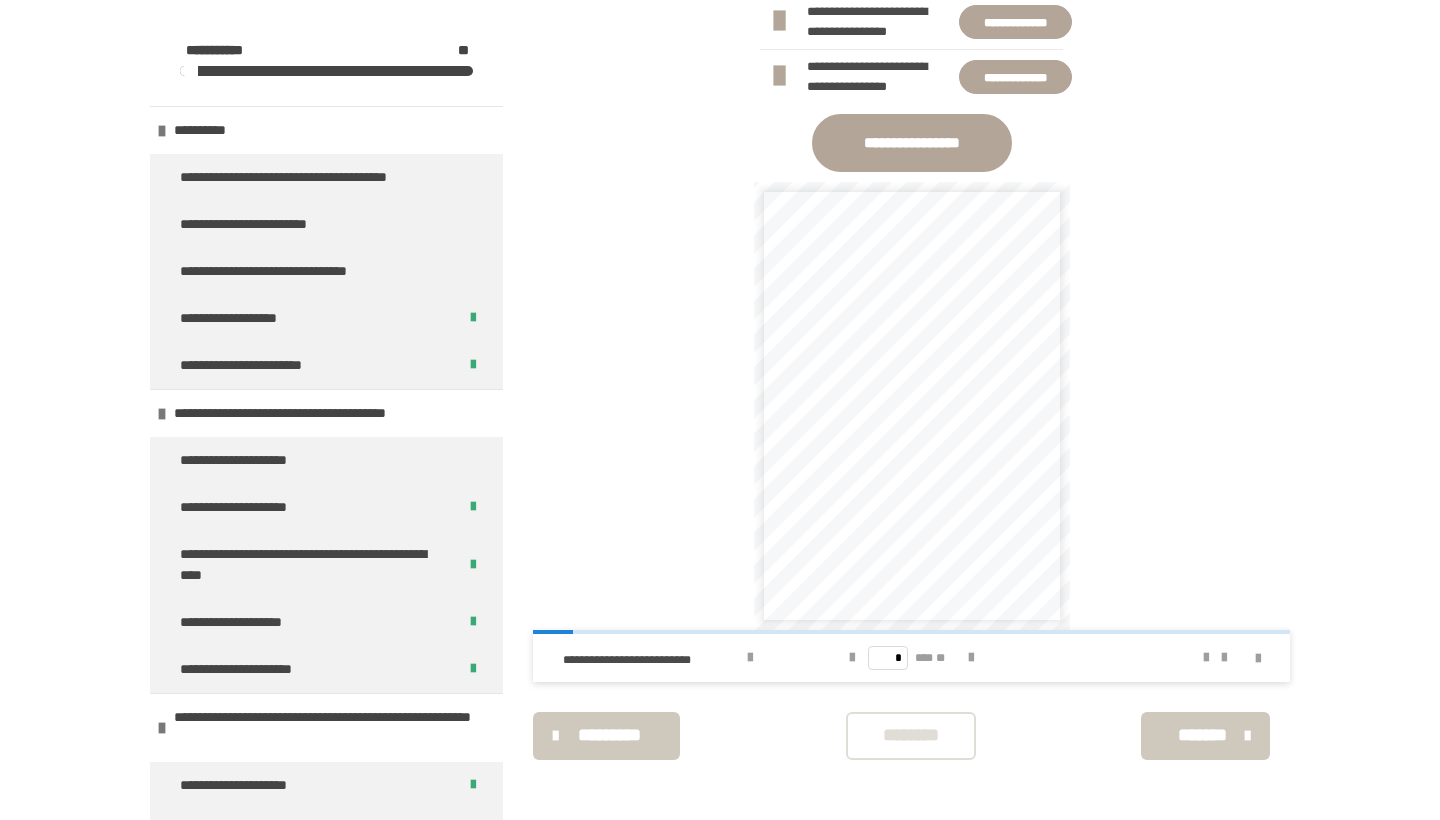 scroll, scrollTop: 1073, scrollLeft: 0, axis: vertical 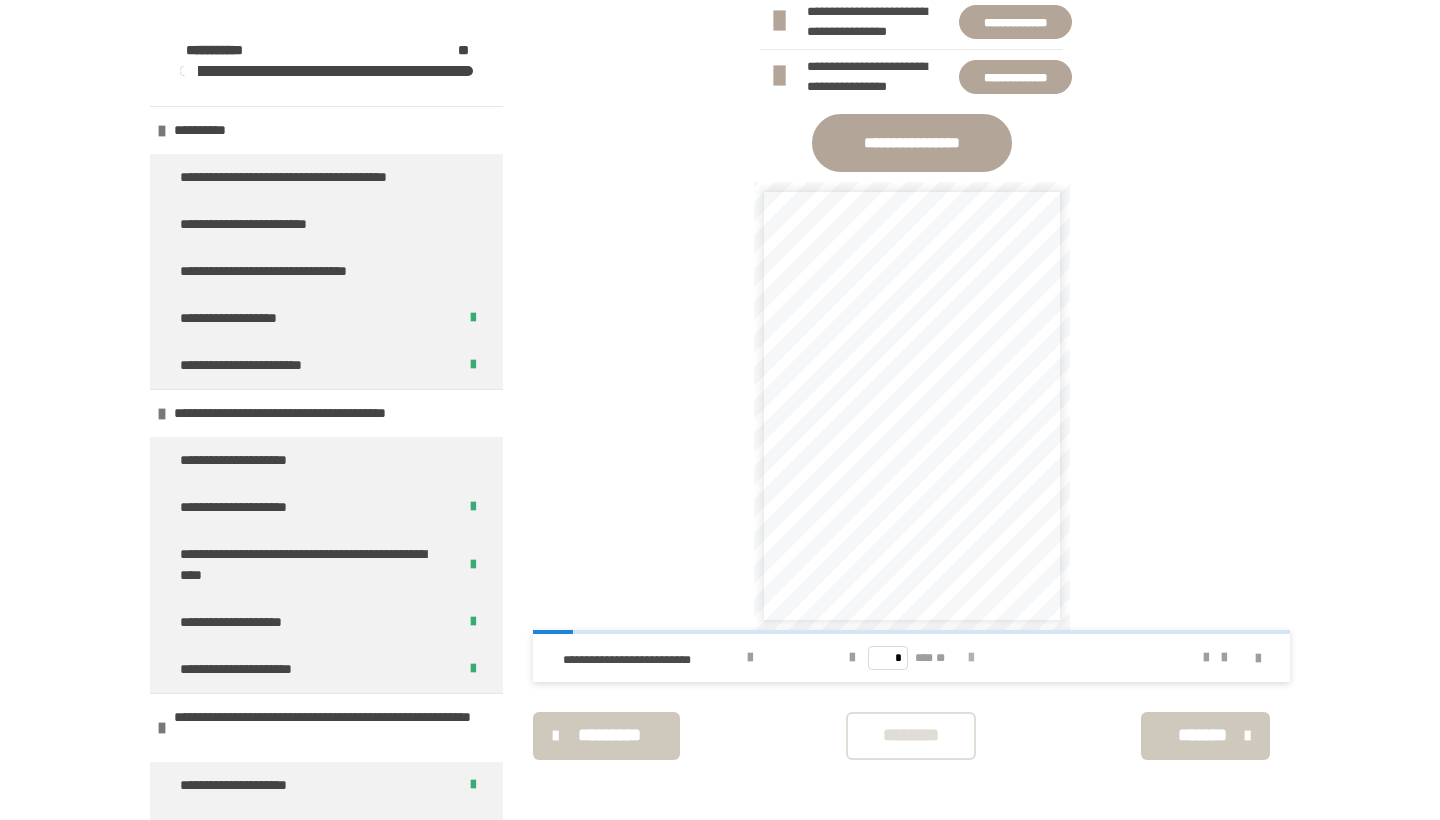 click at bounding box center (971, 658) 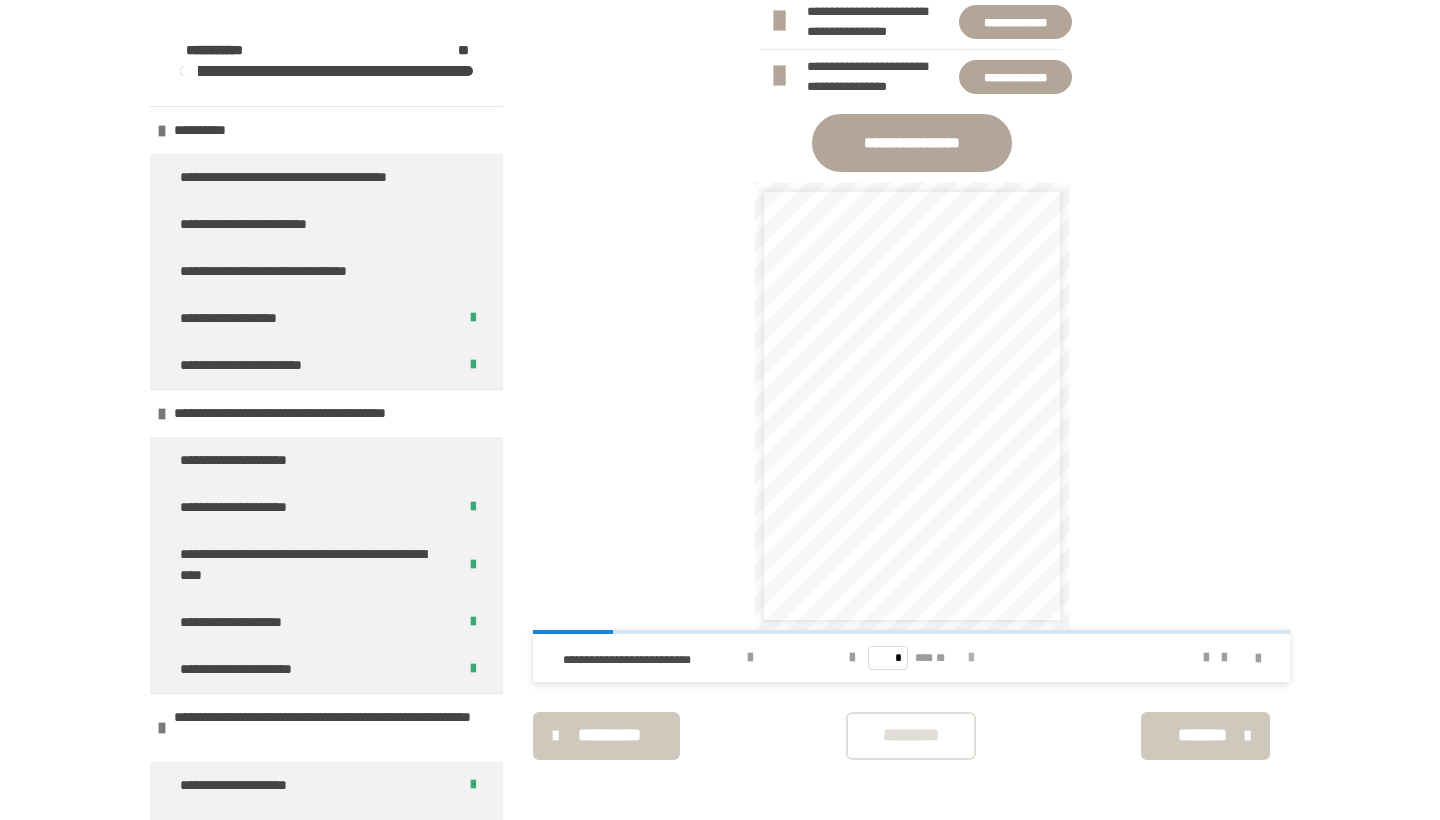 click at bounding box center [971, 658] 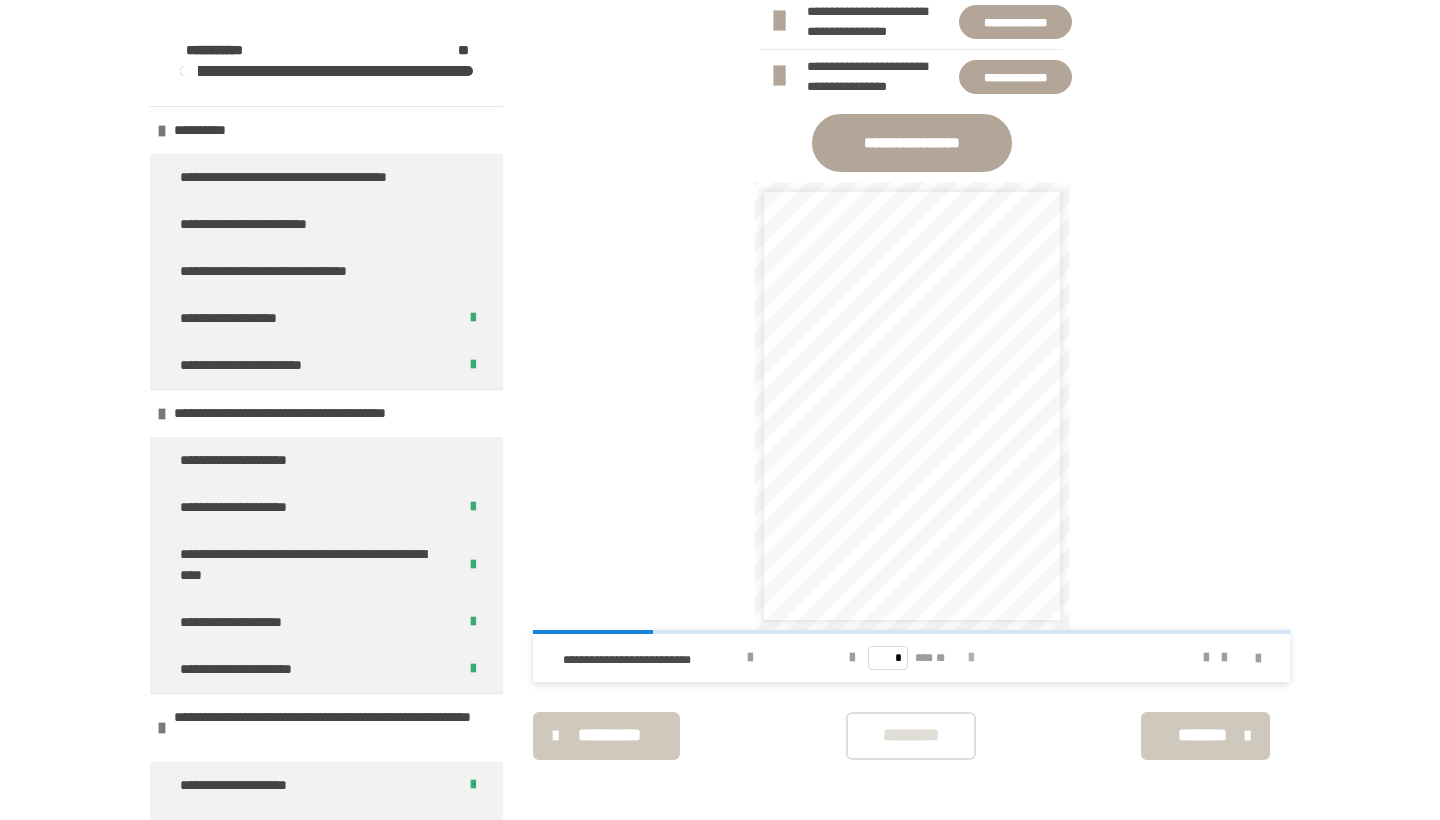 click at bounding box center (971, 658) 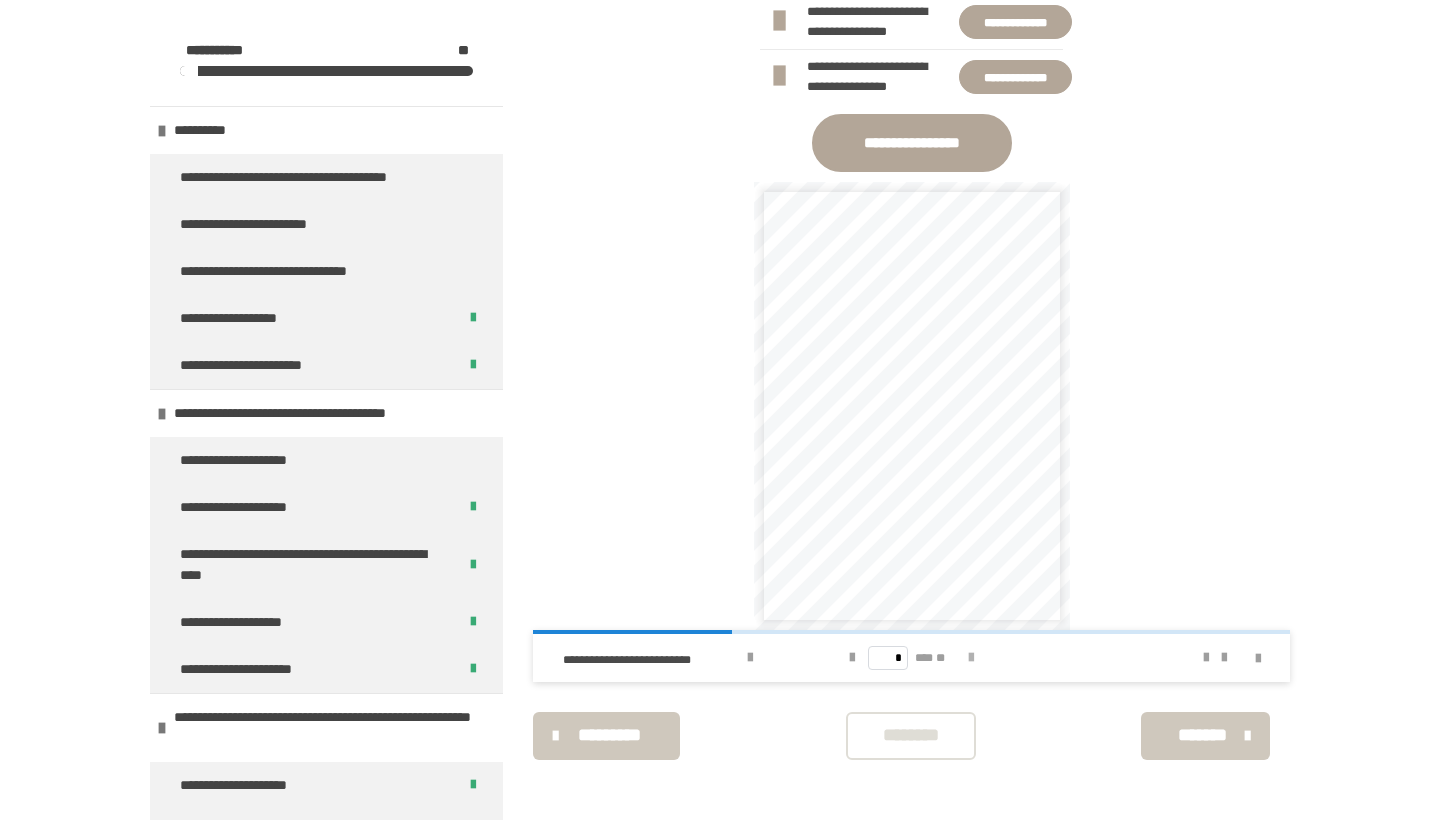 click at bounding box center [971, 658] 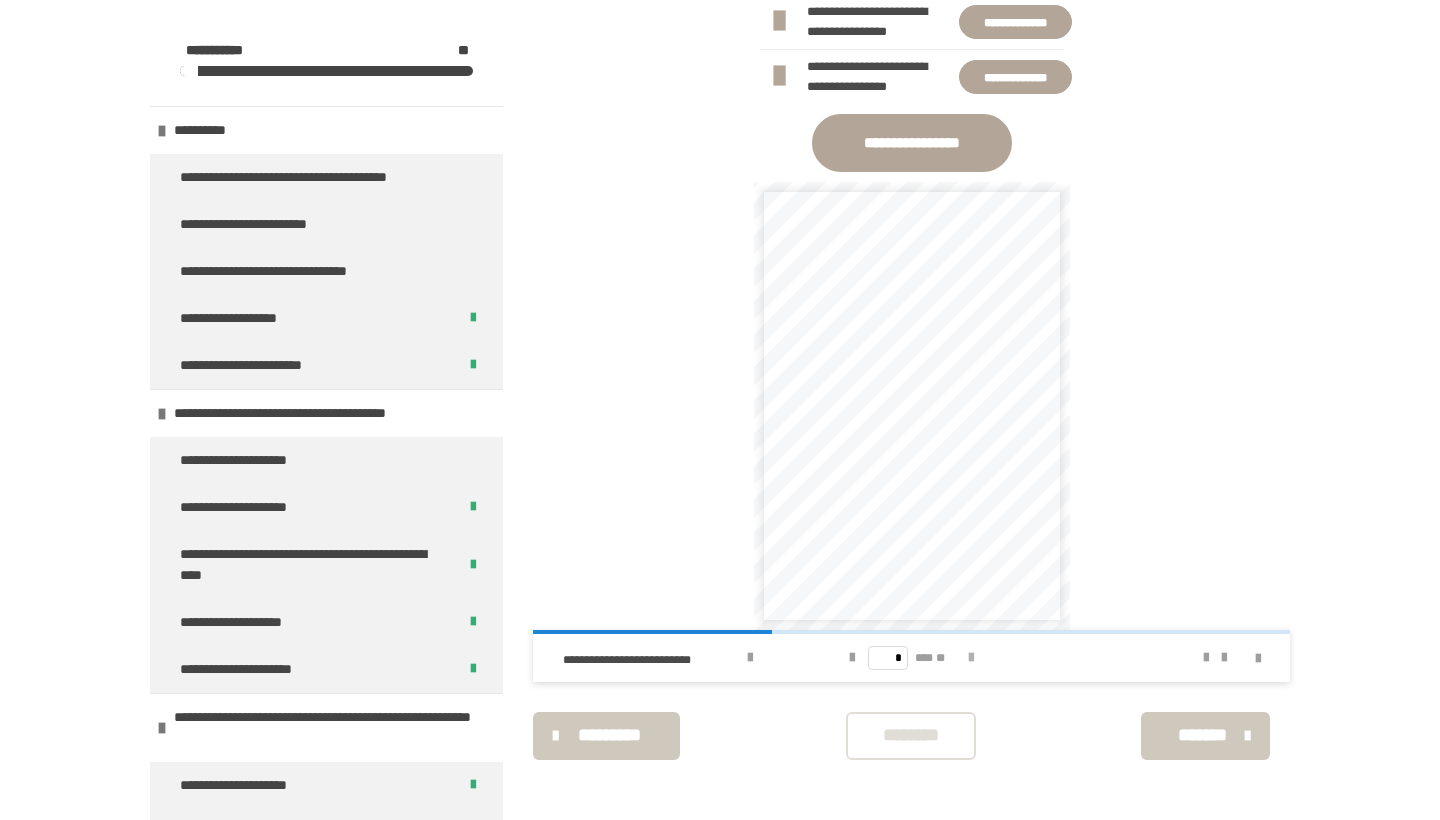 click at bounding box center (971, 658) 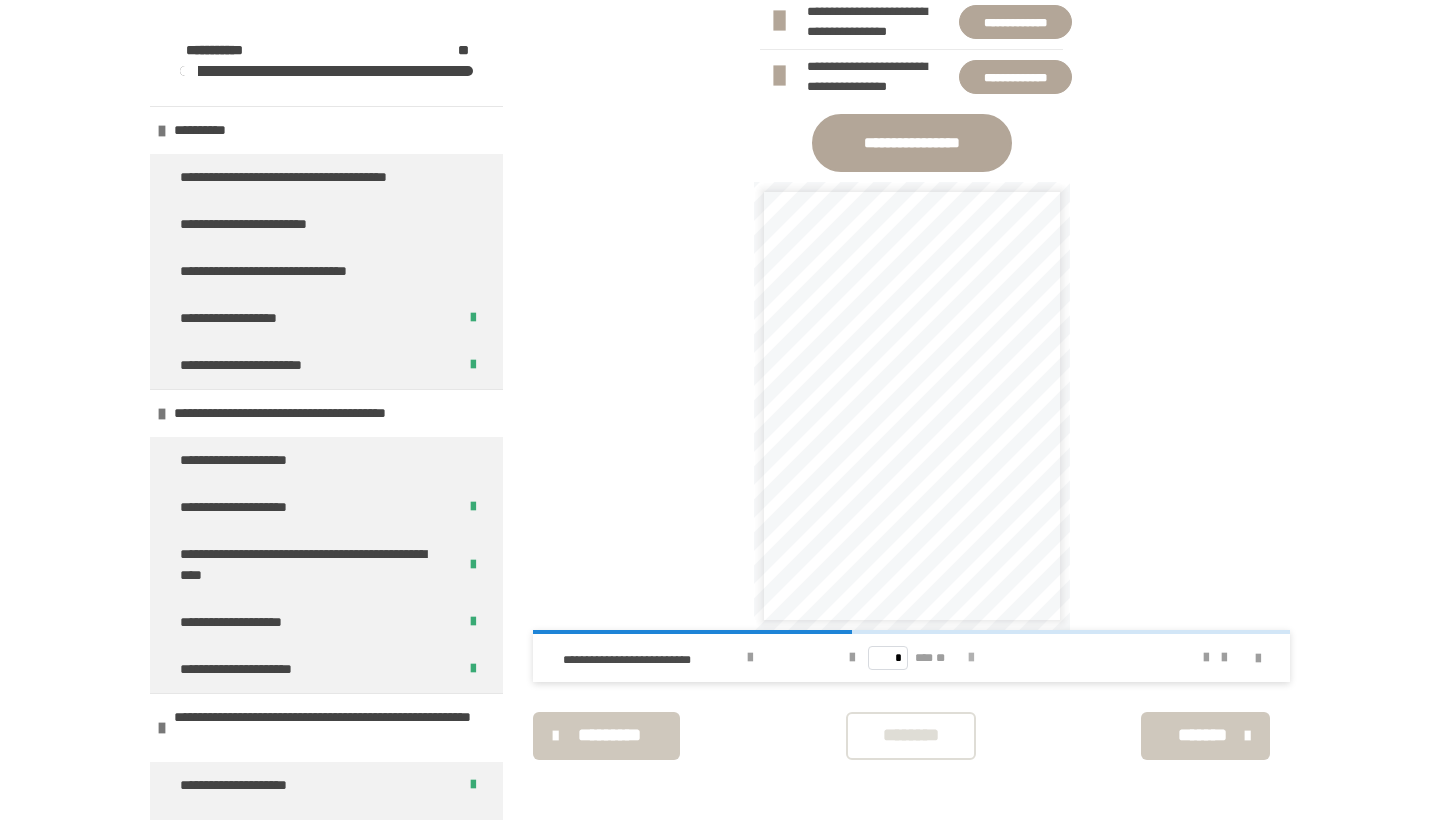 click at bounding box center [971, 658] 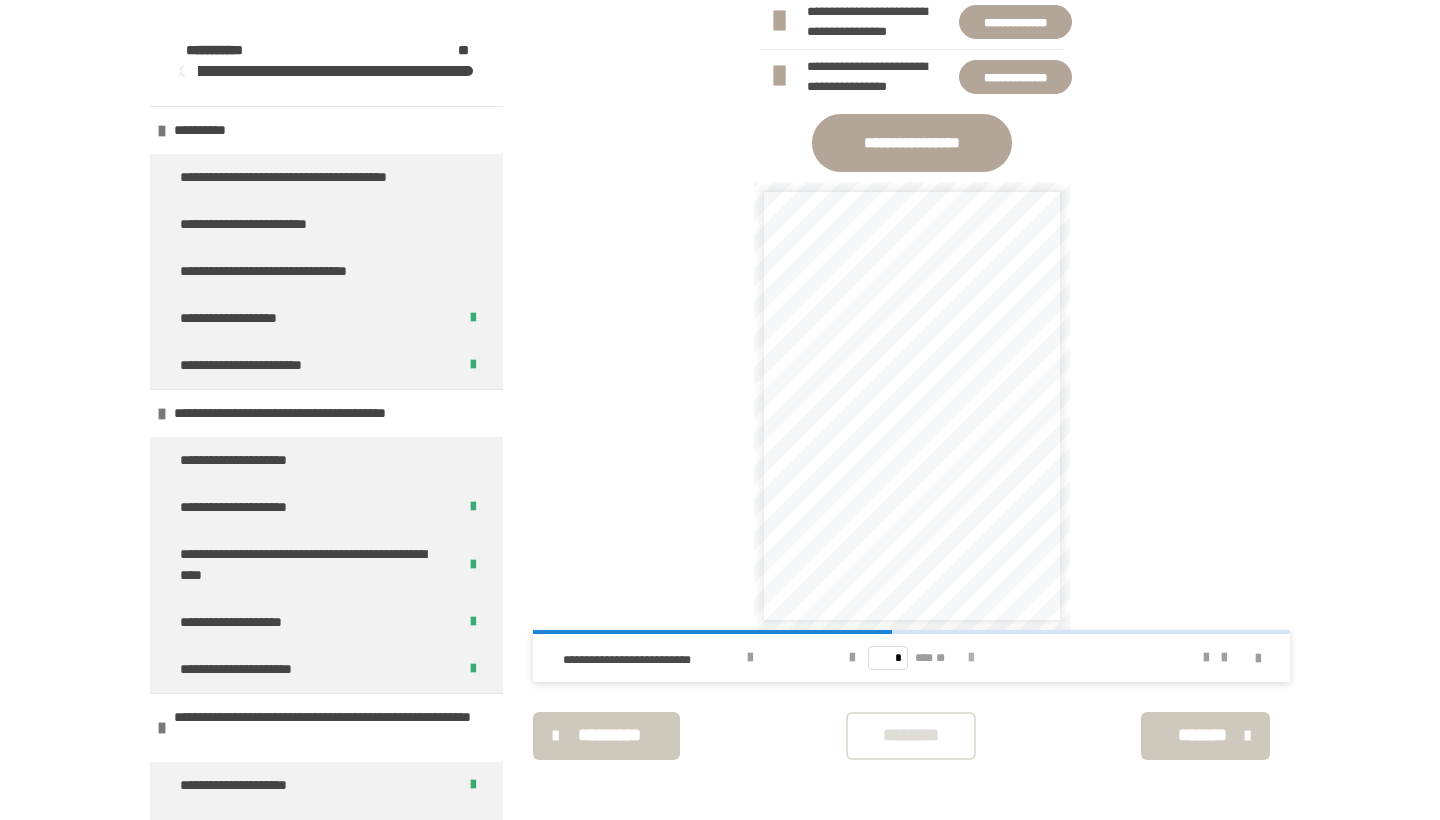 click at bounding box center (971, 658) 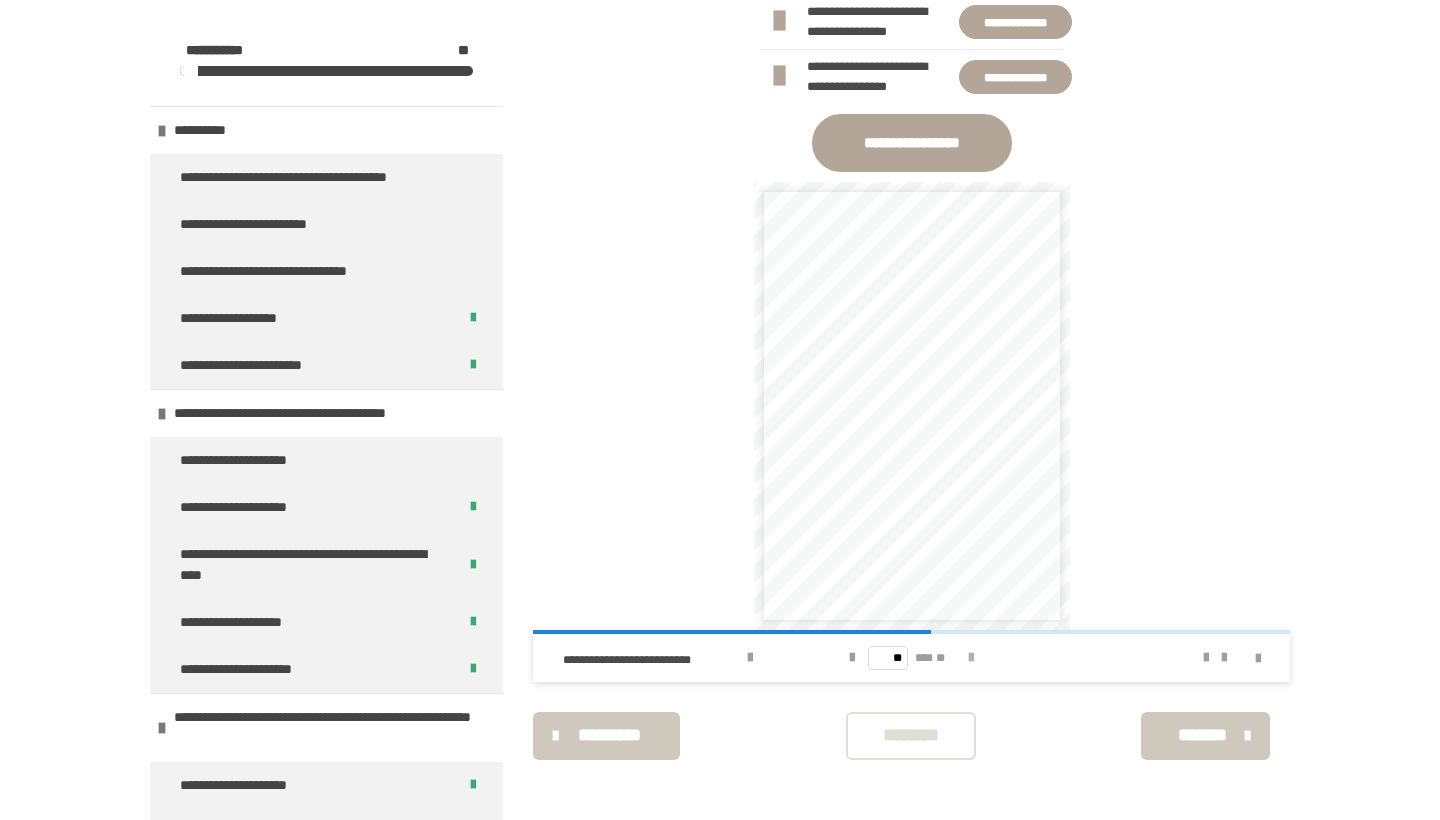 click at bounding box center (971, 658) 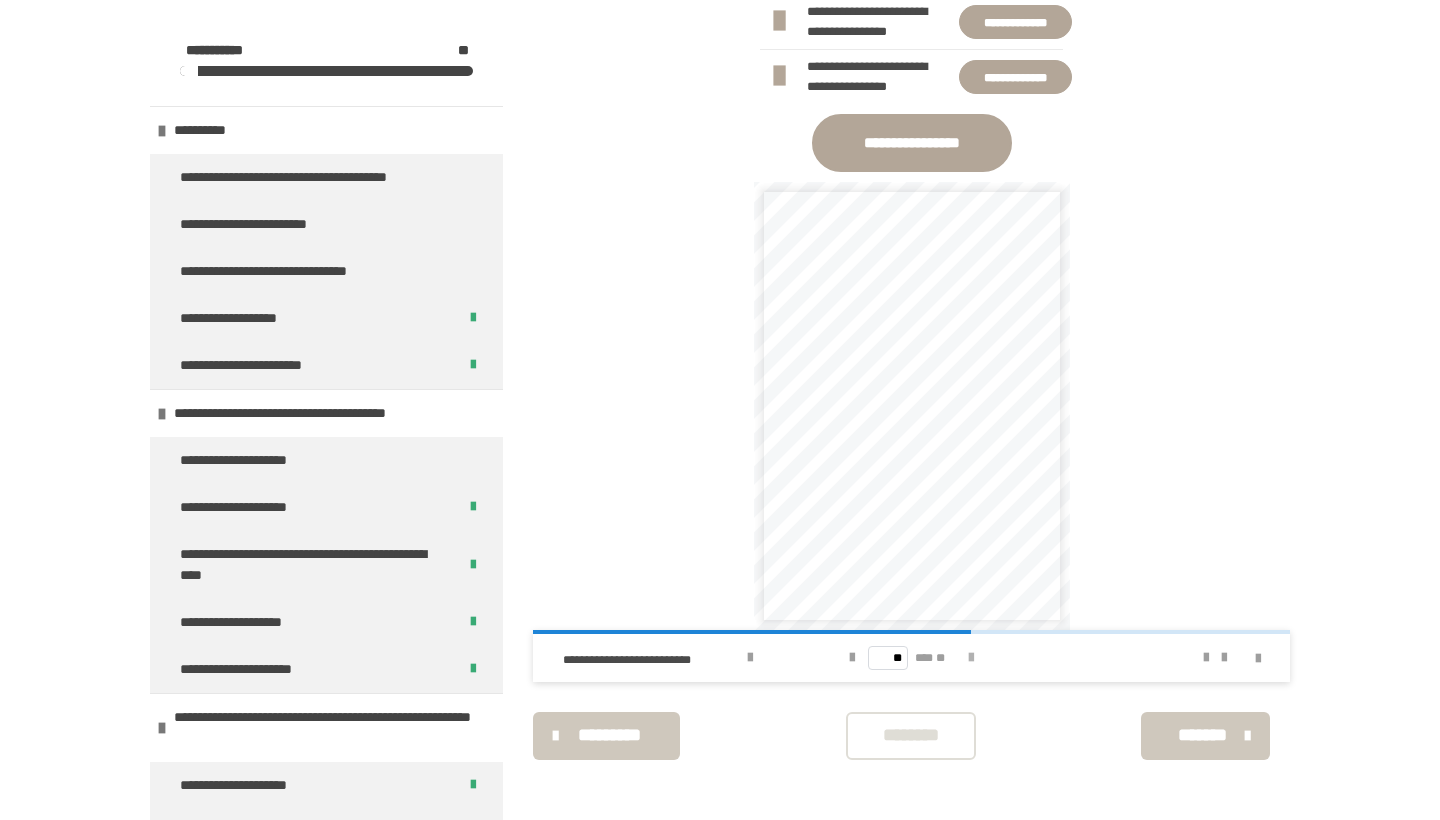 click at bounding box center [971, 658] 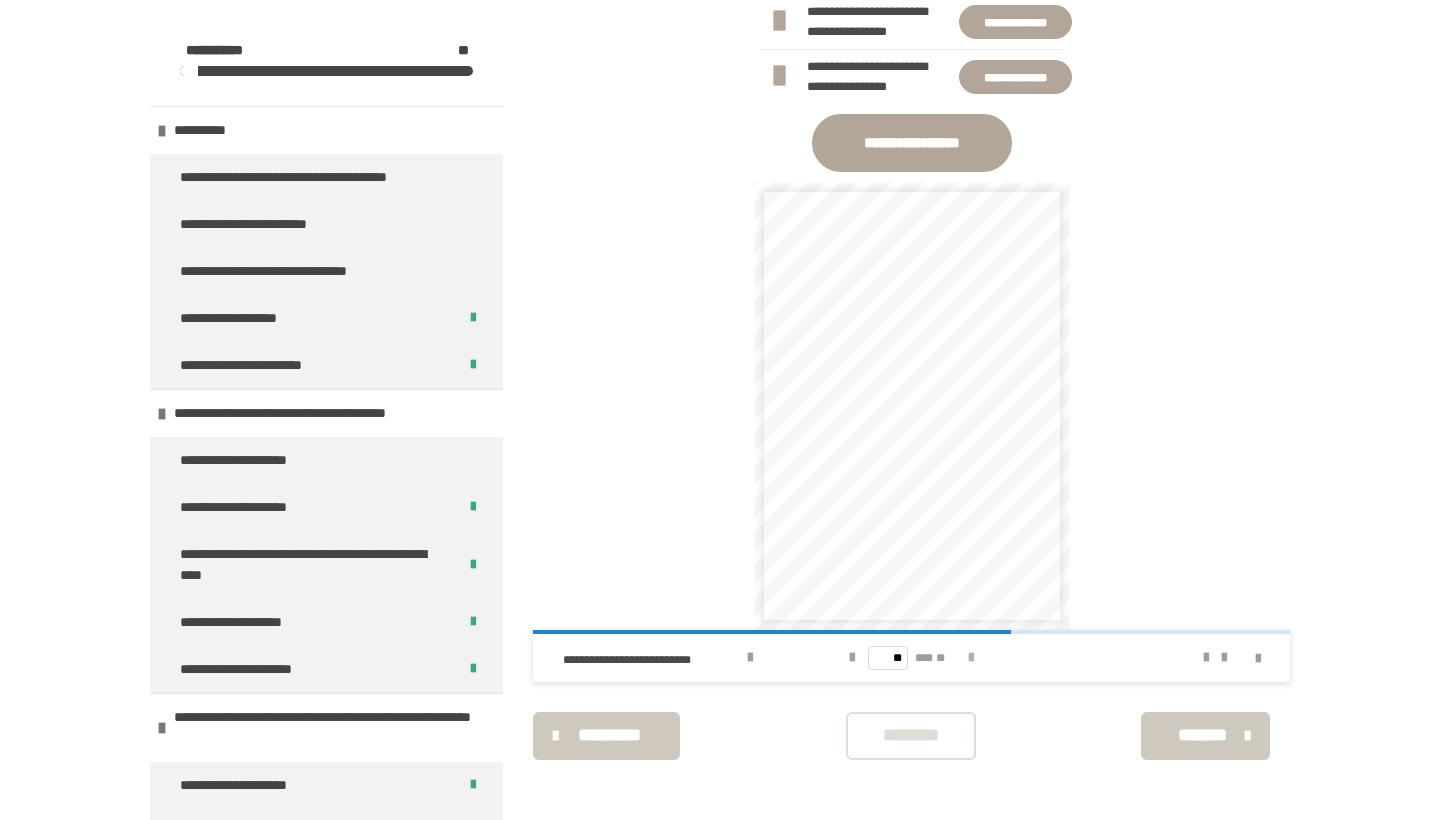 click at bounding box center [971, 658] 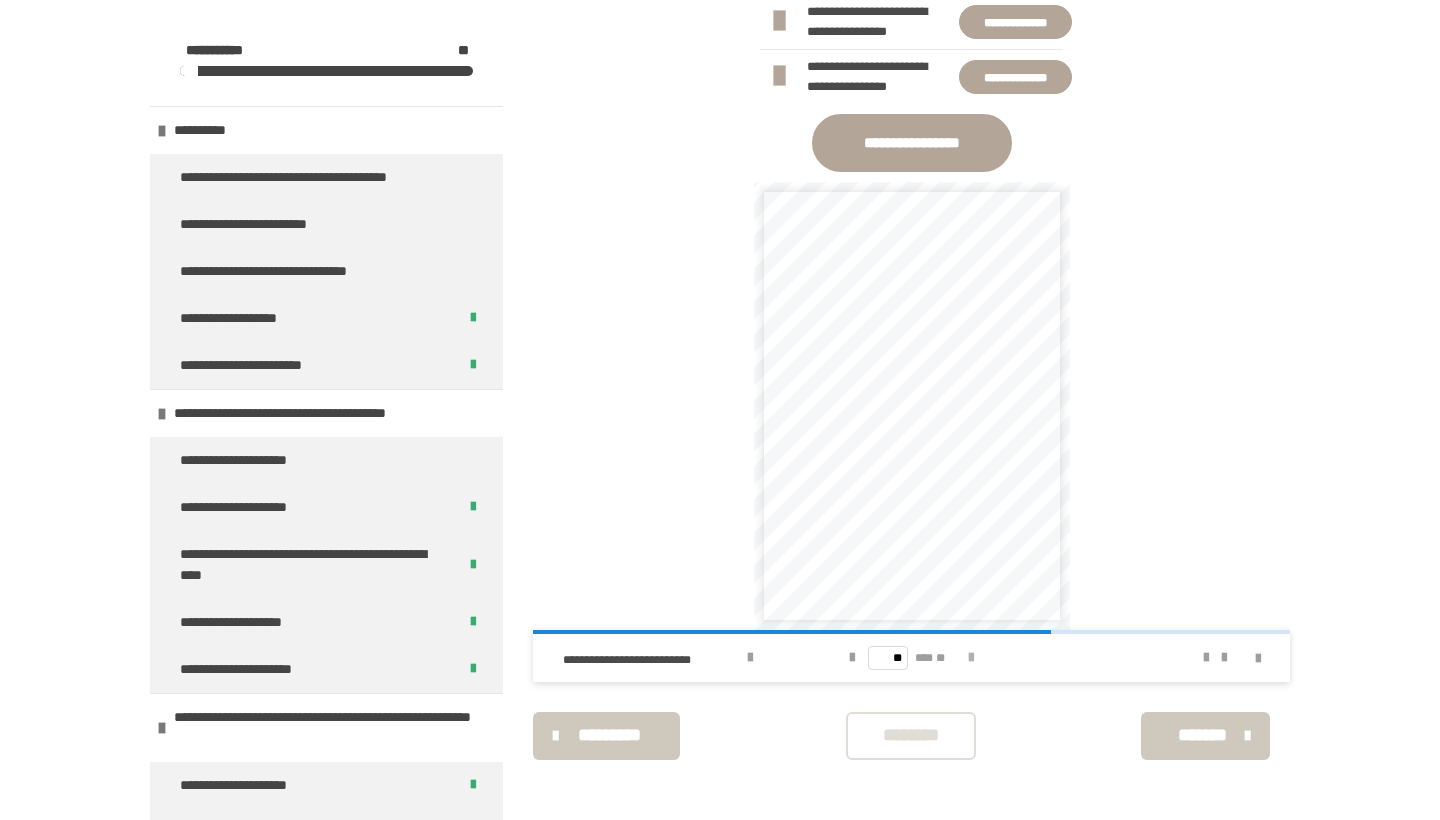 click at bounding box center (971, 658) 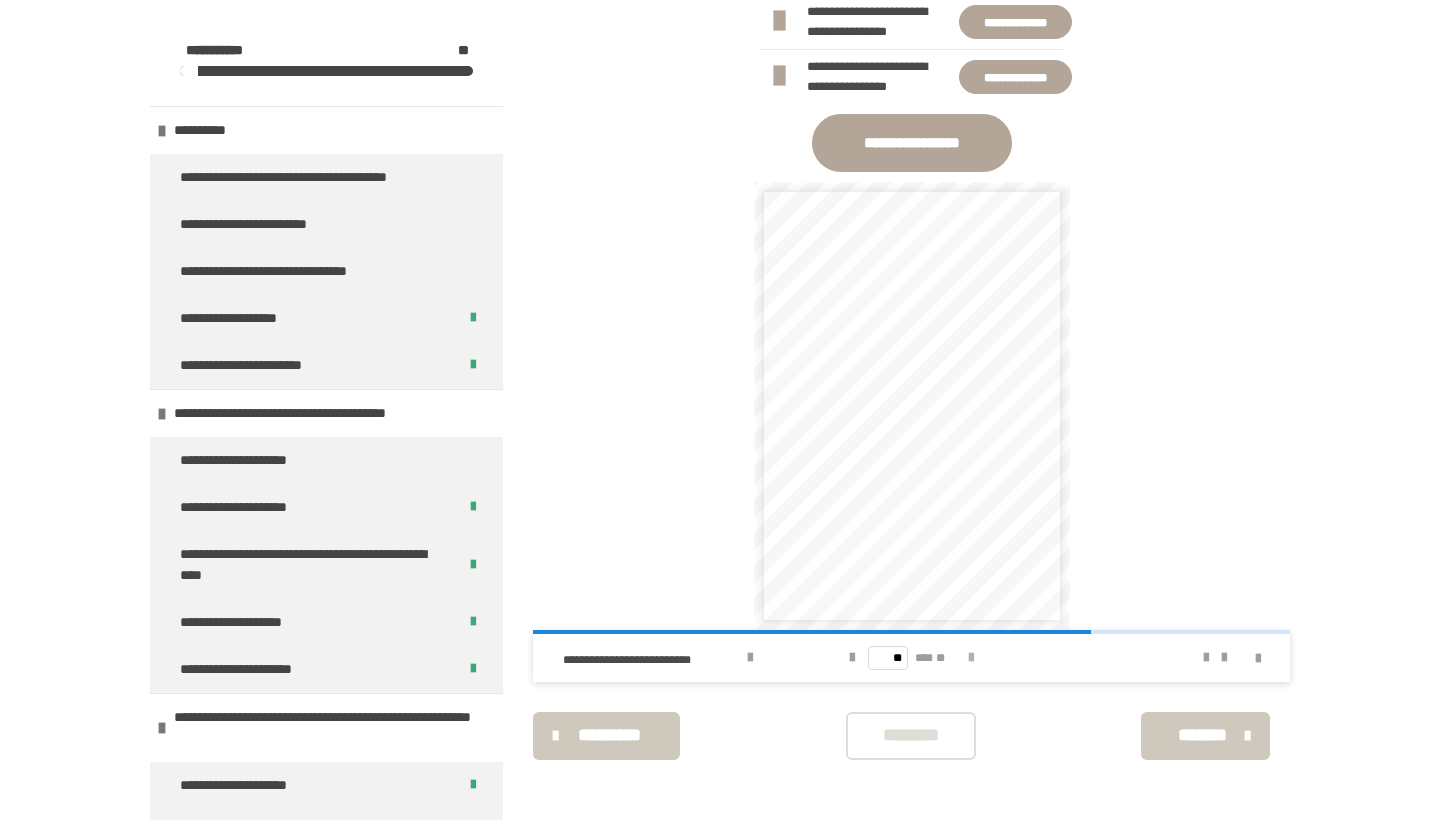 click at bounding box center [971, 658] 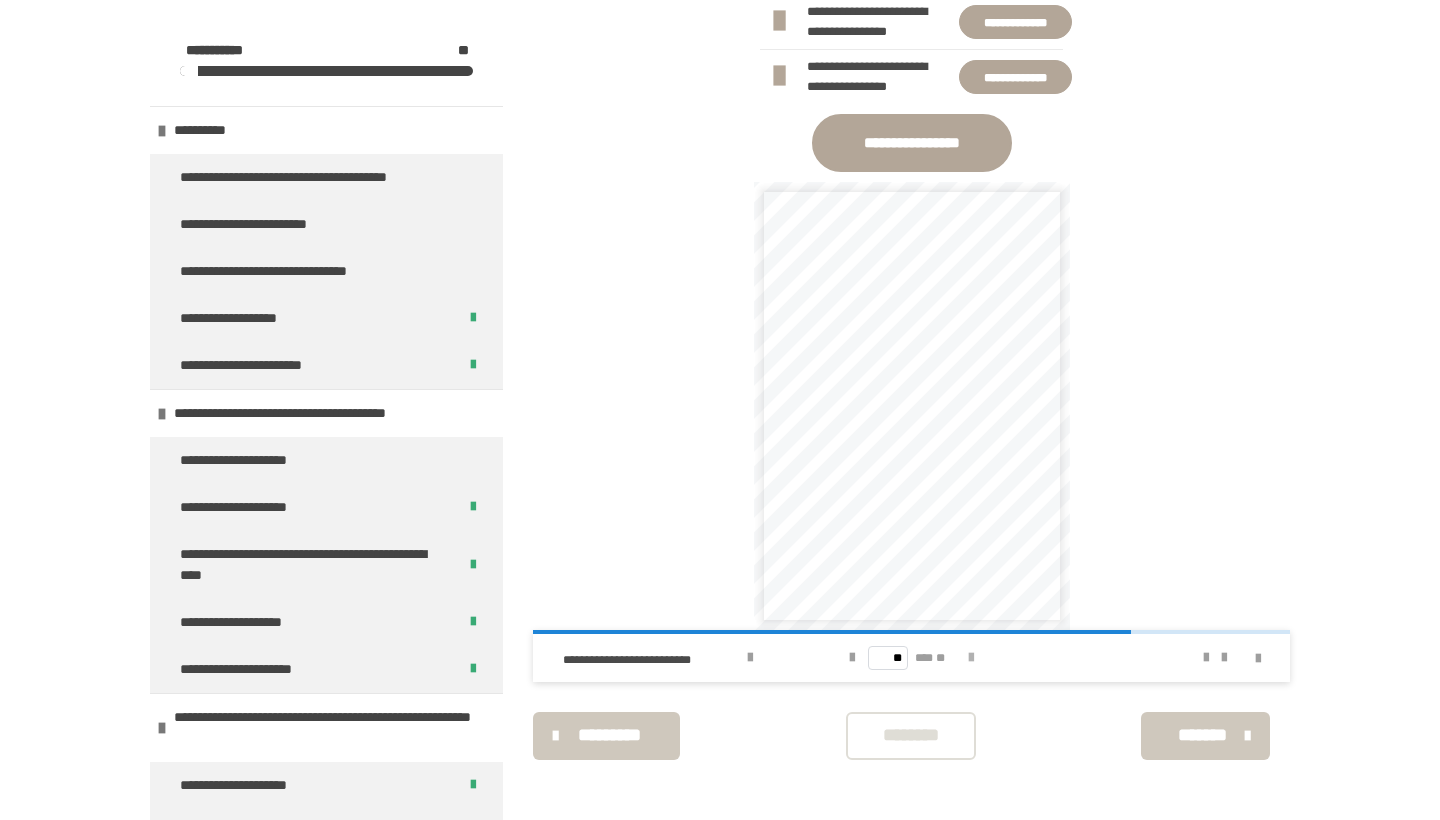 click at bounding box center (971, 658) 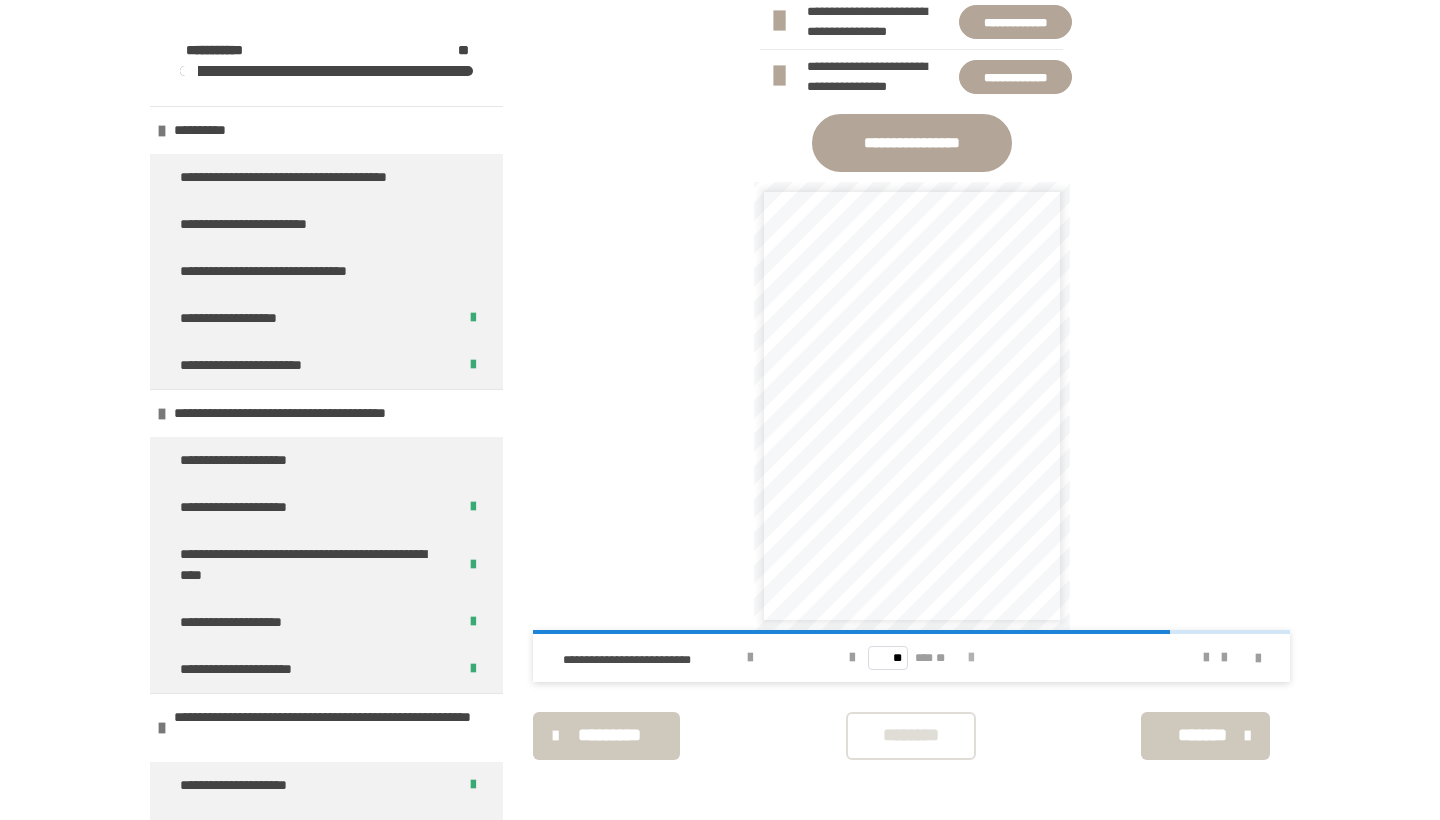 click at bounding box center (971, 658) 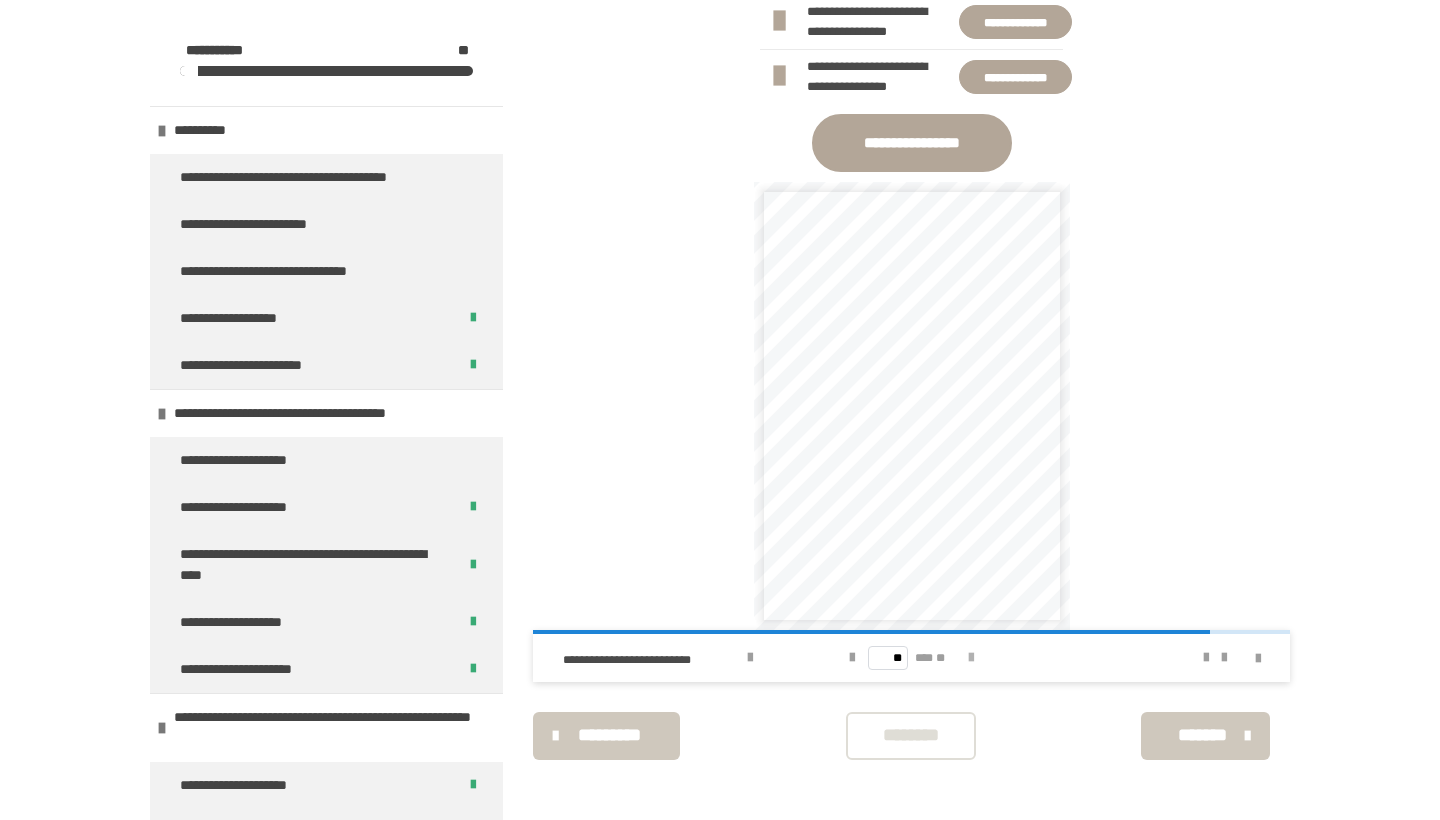click at bounding box center (971, 658) 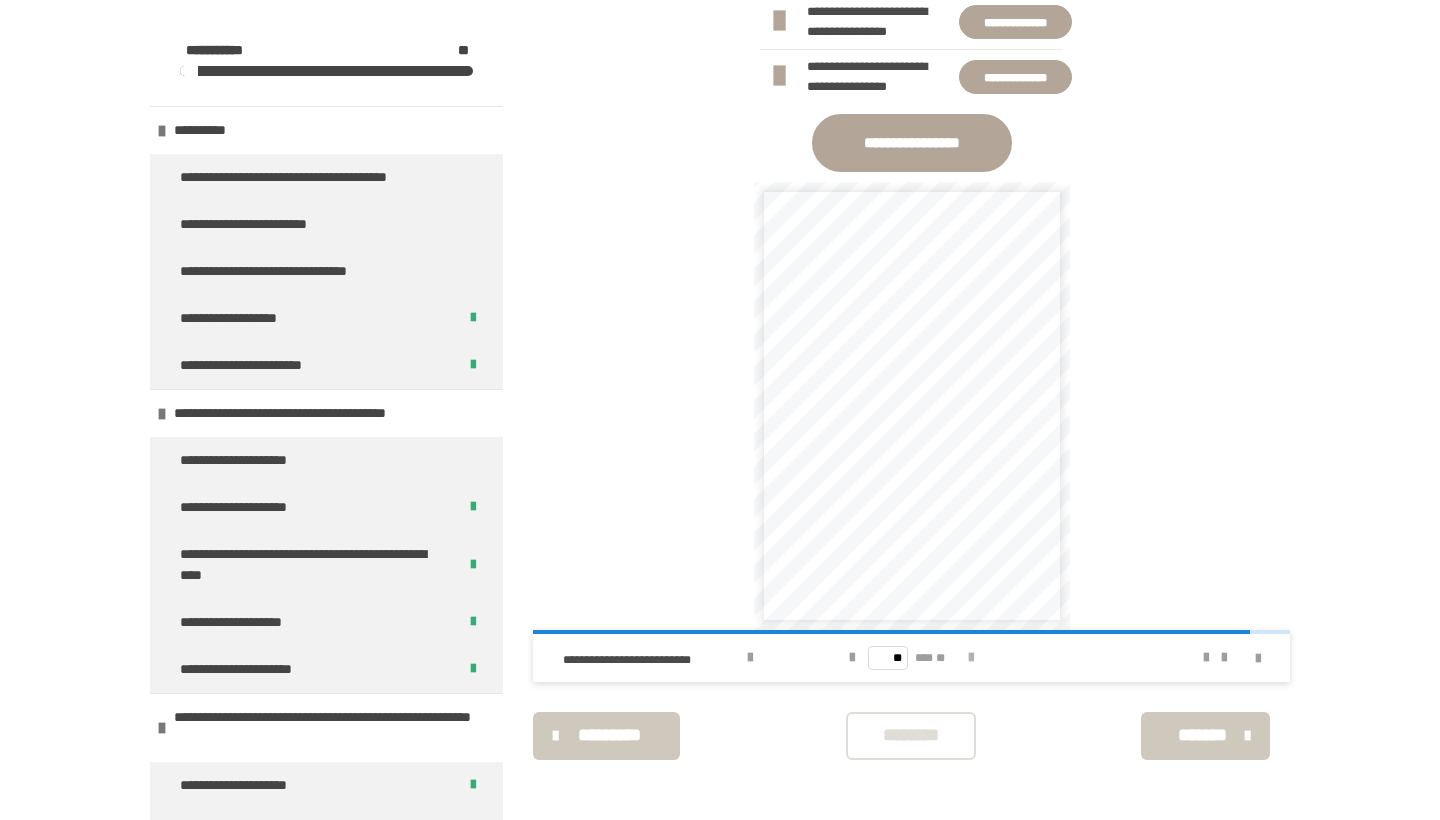 click at bounding box center (971, 658) 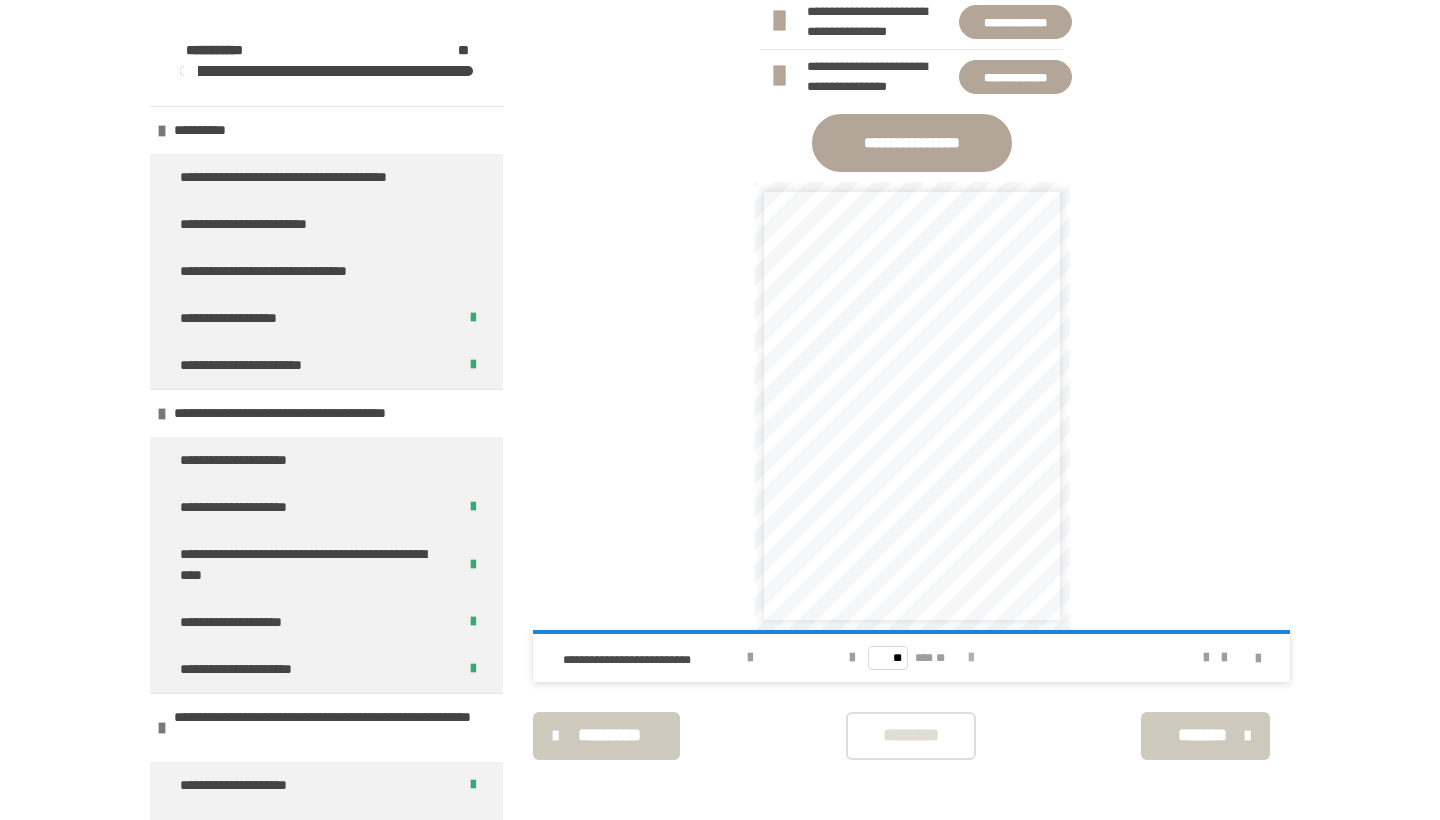 click on "** *** **" at bounding box center [911, 658] 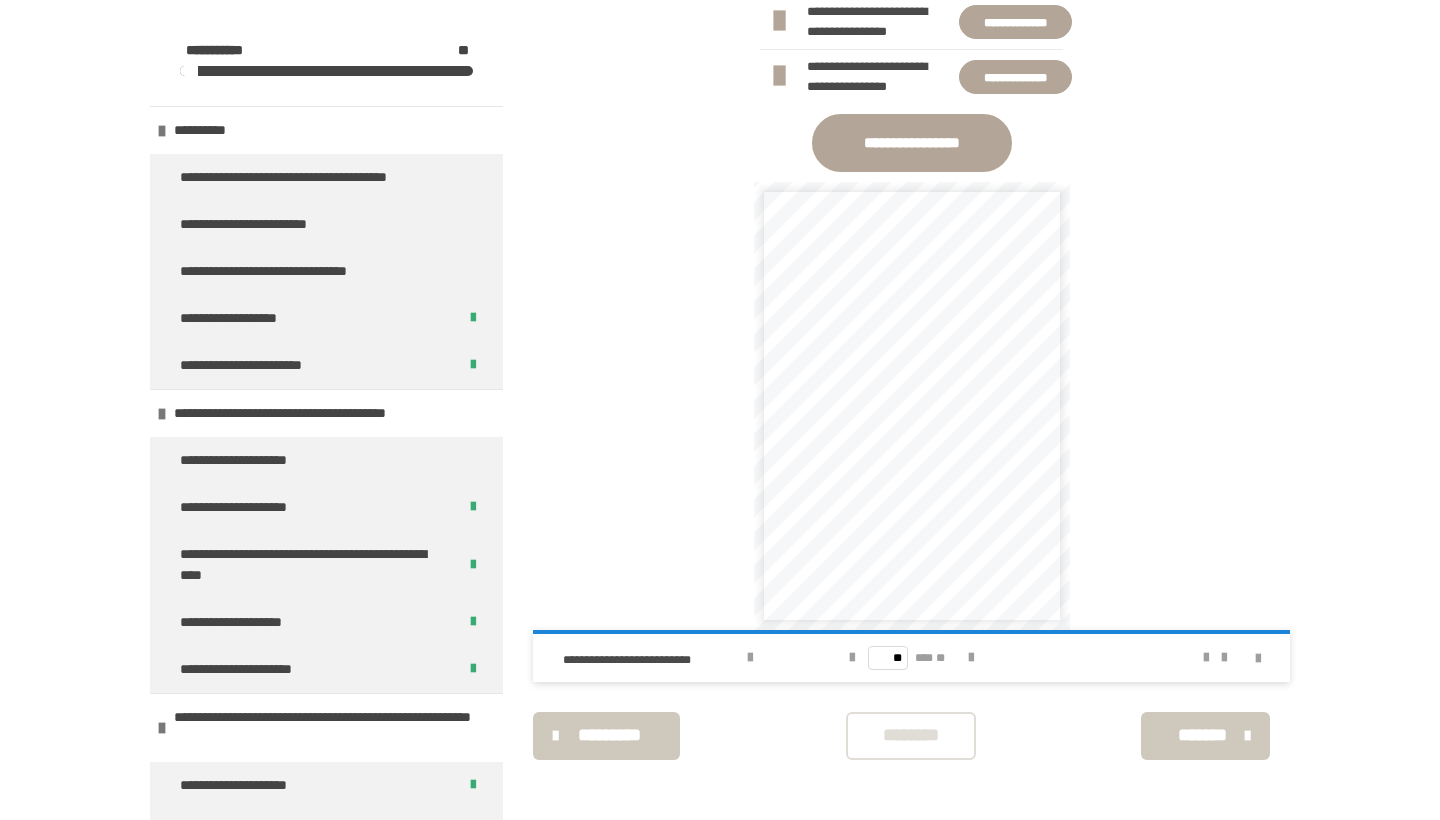 click on "*******" at bounding box center (1203, 735) 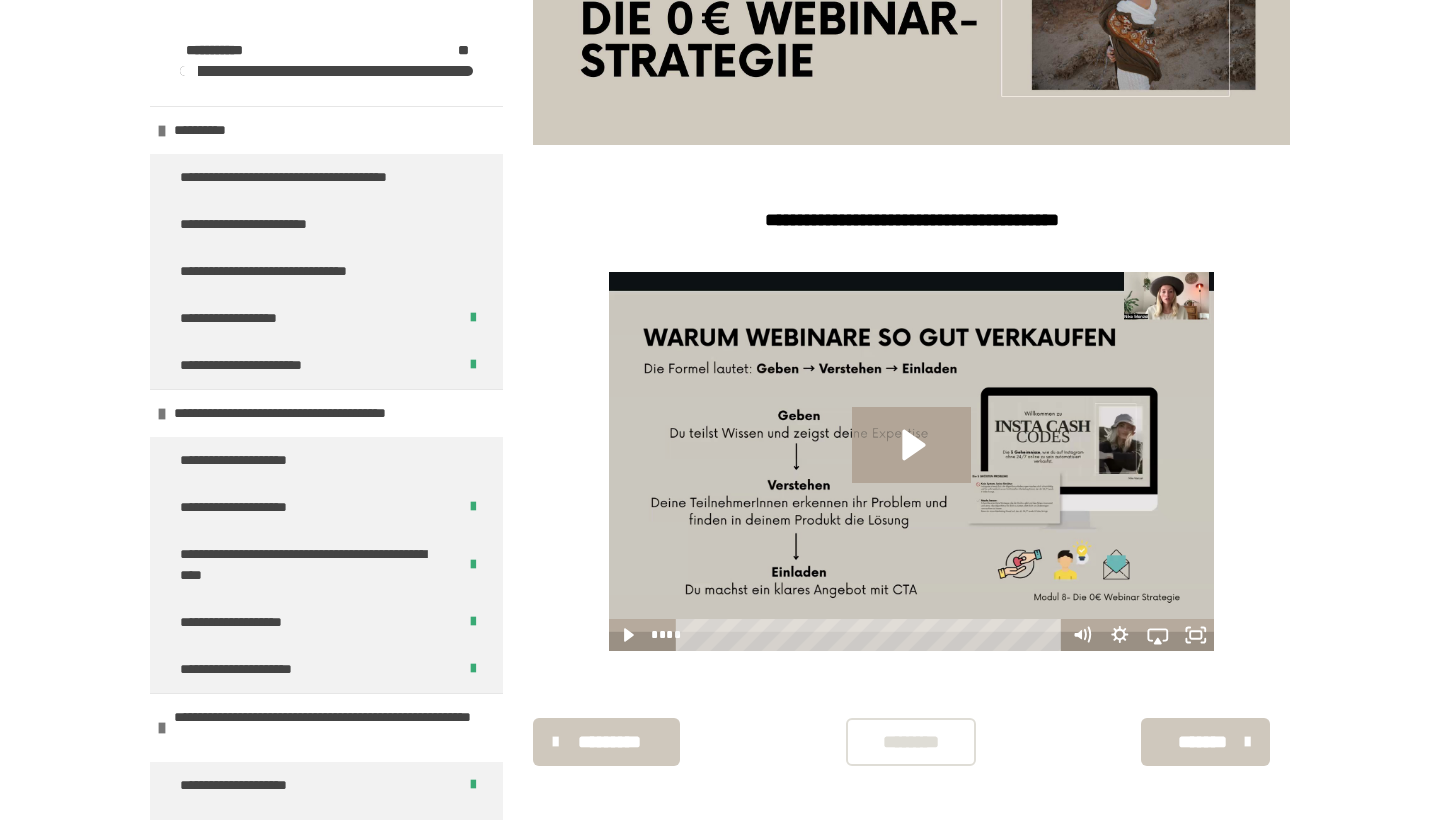 scroll, scrollTop: 422, scrollLeft: 0, axis: vertical 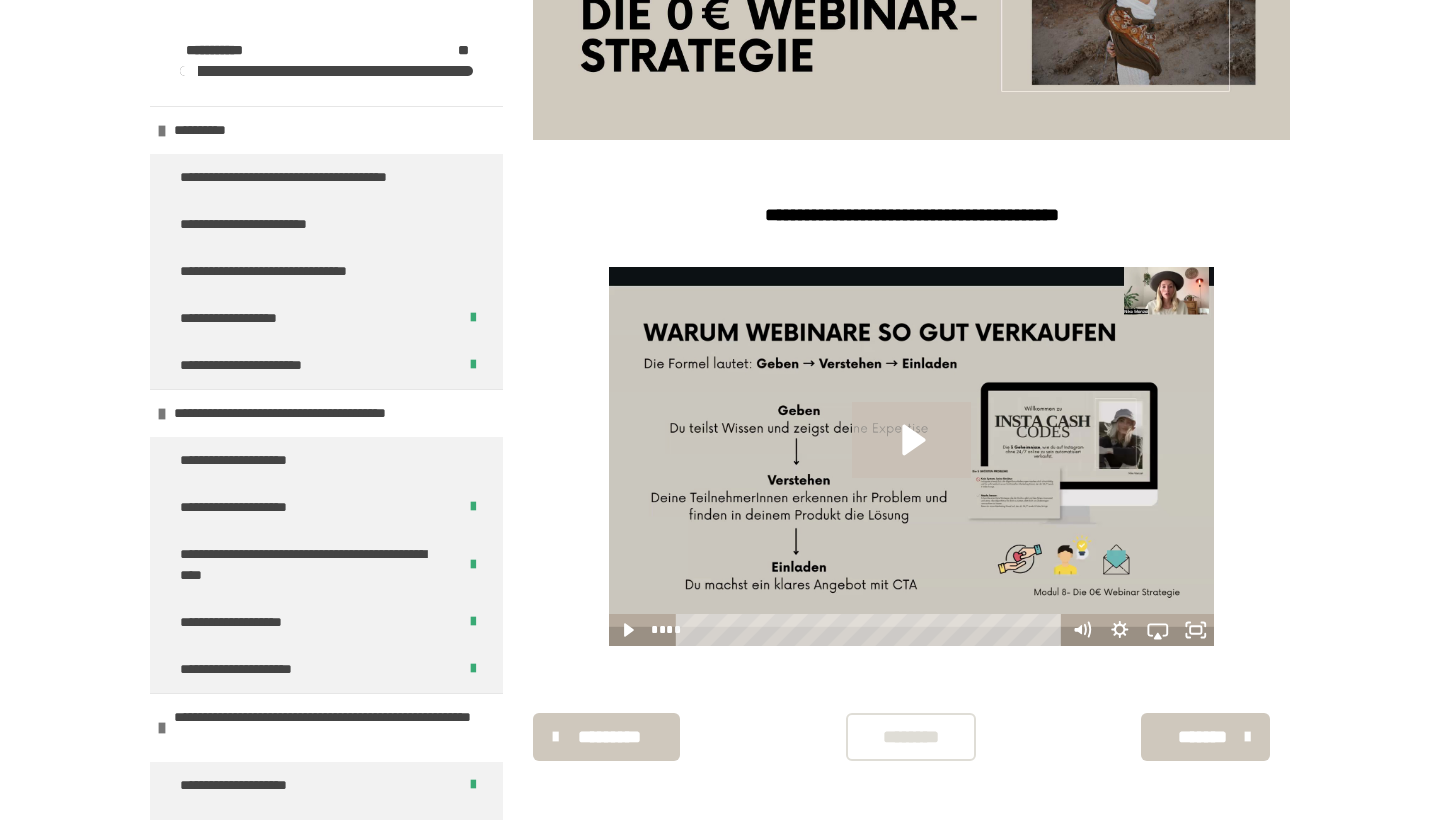 click 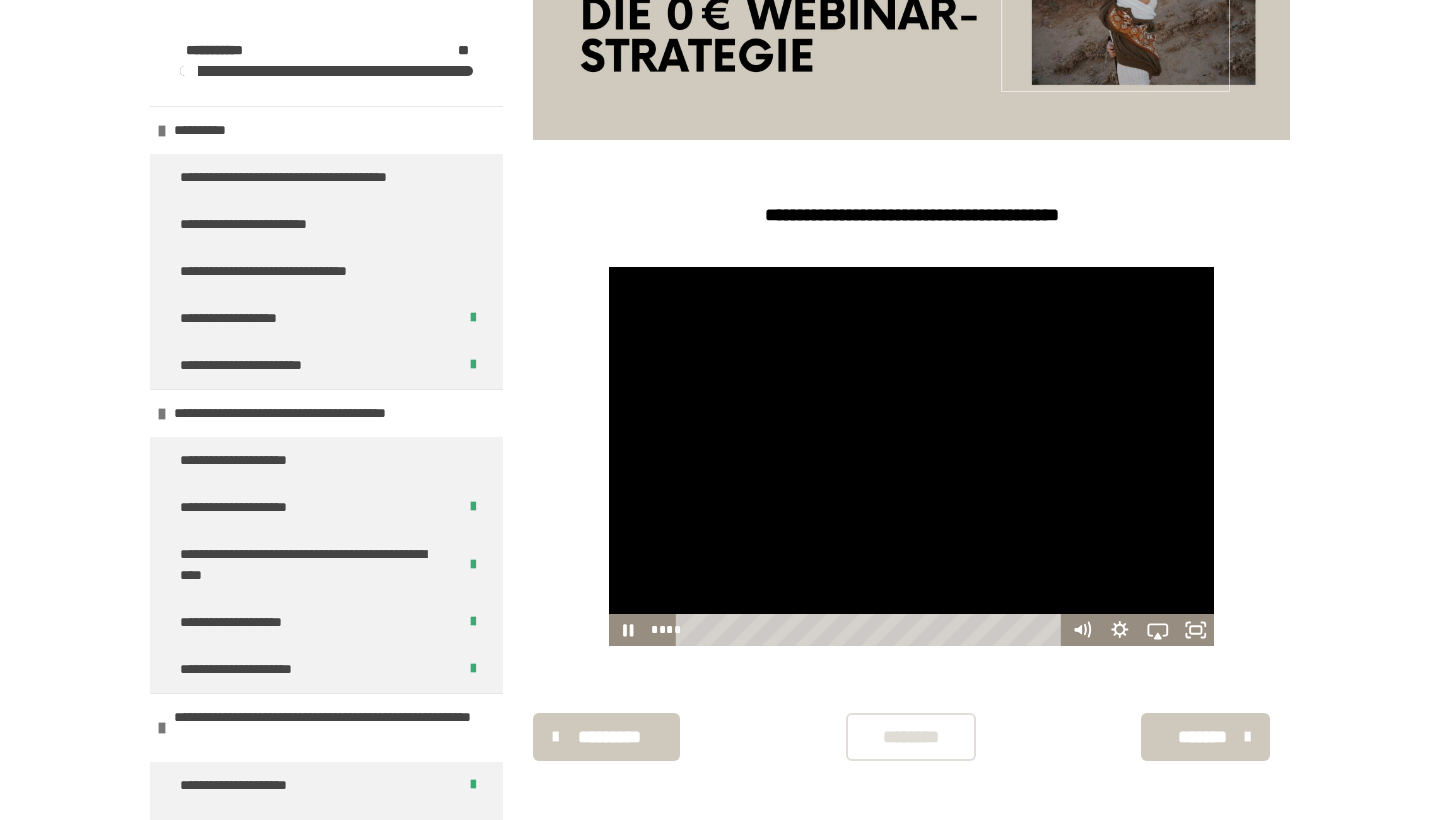 click at bounding box center (912, 456) 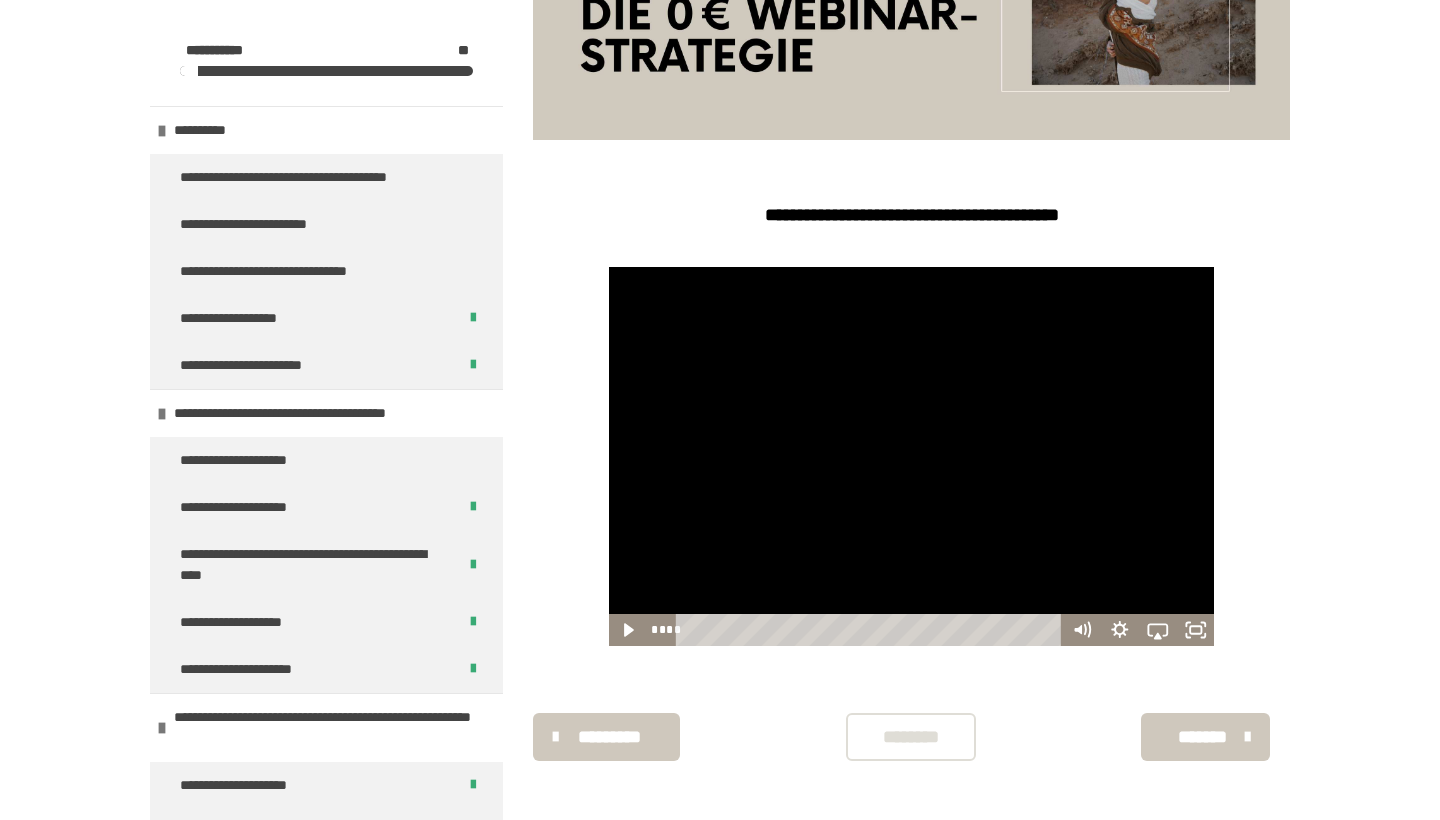 click at bounding box center (912, 456) 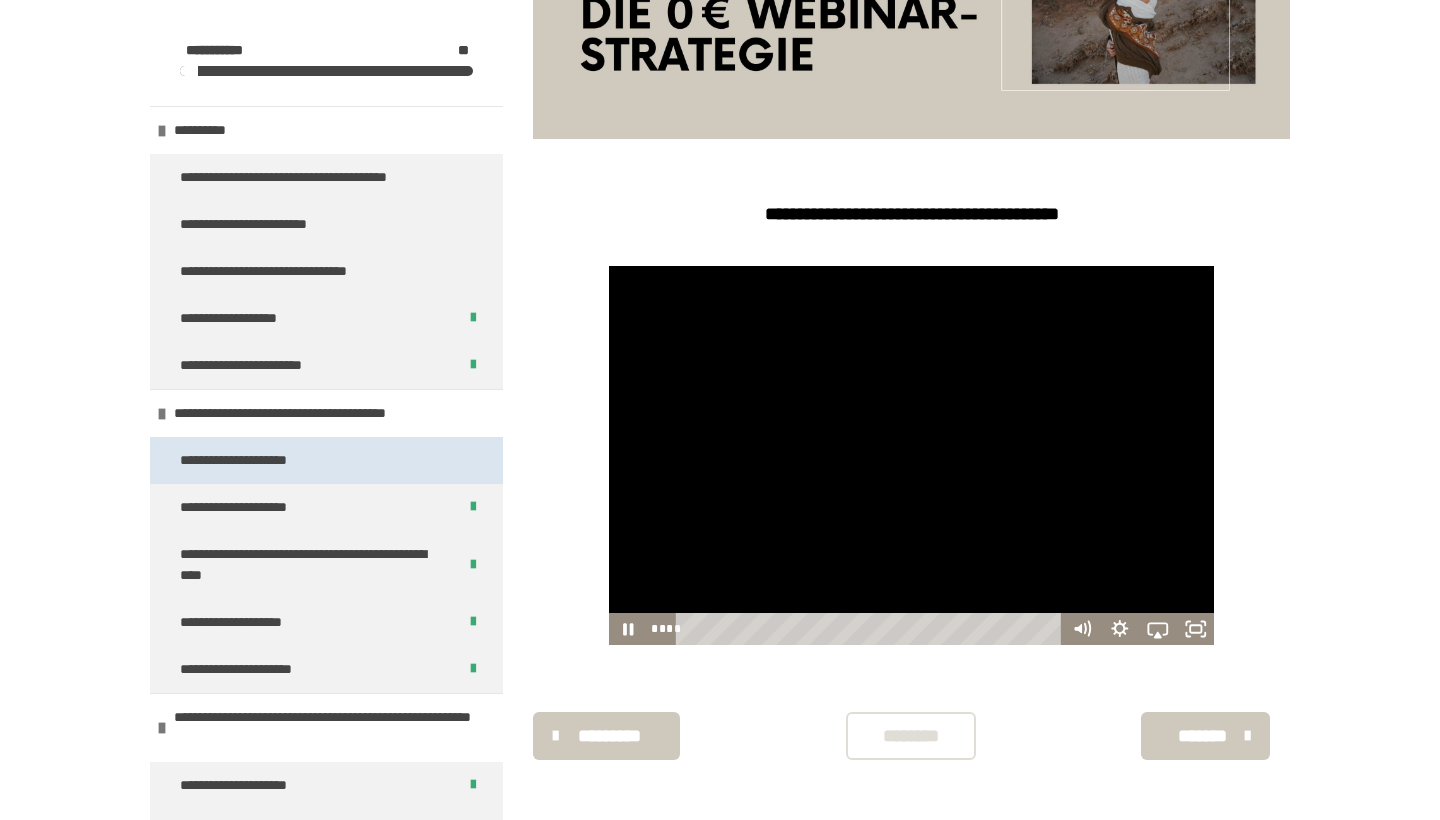 scroll, scrollTop: 423, scrollLeft: 0, axis: vertical 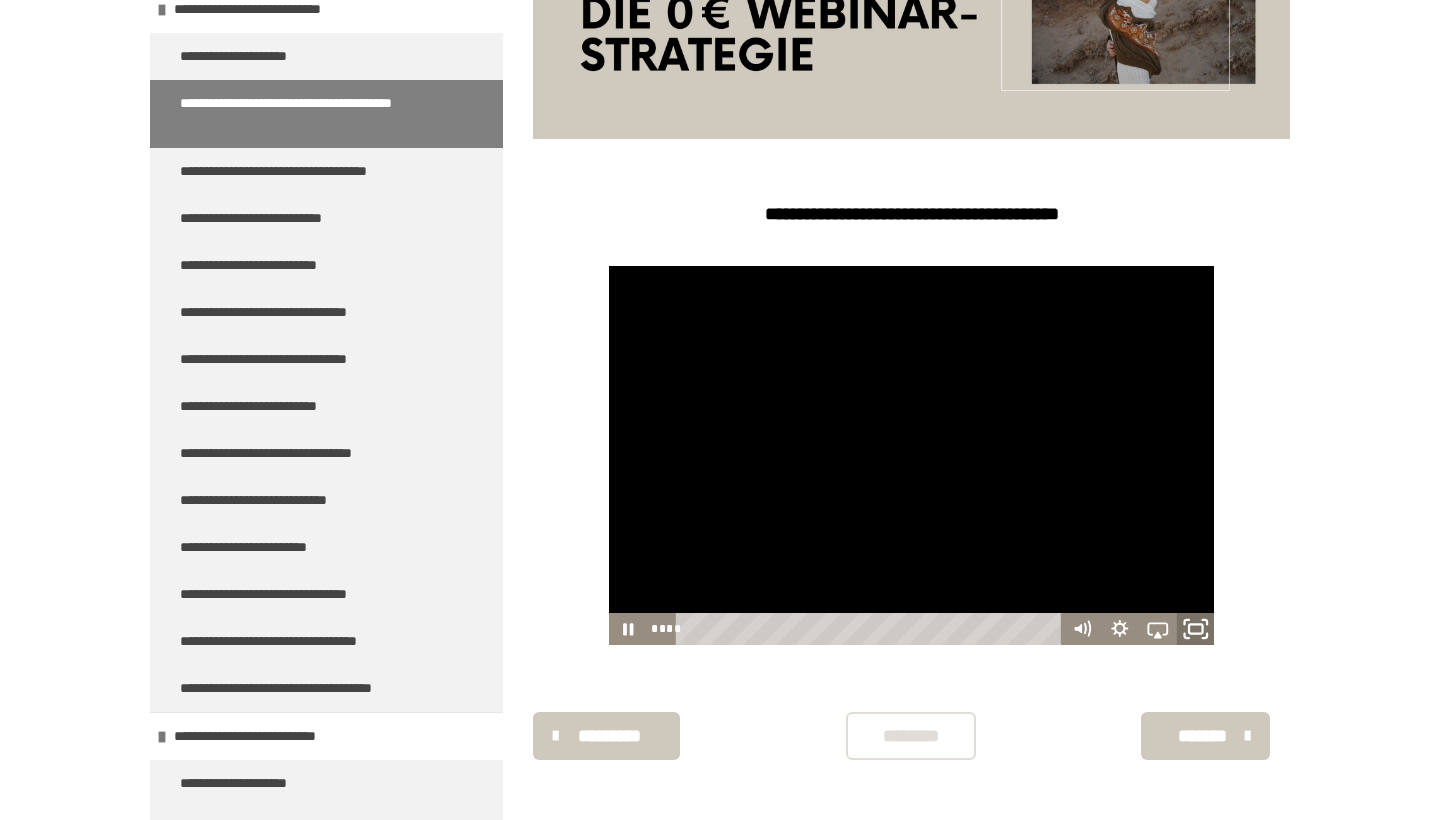 click 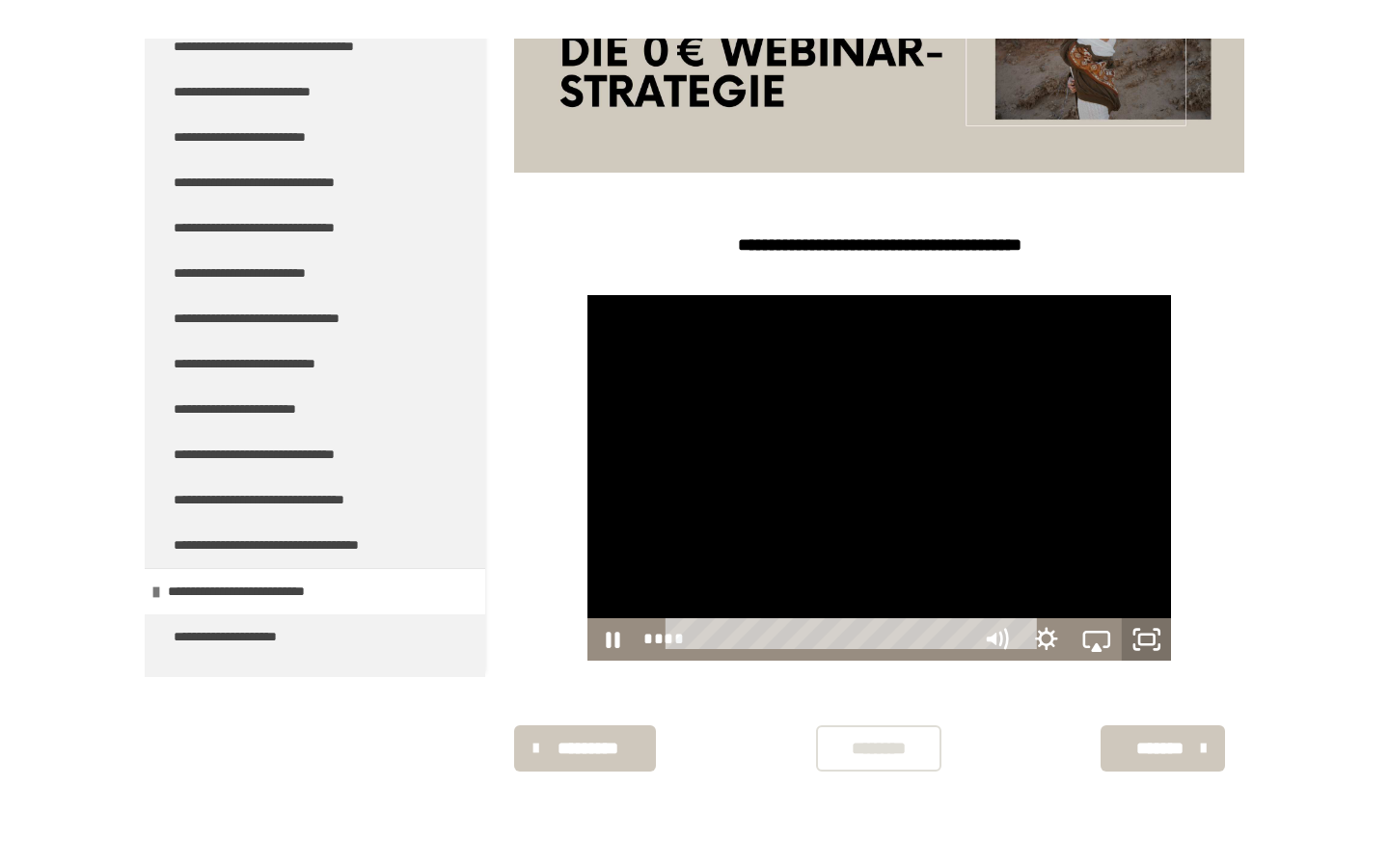 scroll, scrollTop: 0, scrollLeft: 0, axis: both 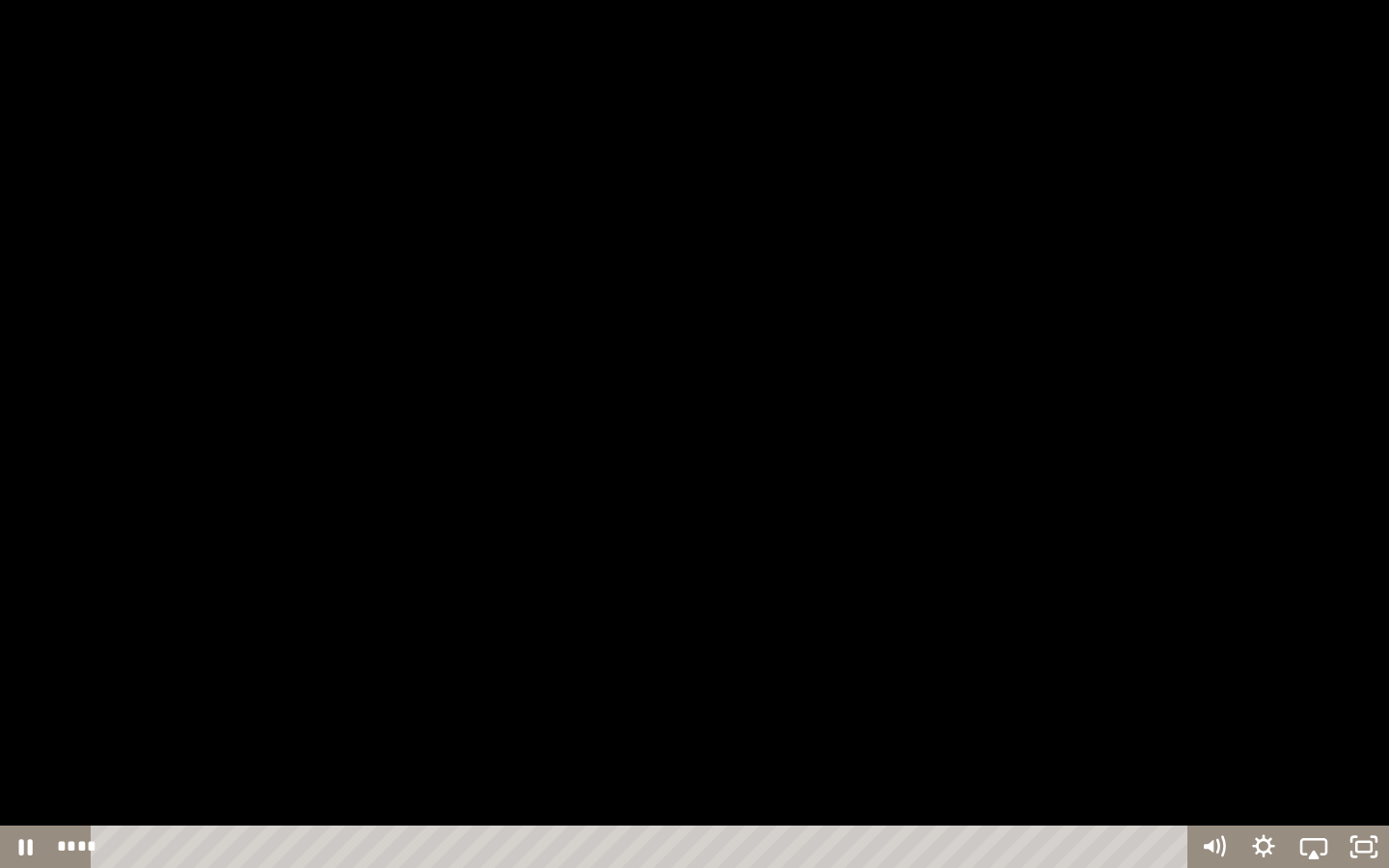 click at bounding box center (694, 434) 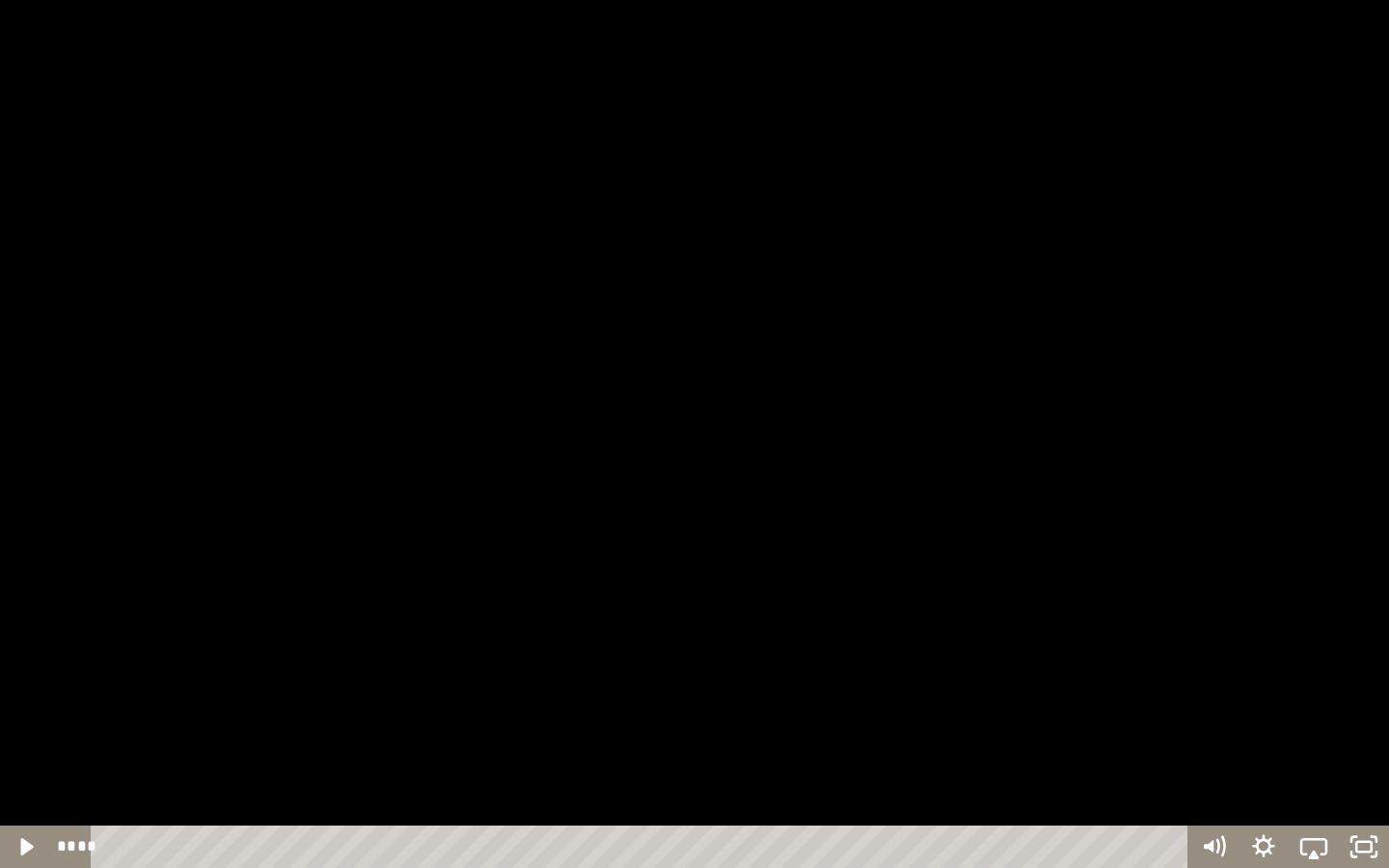 click at bounding box center (694, 434) 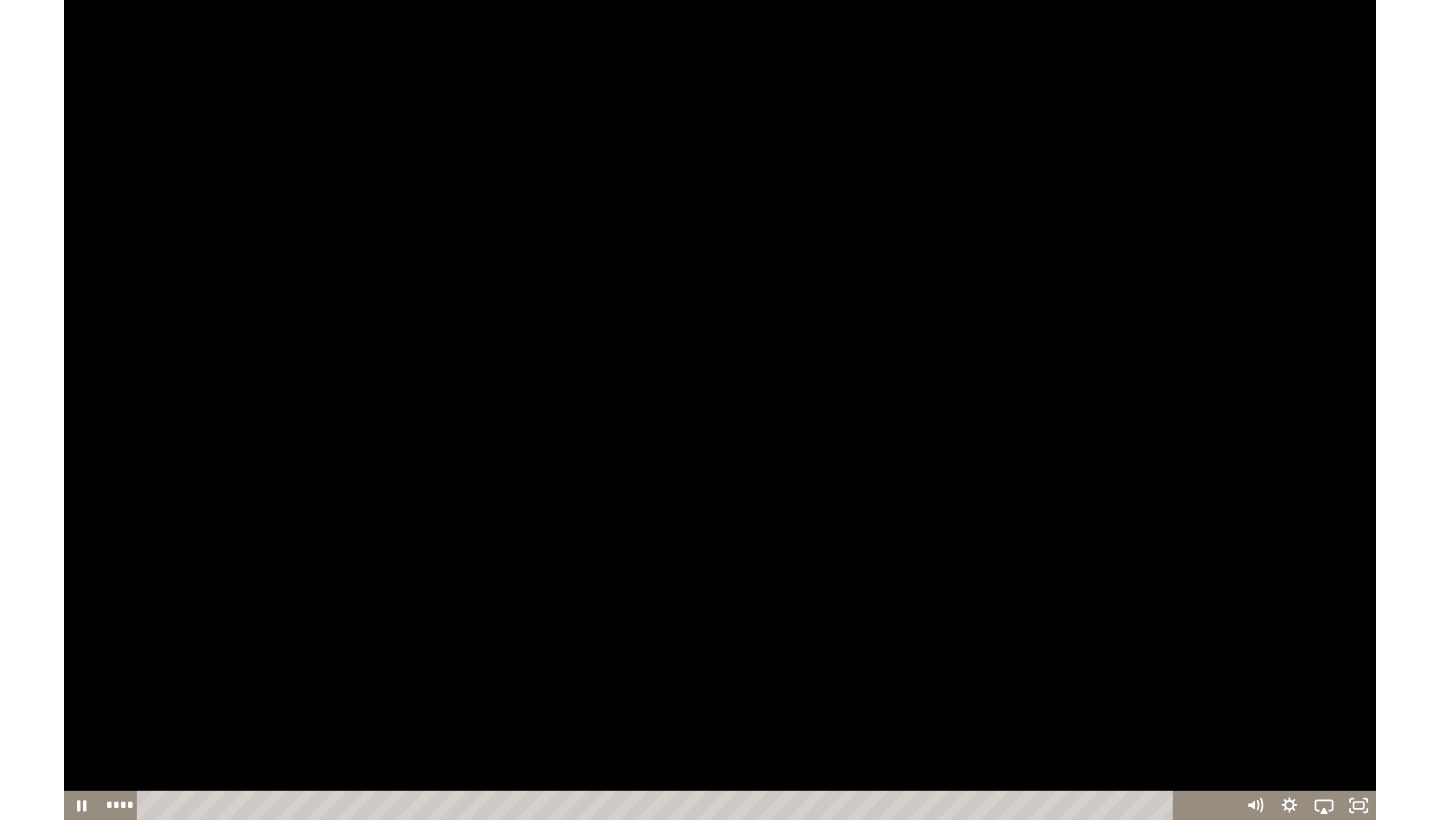 scroll, scrollTop: 423, scrollLeft: 0, axis: vertical 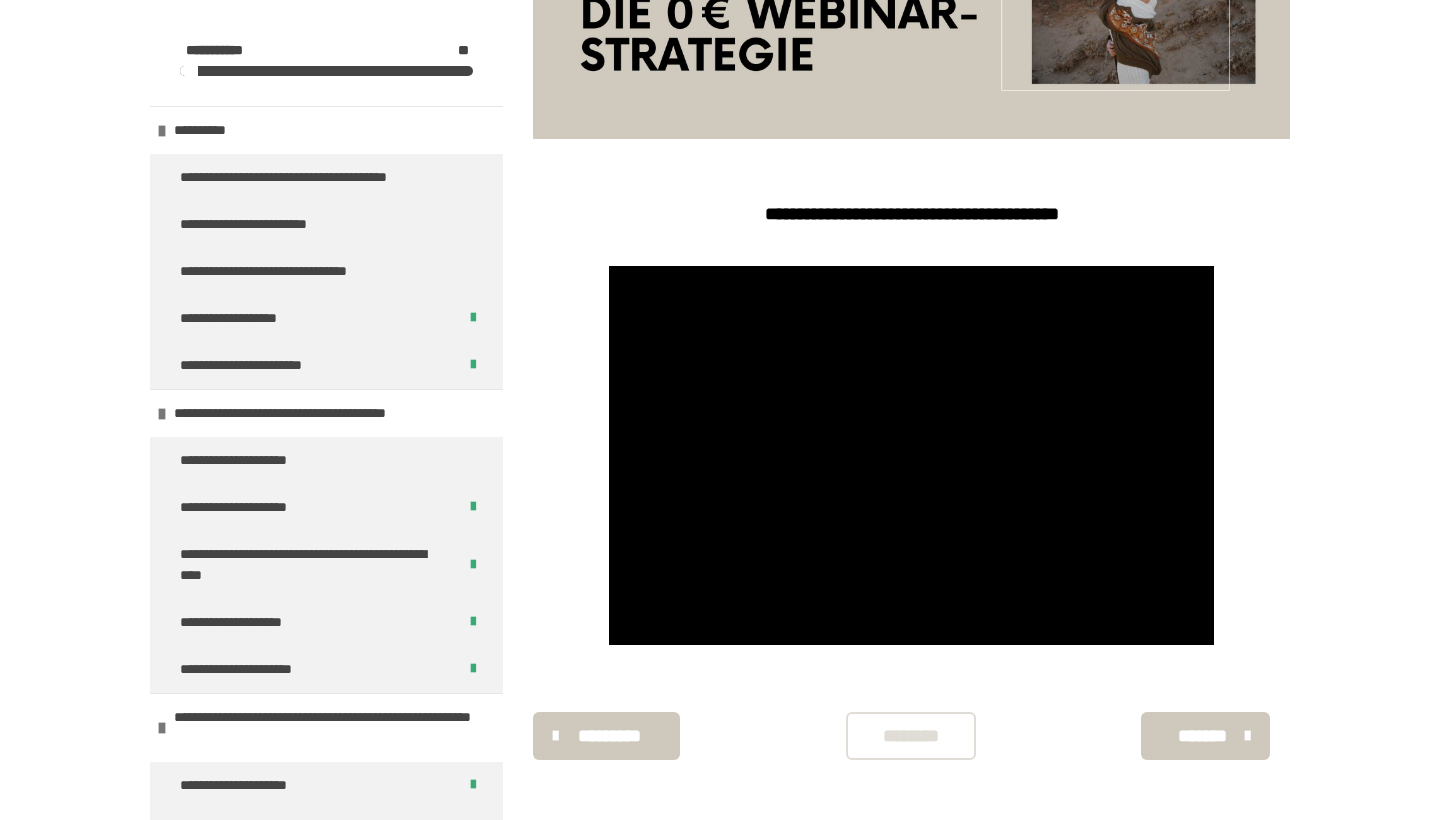 click on "********" at bounding box center [911, 736] 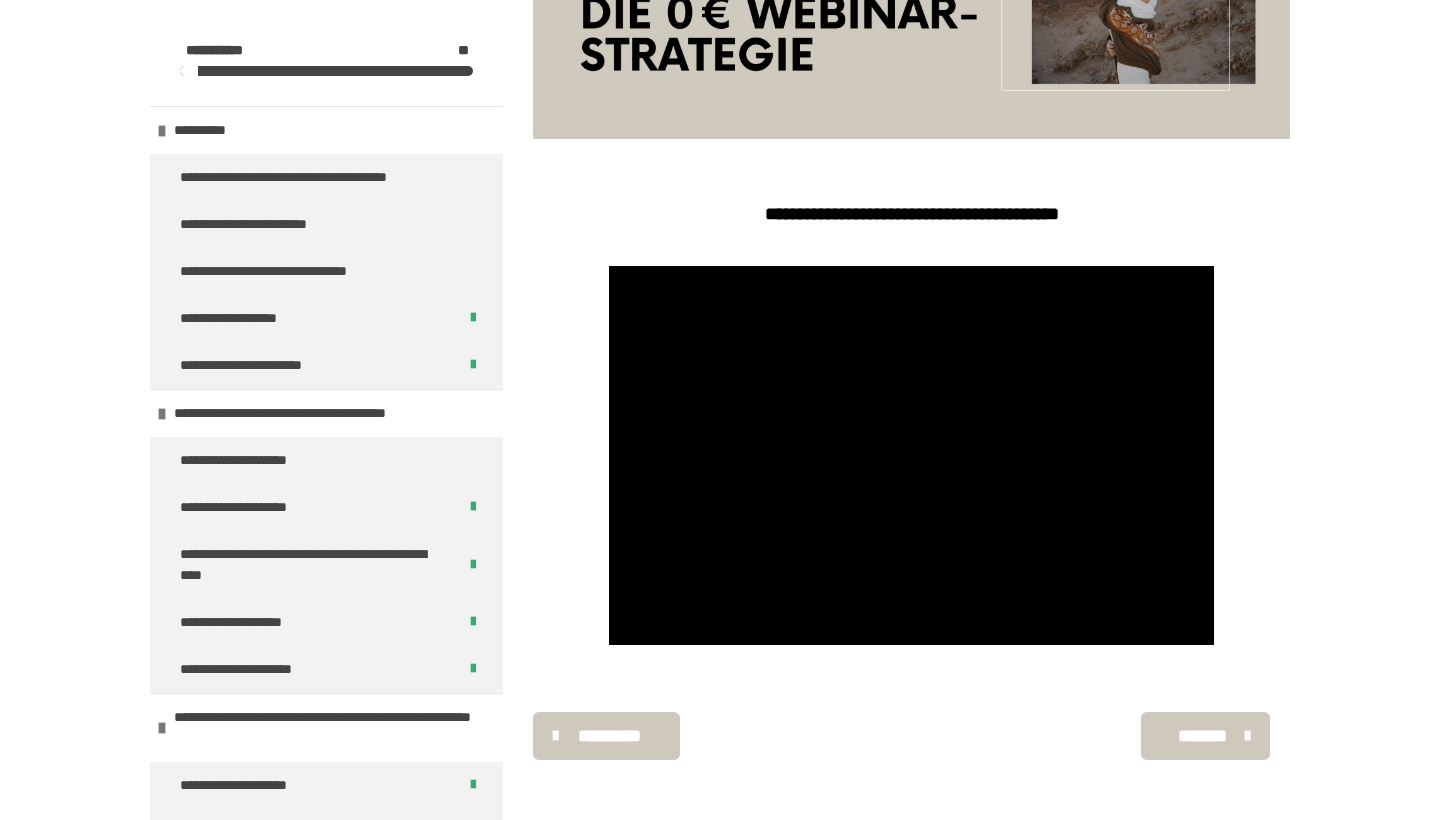 click on "*******" at bounding box center (1203, 736) 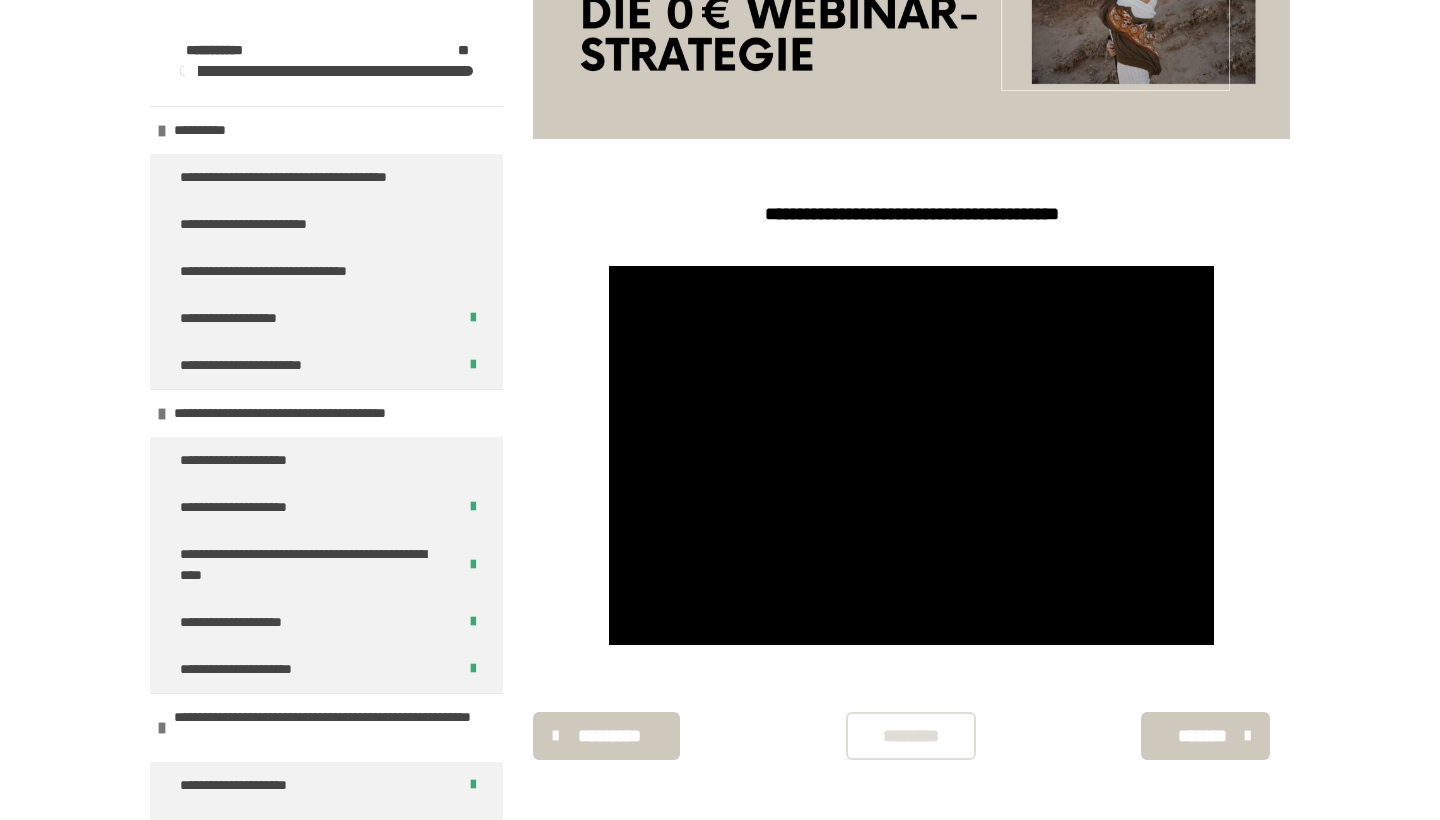 scroll, scrollTop: 340, scrollLeft: 0, axis: vertical 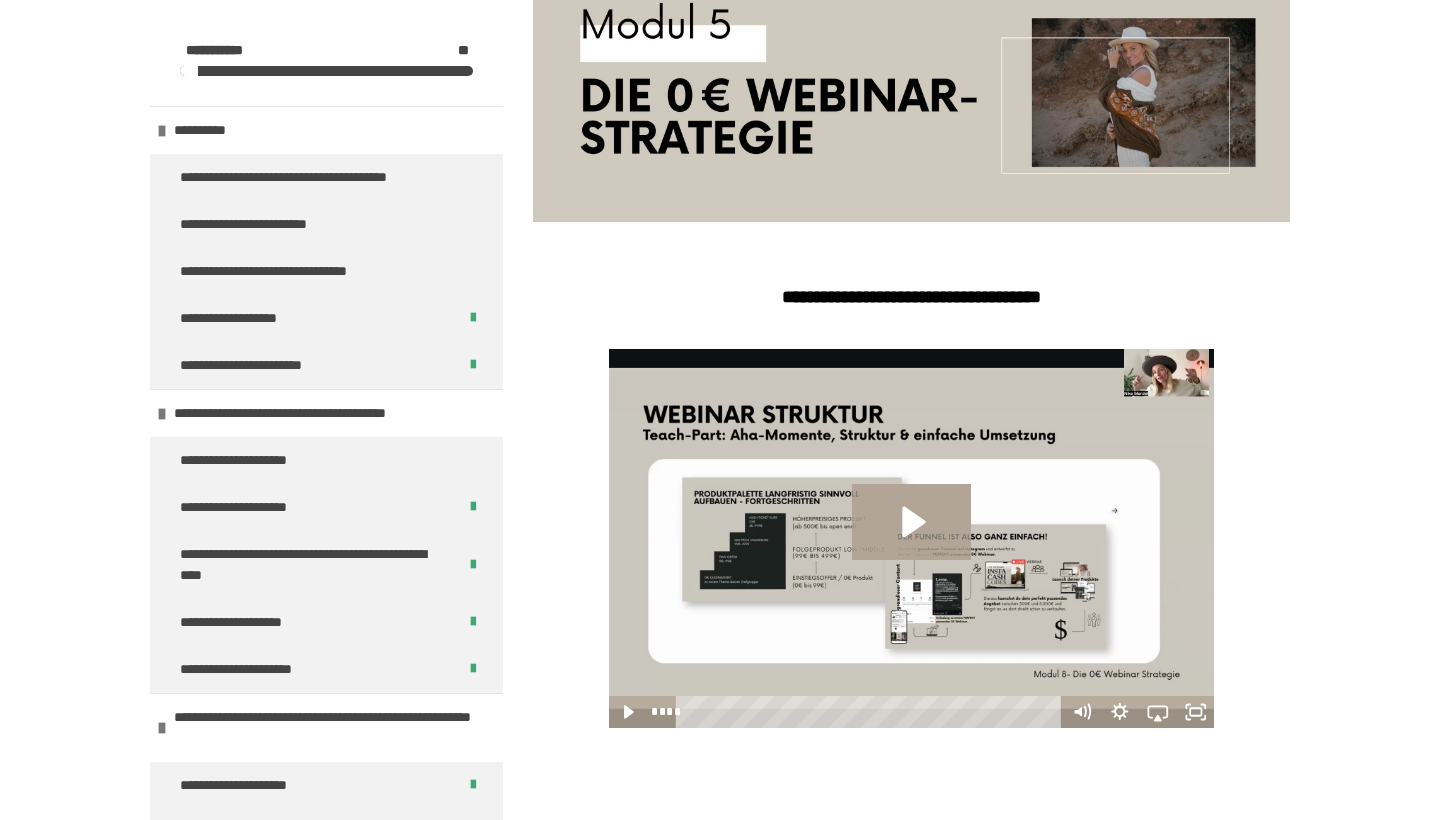 click at bounding box center [912, 538] 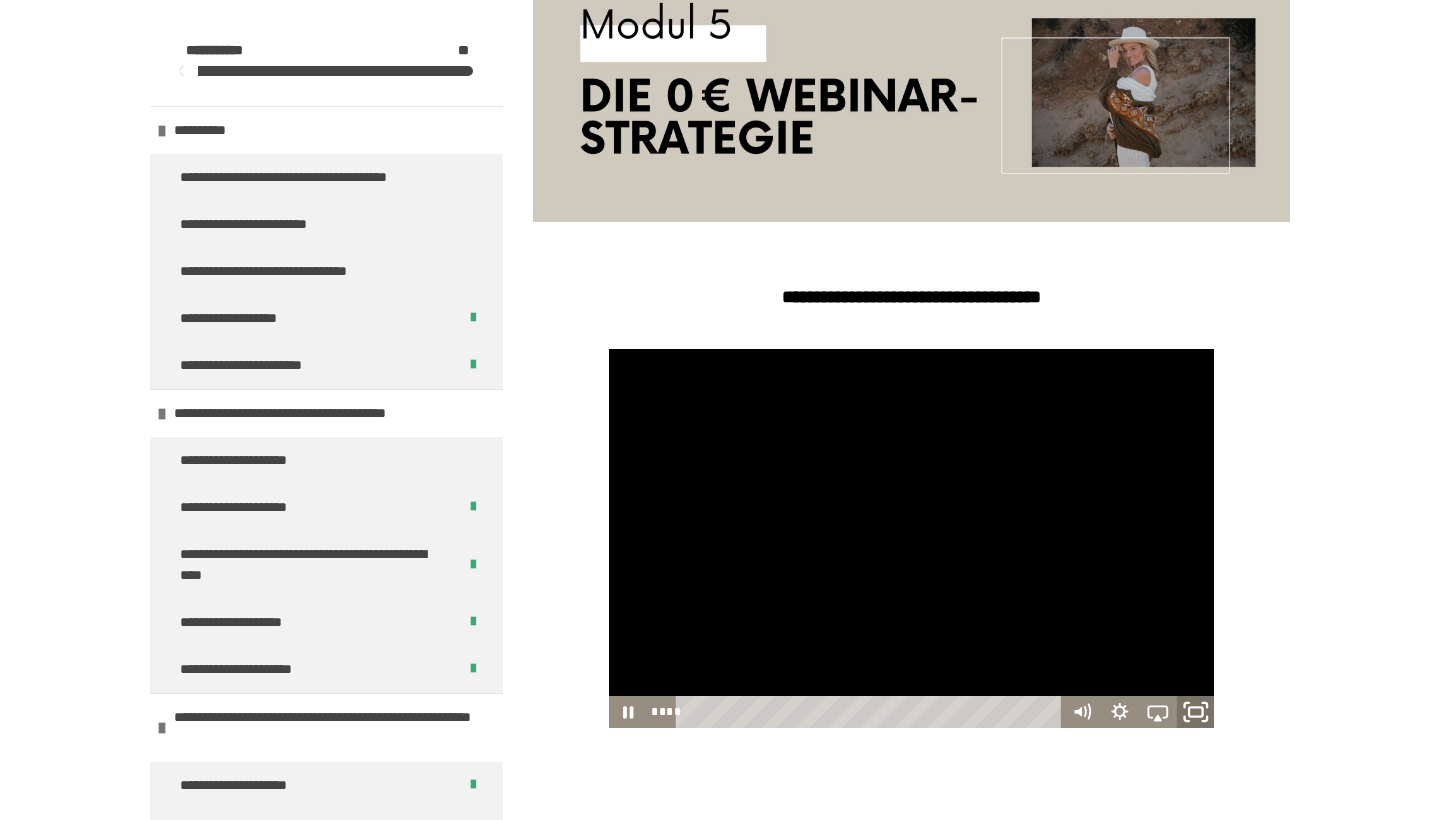 click 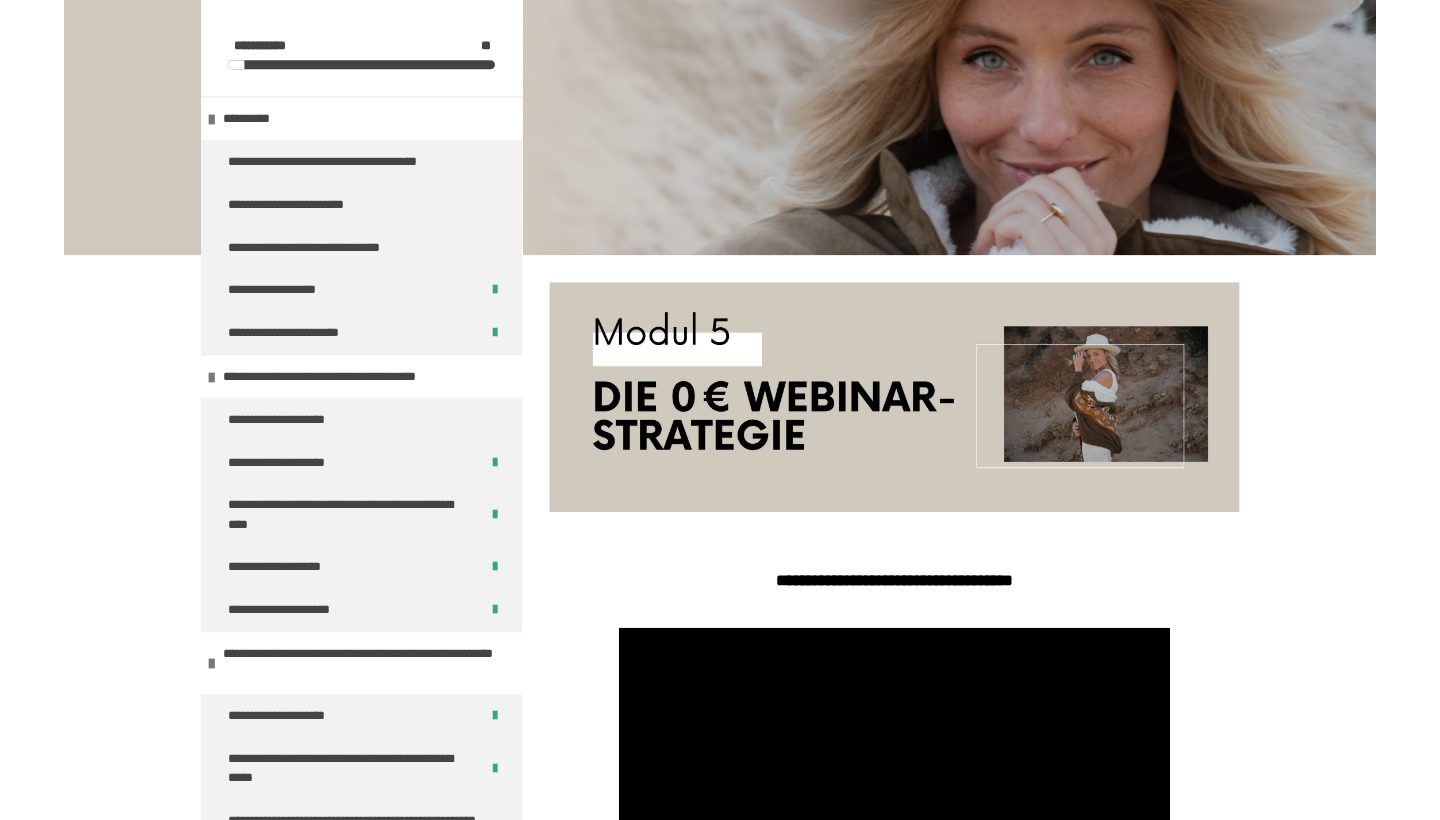 scroll, scrollTop: 340, scrollLeft: 0, axis: vertical 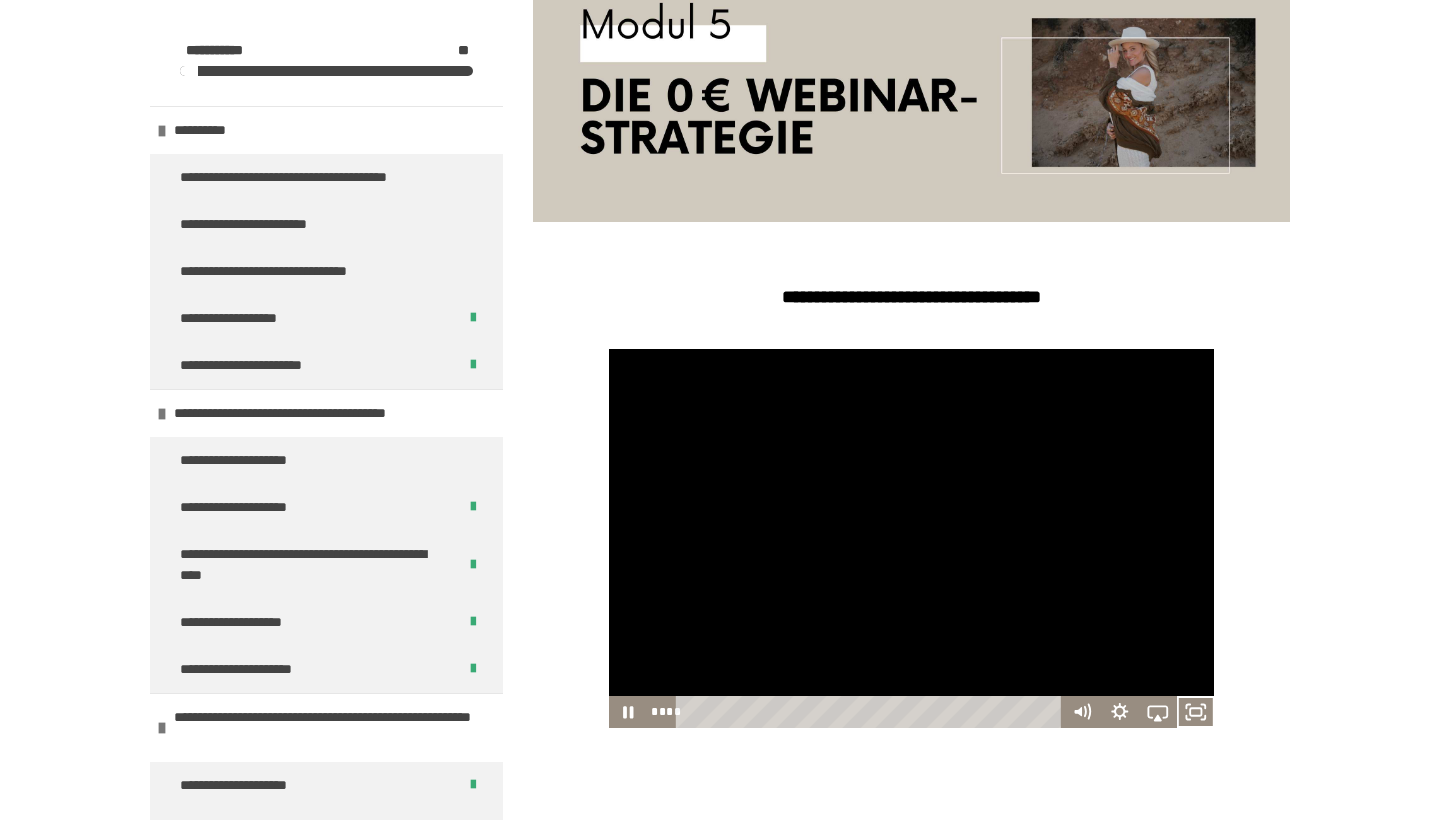 click at bounding box center [912, 538] 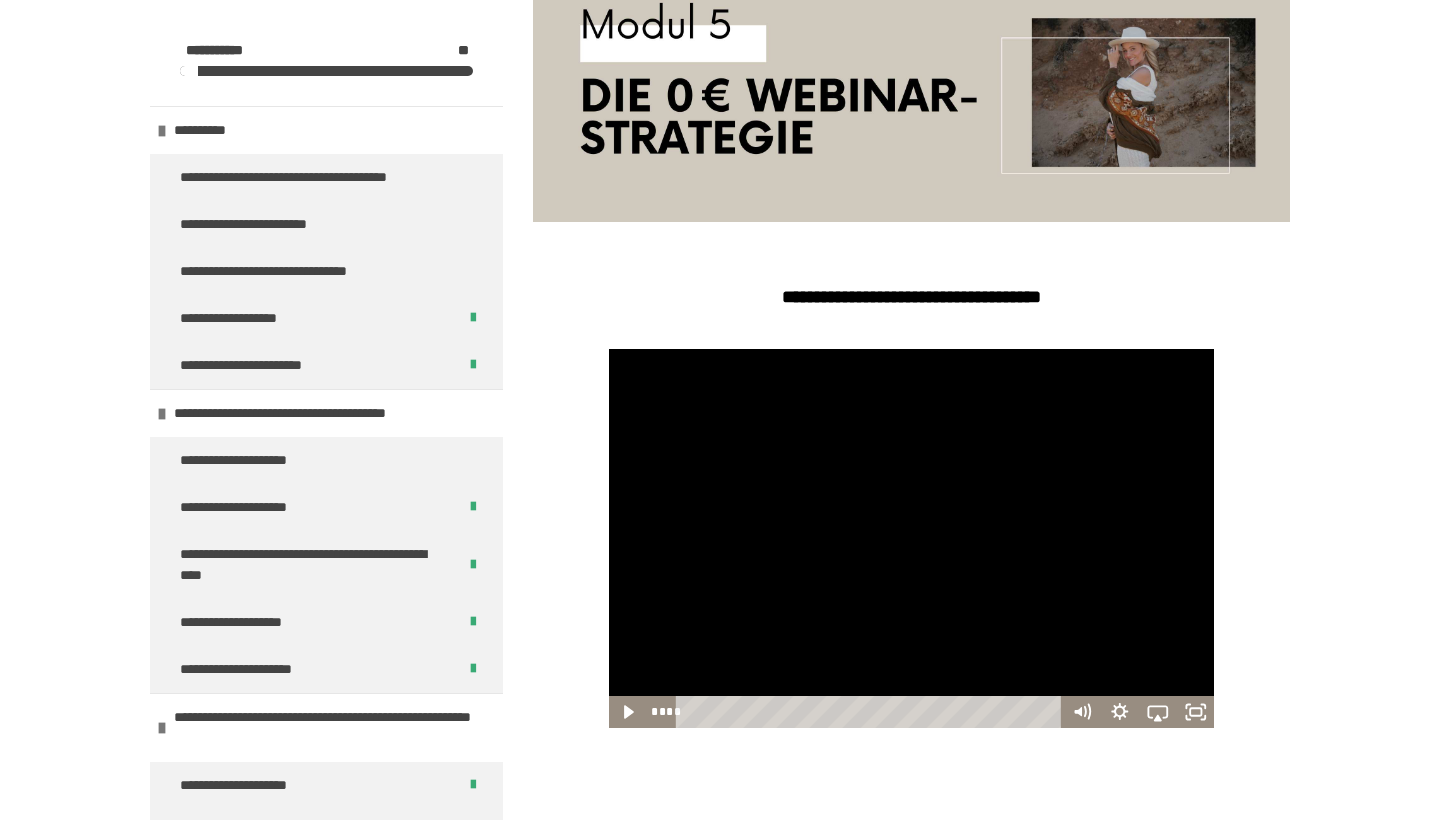 click at bounding box center [912, 538] 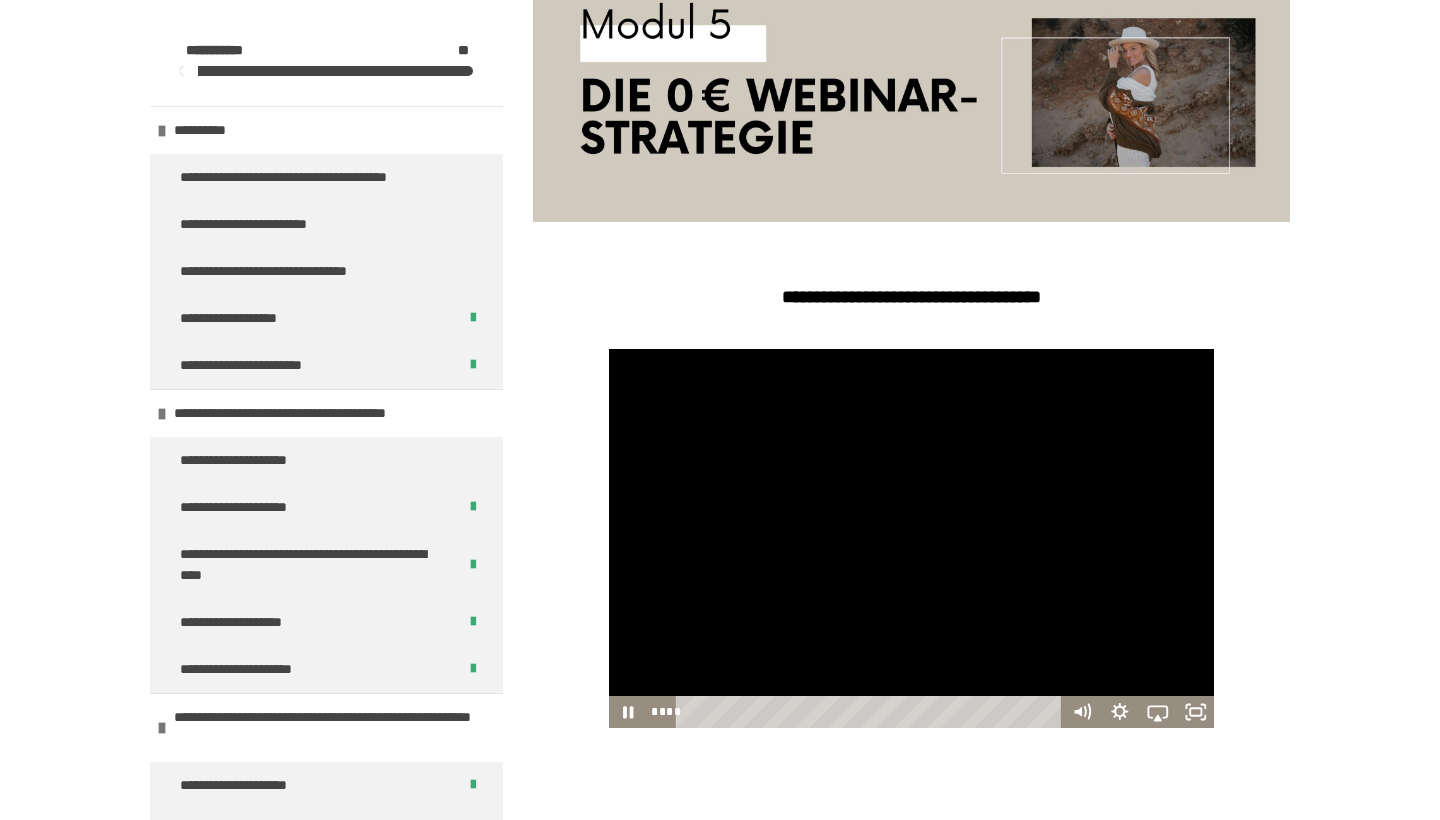 type 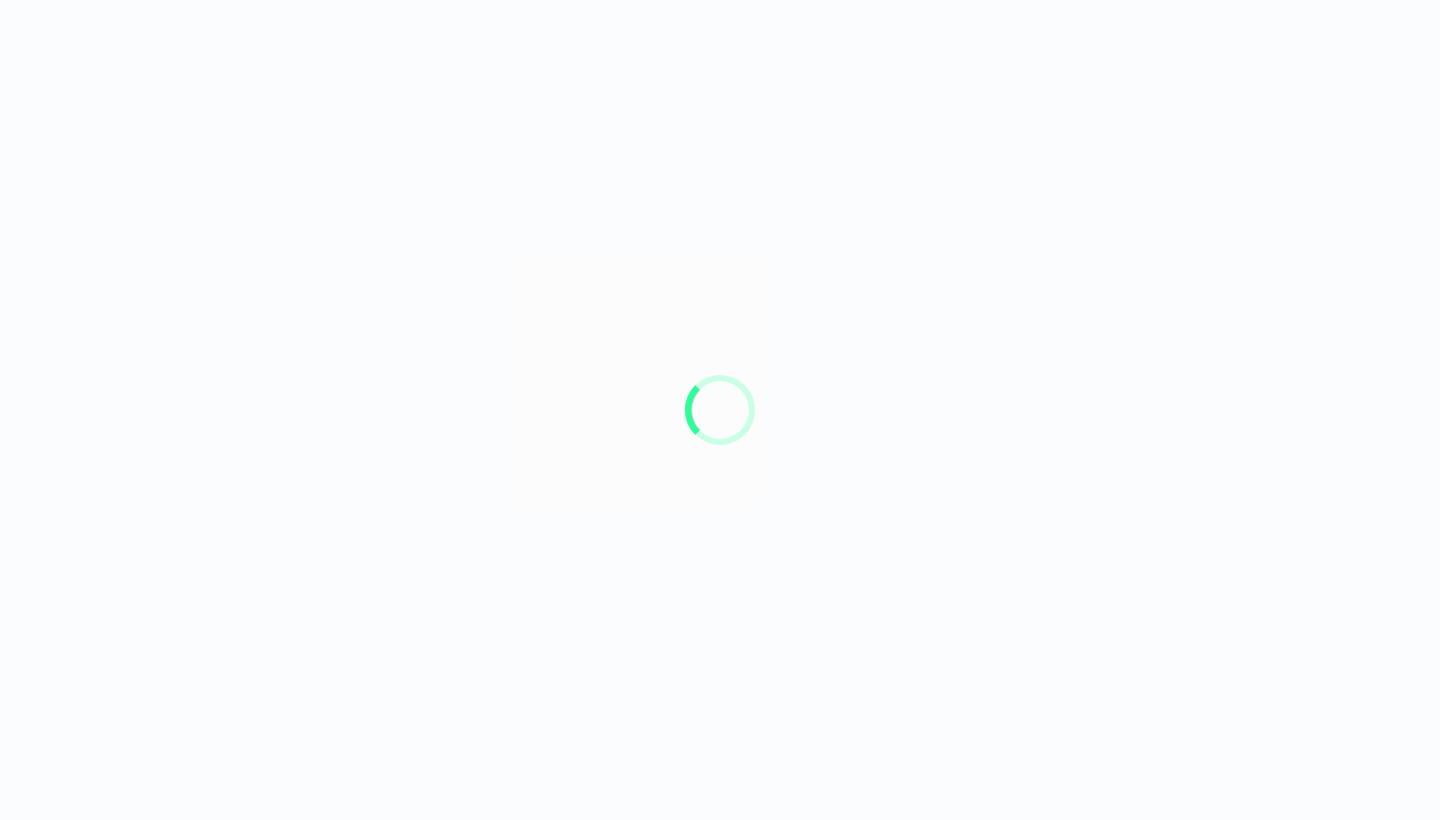 scroll, scrollTop: 0, scrollLeft: 0, axis: both 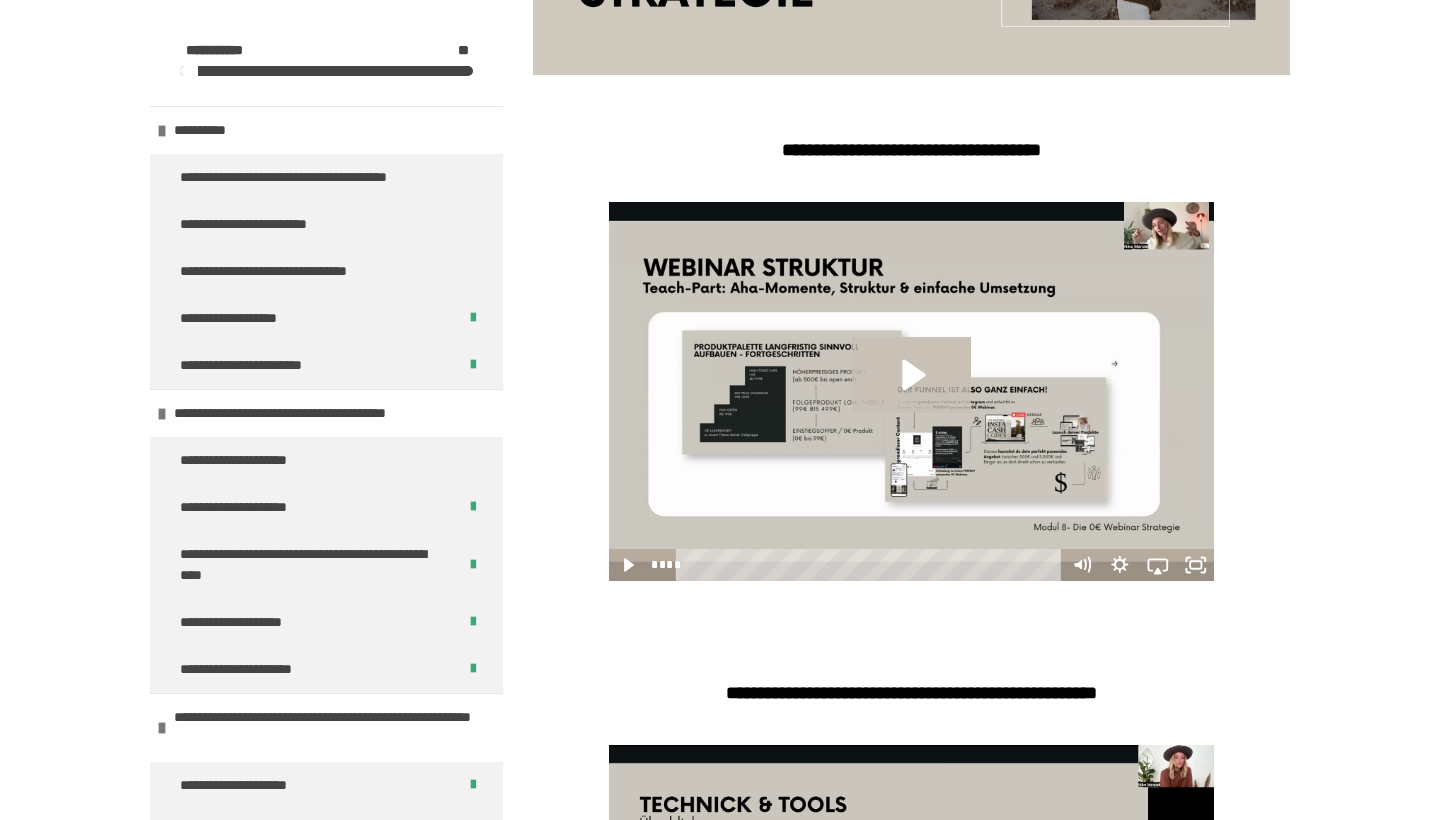 click 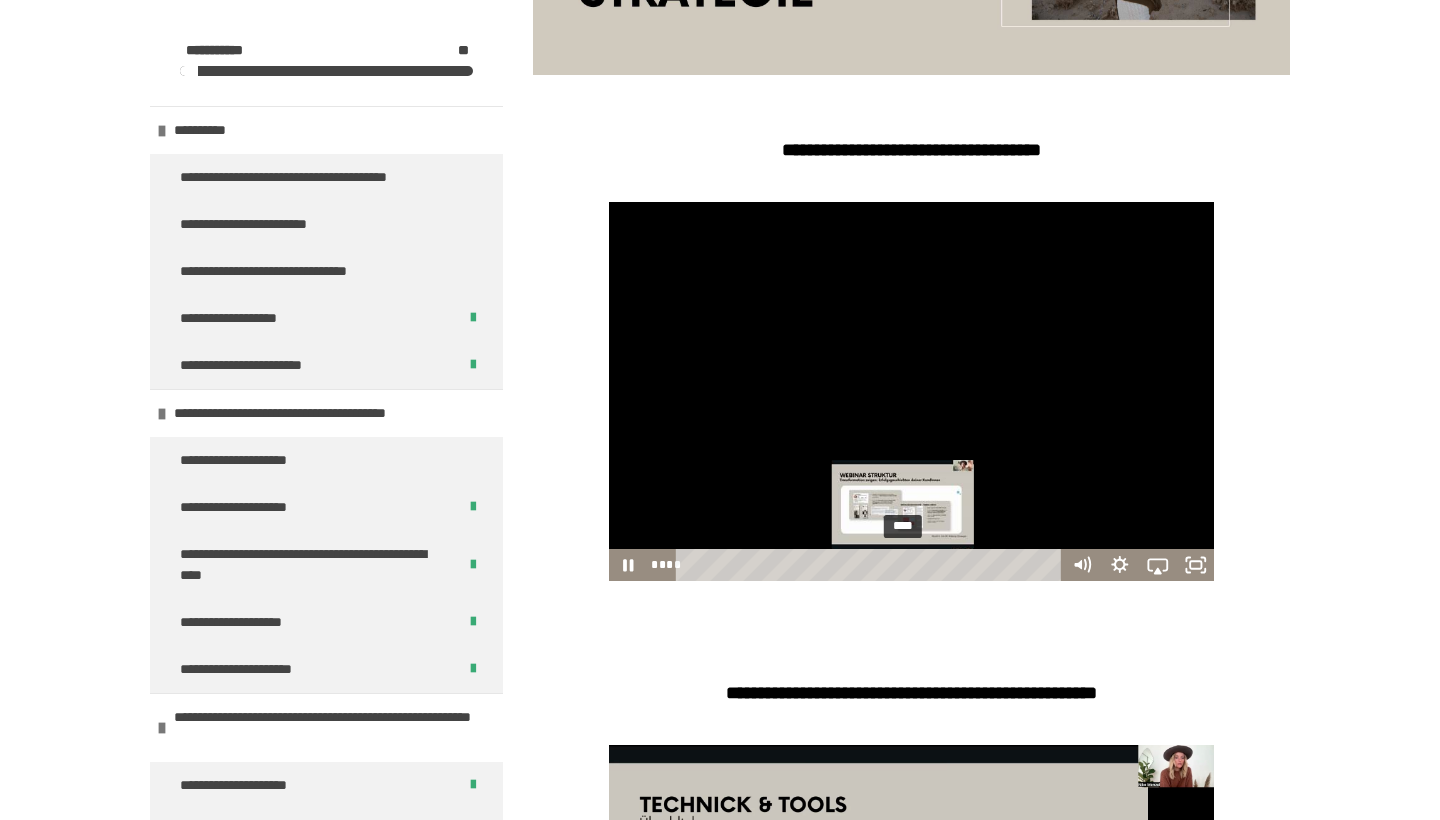click on "****" at bounding box center (871, 565) 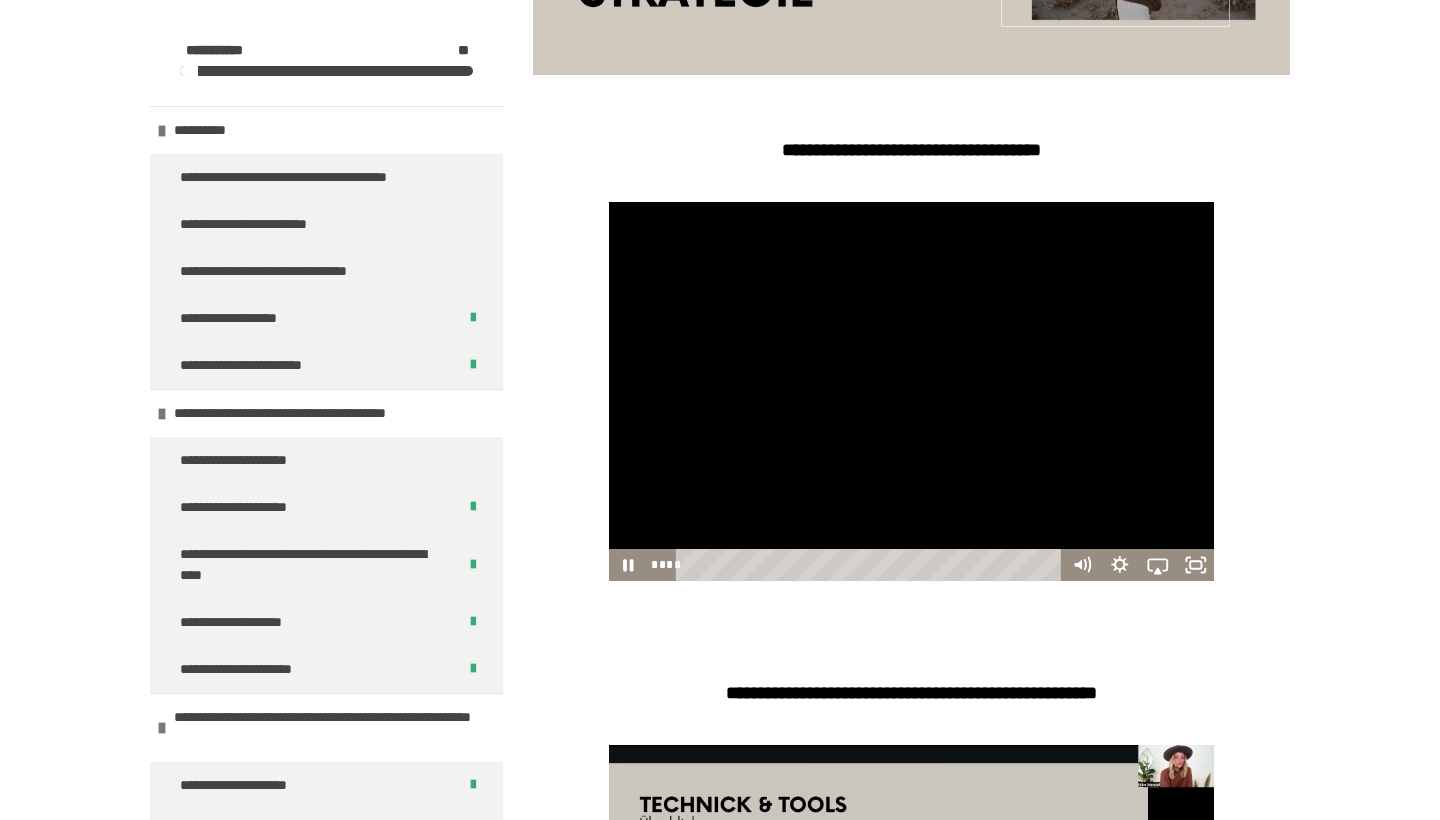 click at bounding box center [912, 391] 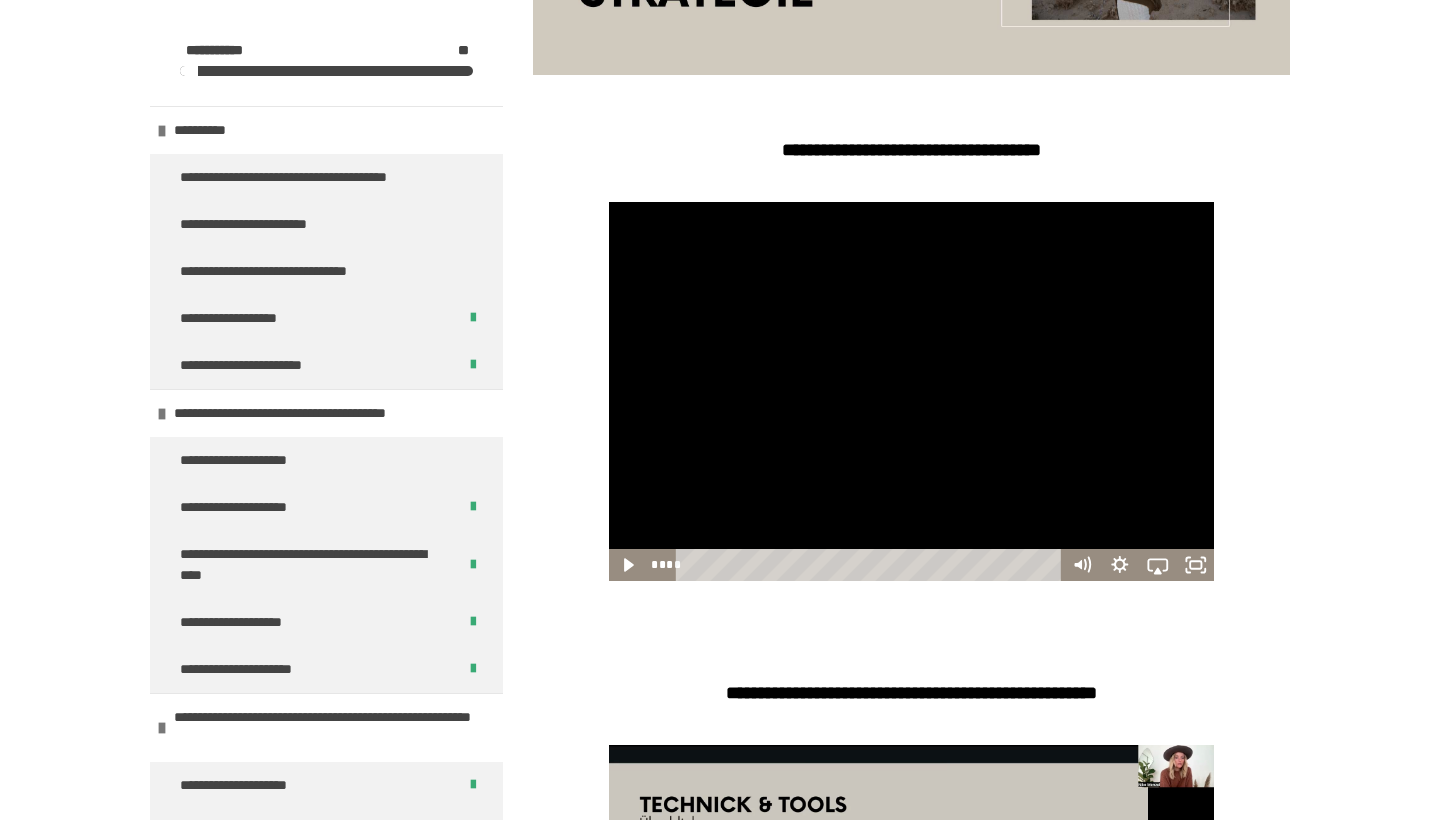 click at bounding box center (912, 391) 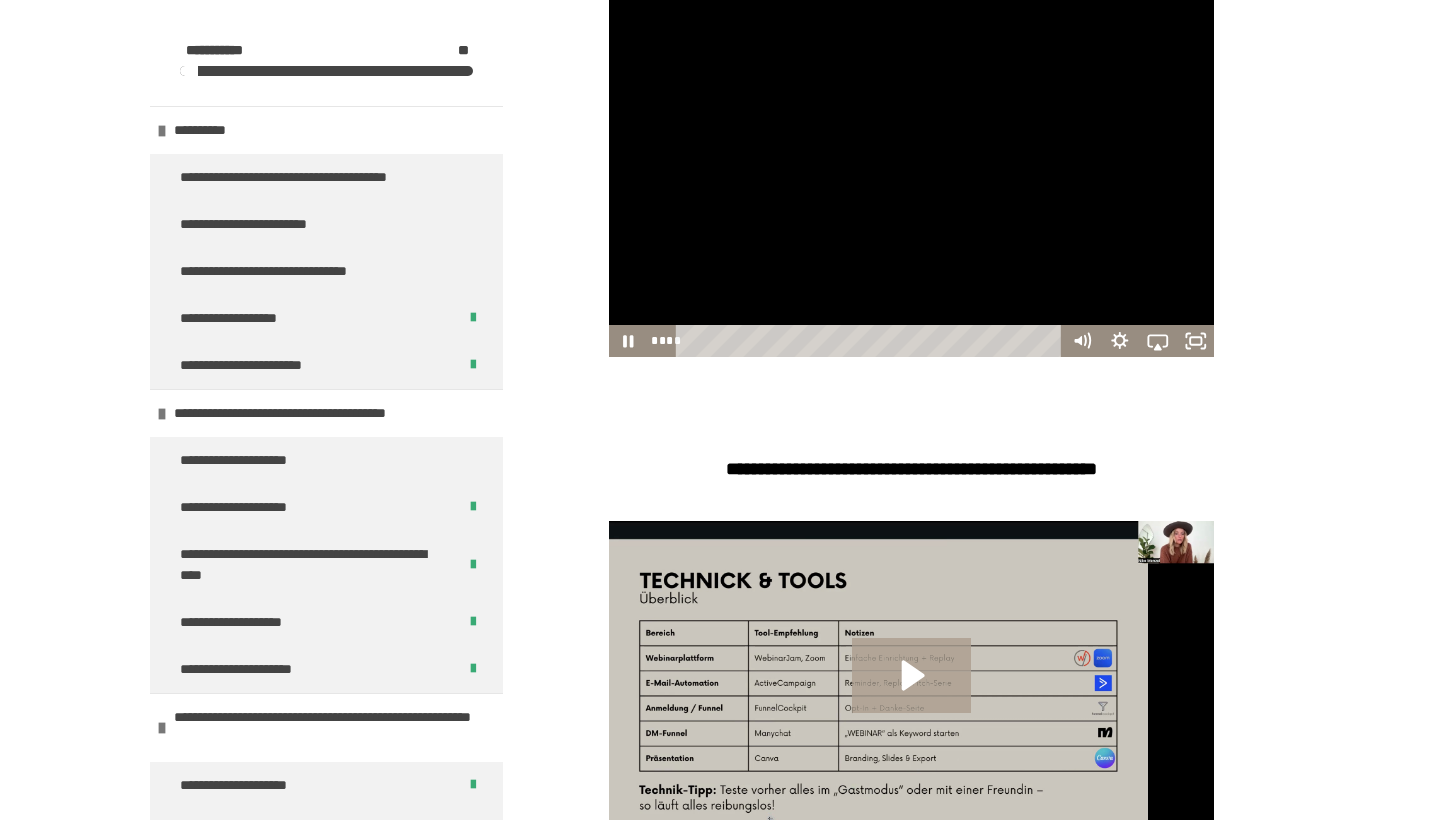 scroll, scrollTop: 705, scrollLeft: 0, axis: vertical 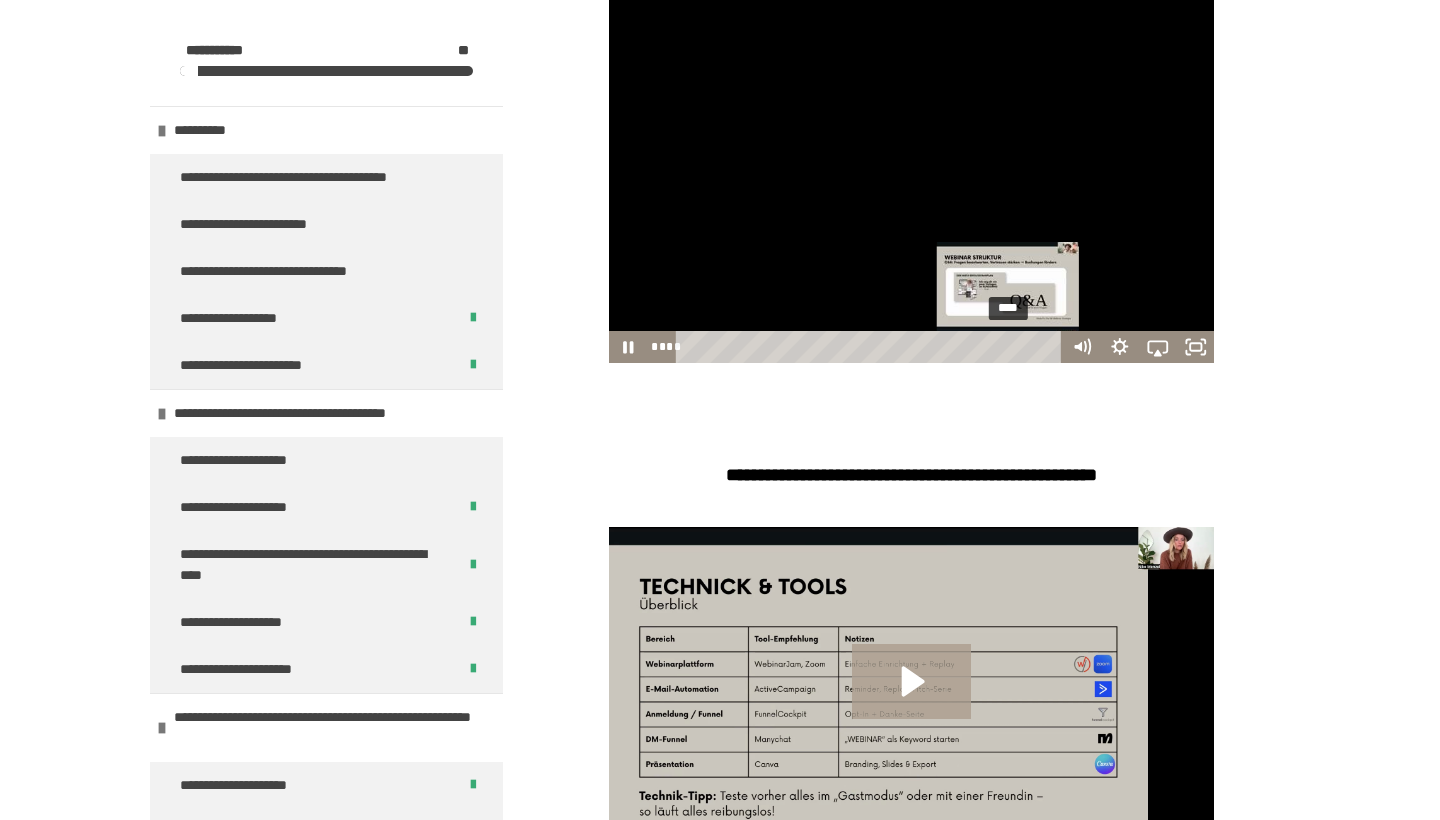 click on "****" at bounding box center (871, 347) 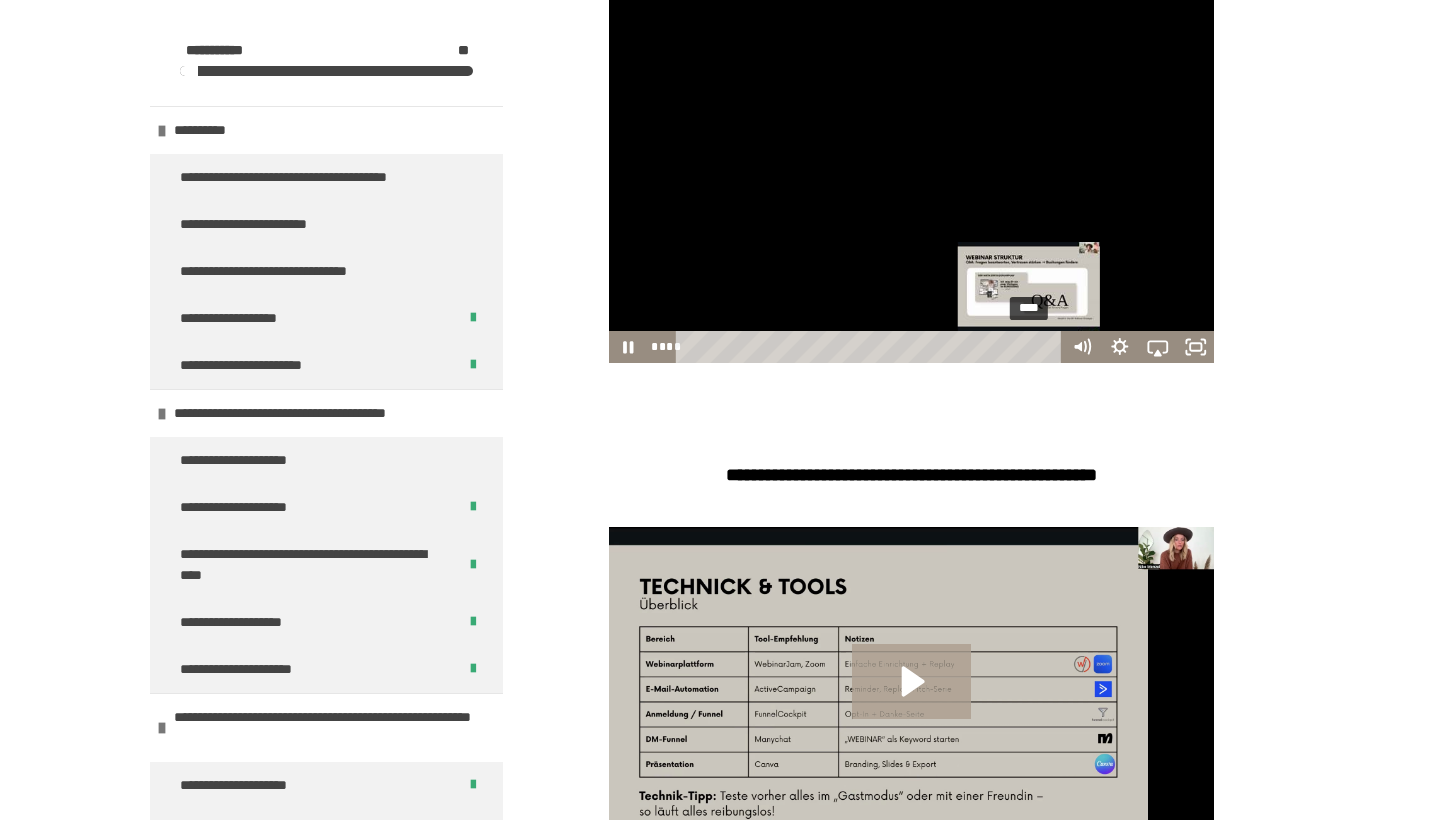 click on "****" at bounding box center [871, 347] 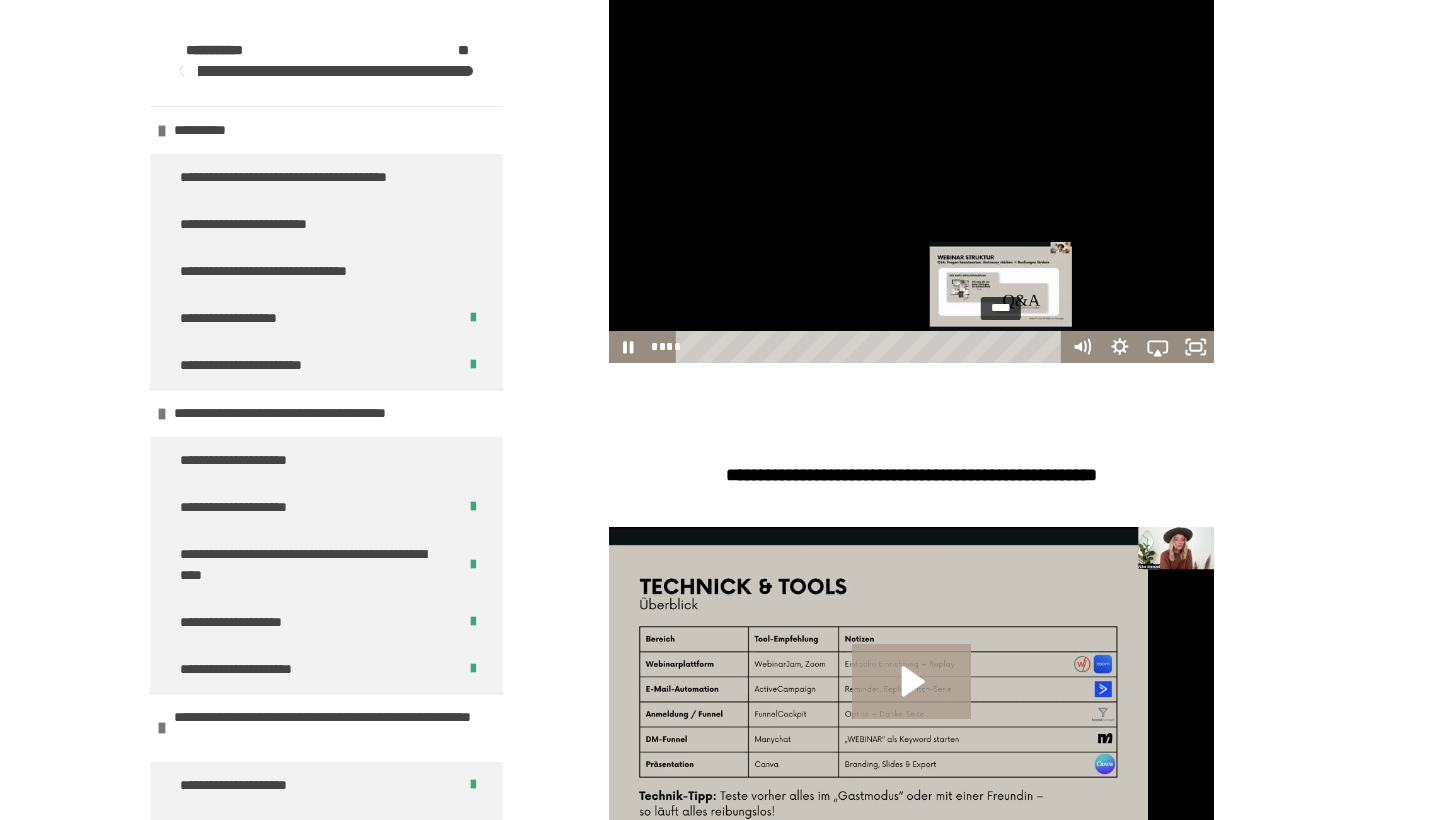 click on "****" at bounding box center (871, 347) 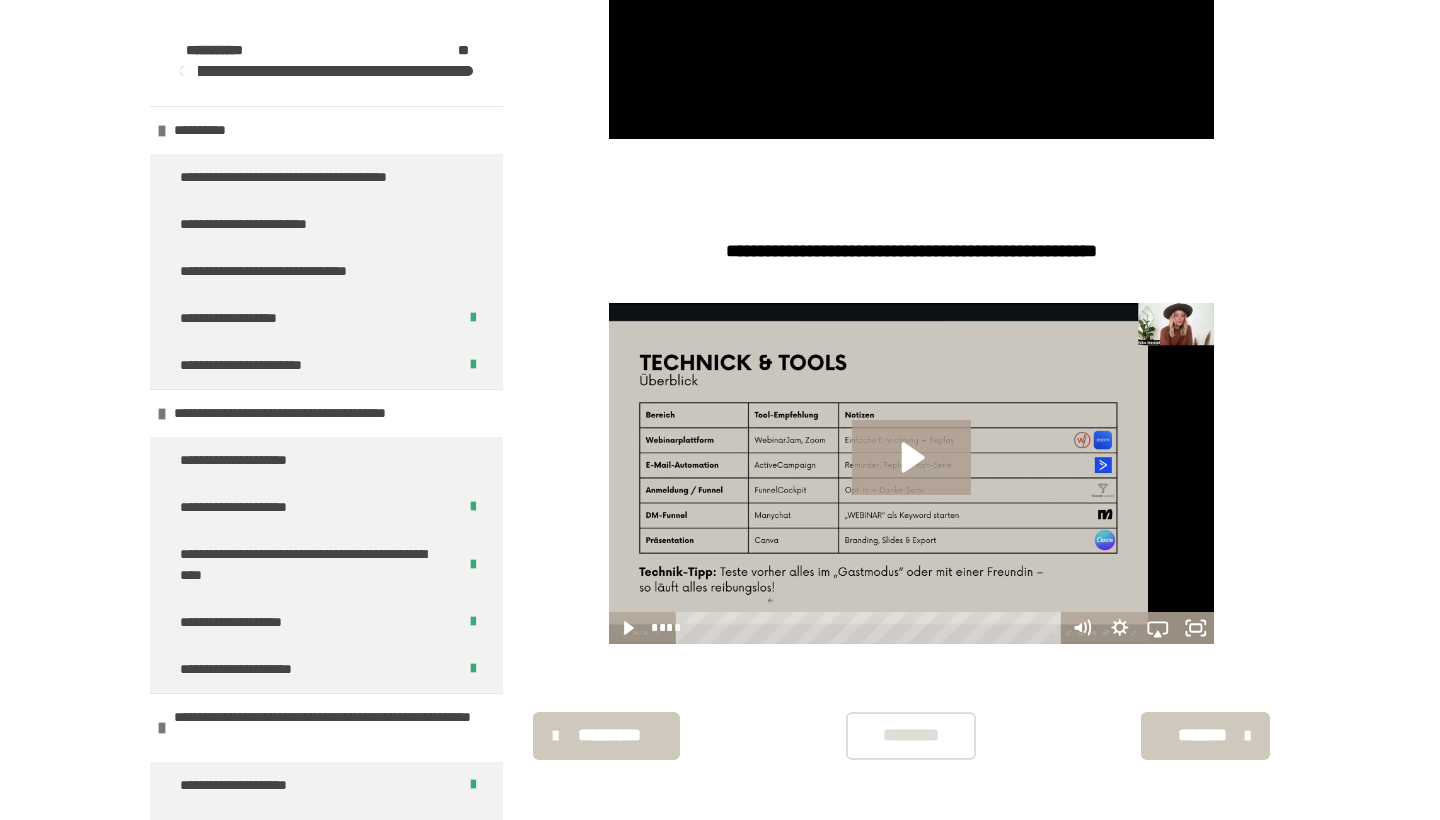 scroll, scrollTop: 929, scrollLeft: 0, axis: vertical 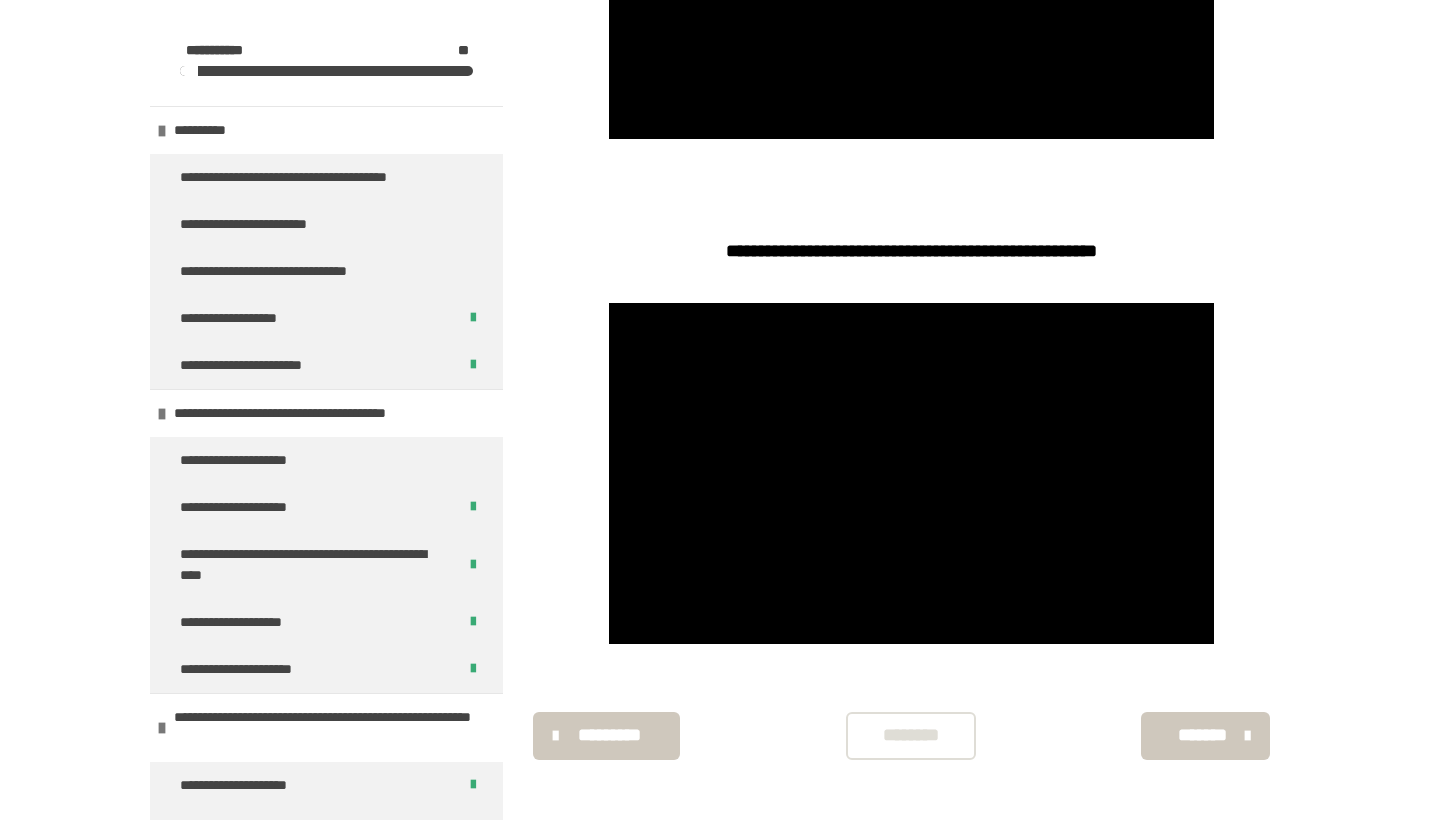click on "********" at bounding box center [911, 735] 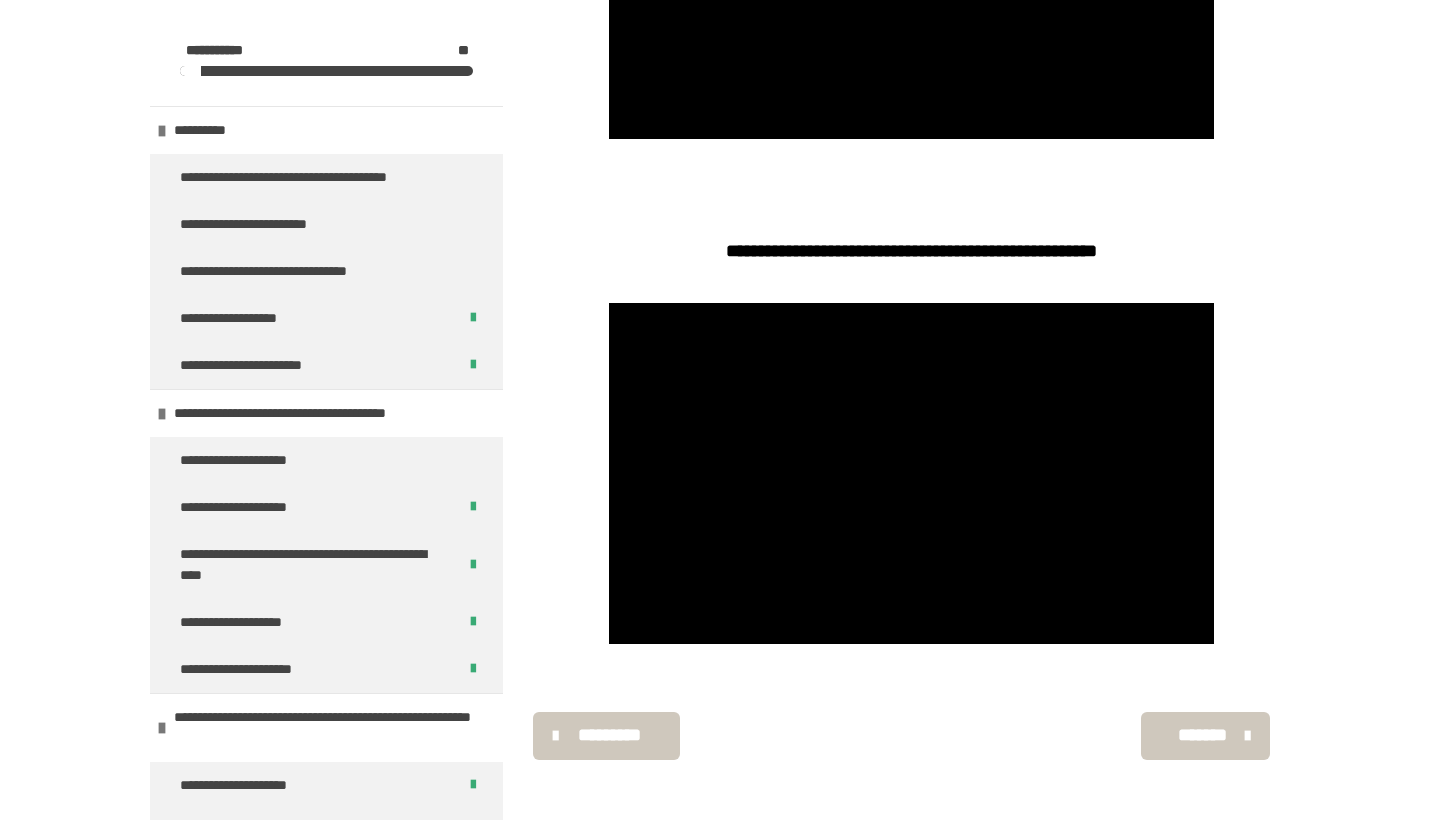 click on "*******" at bounding box center [1203, 735] 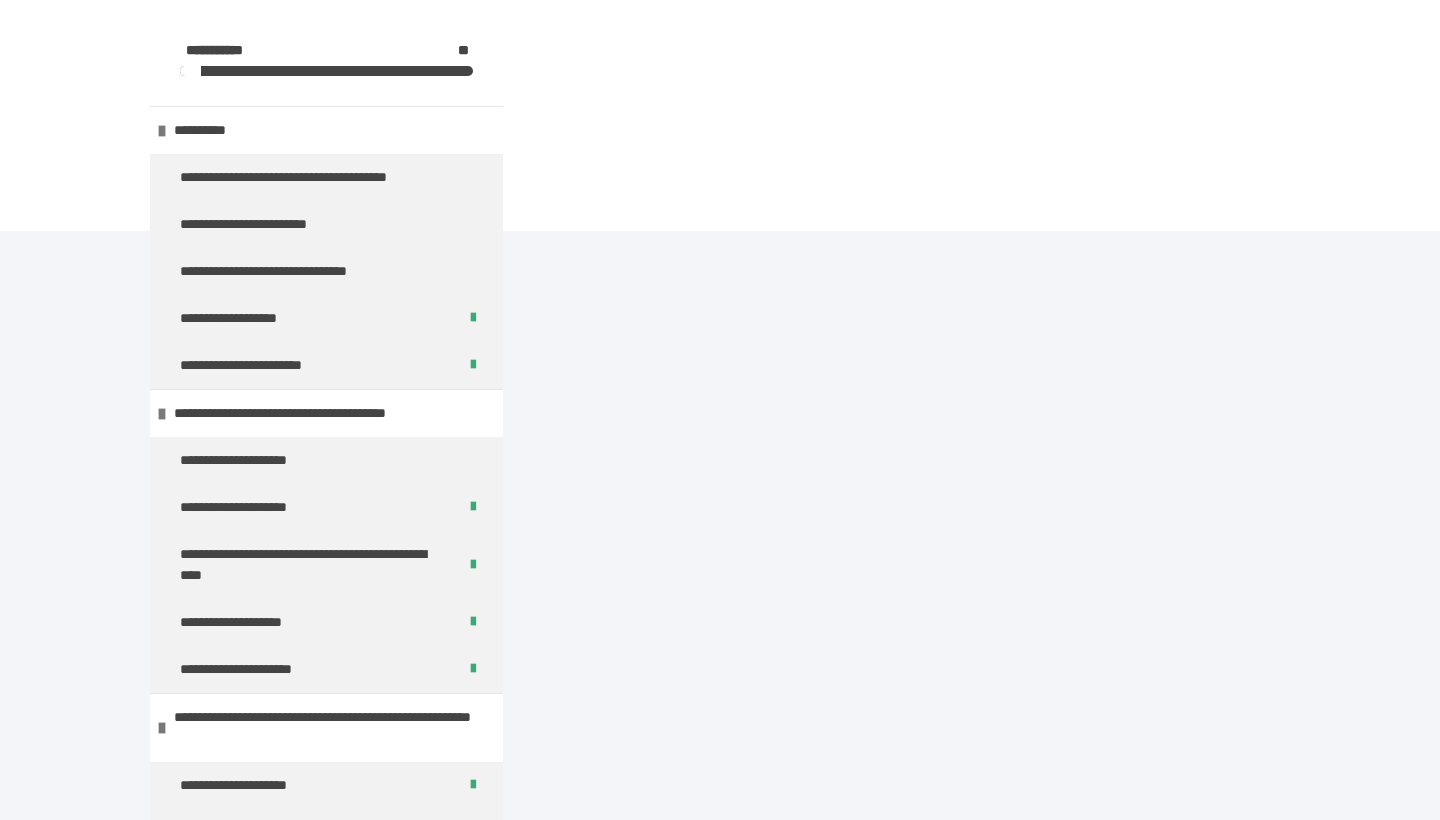 scroll, scrollTop: 340, scrollLeft: 0, axis: vertical 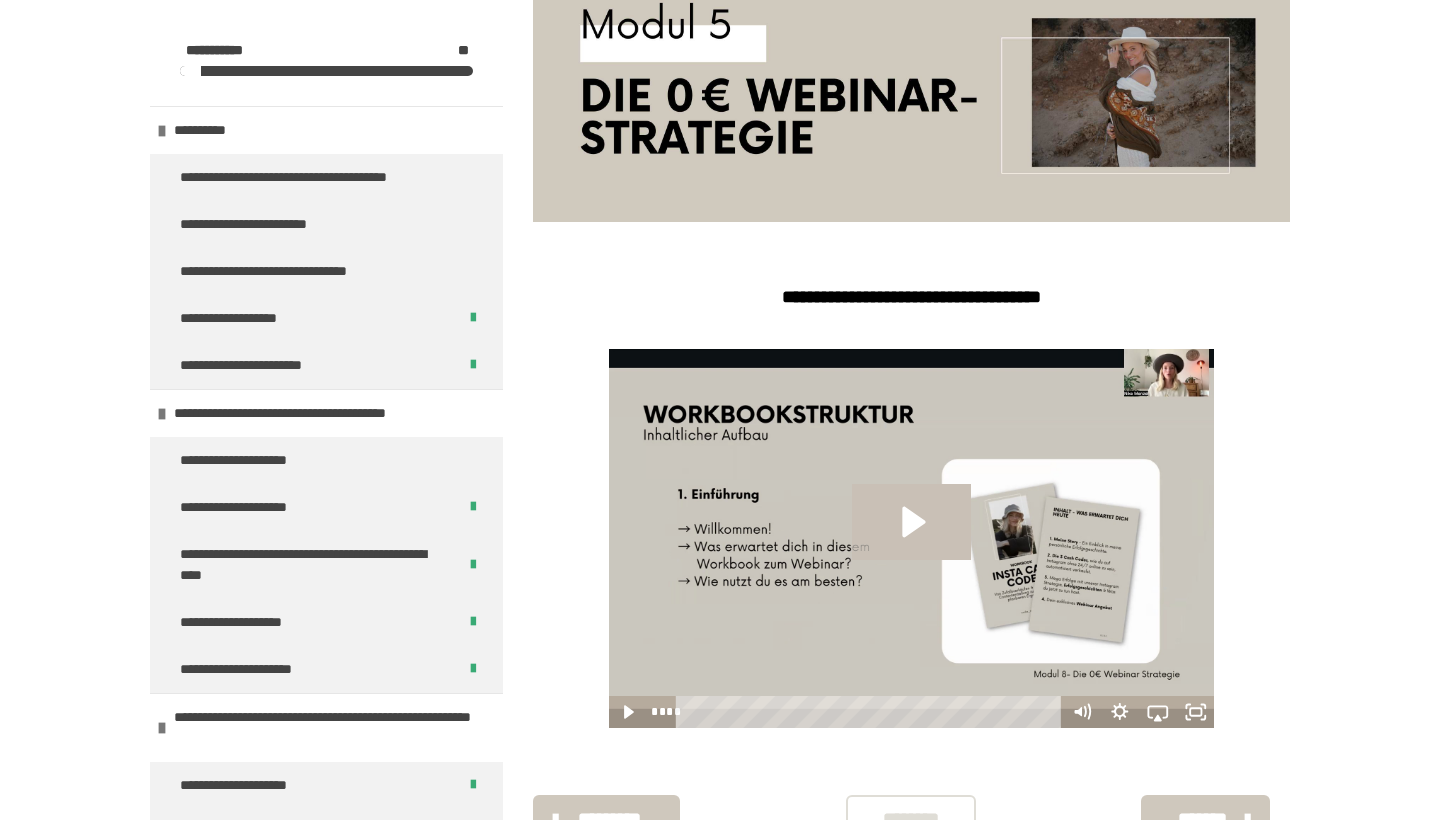click 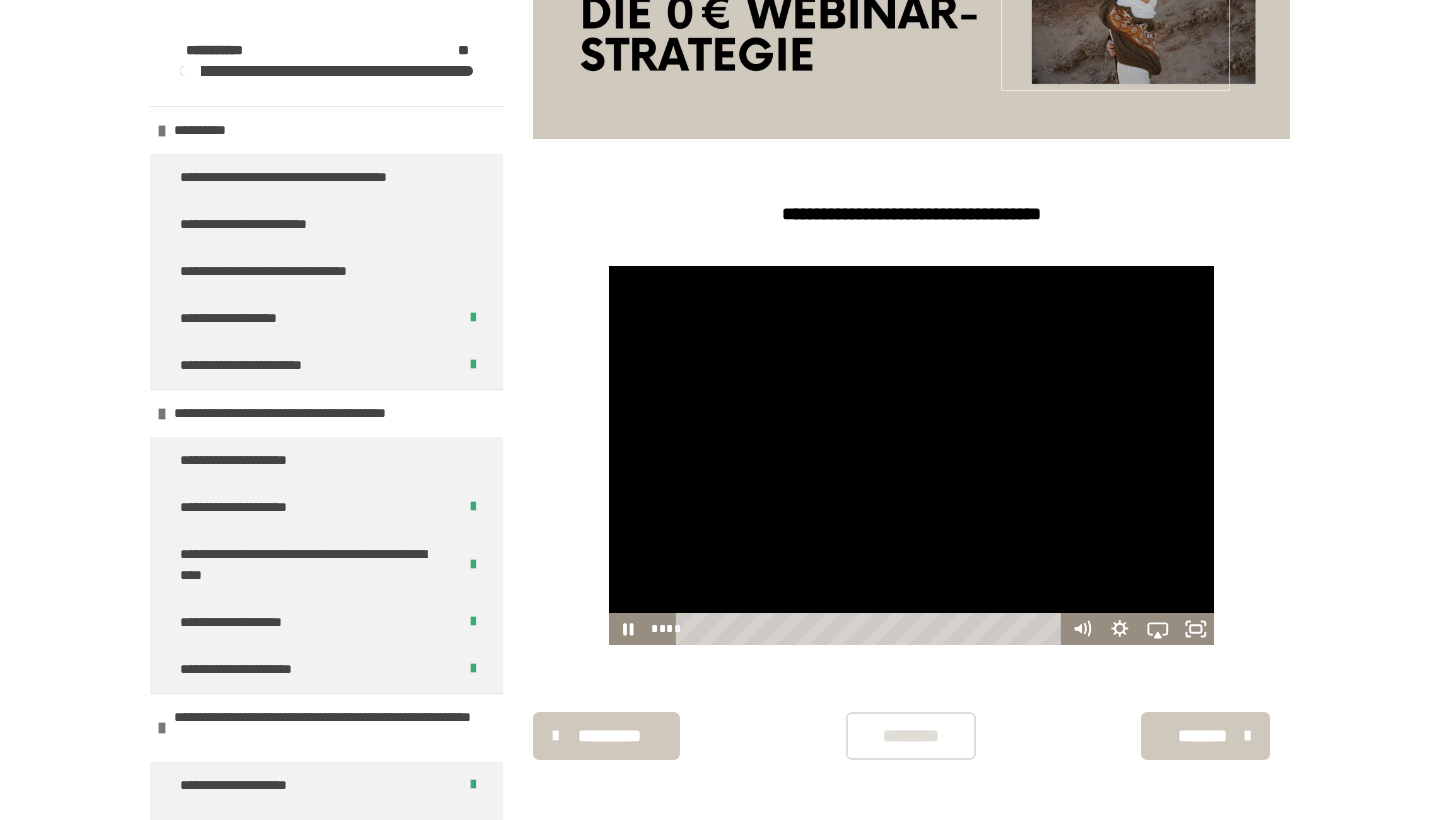scroll, scrollTop: 423, scrollLeft: 0, axis: vertical 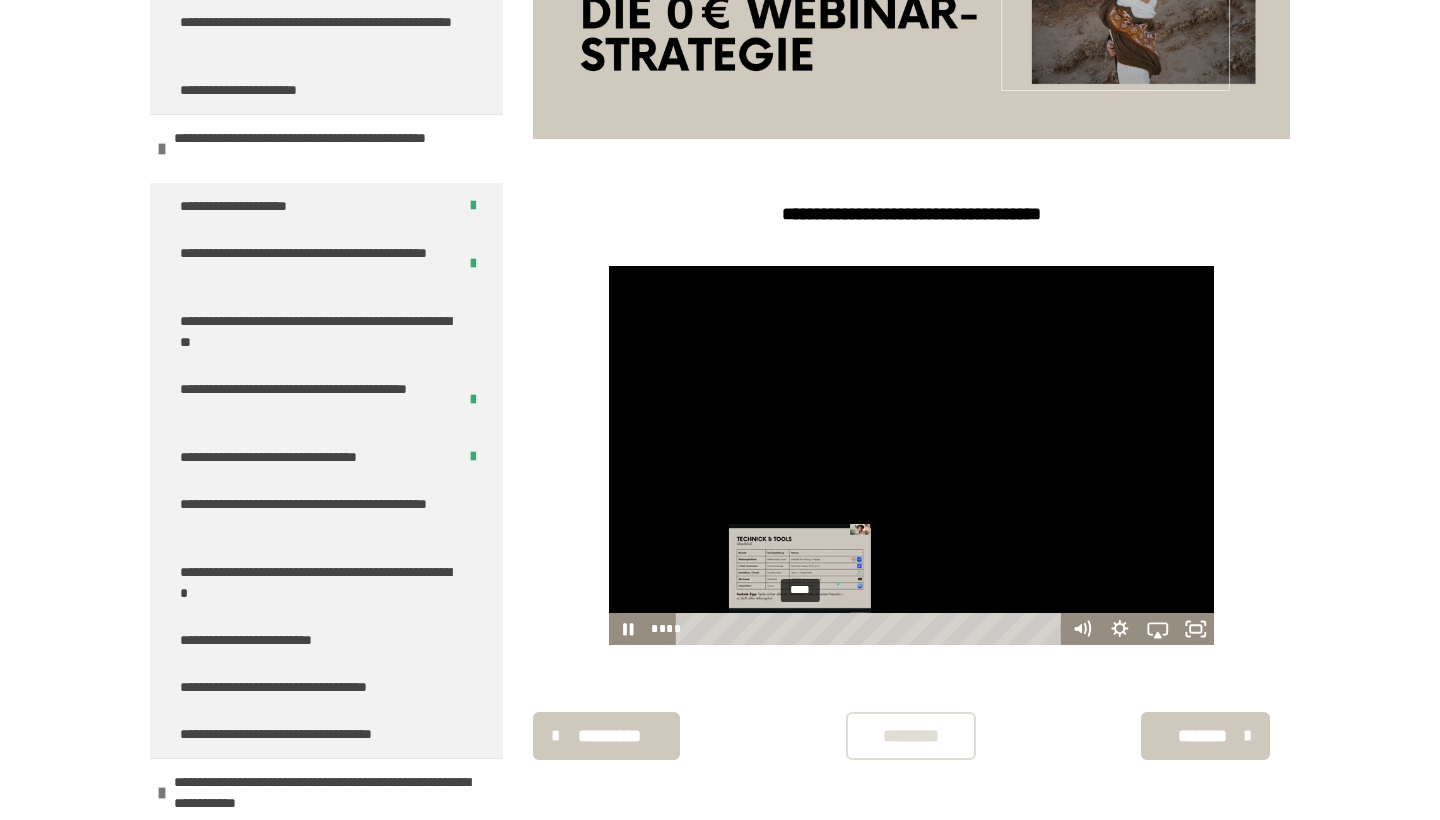 click on "****" at bounding box center (871, 629) 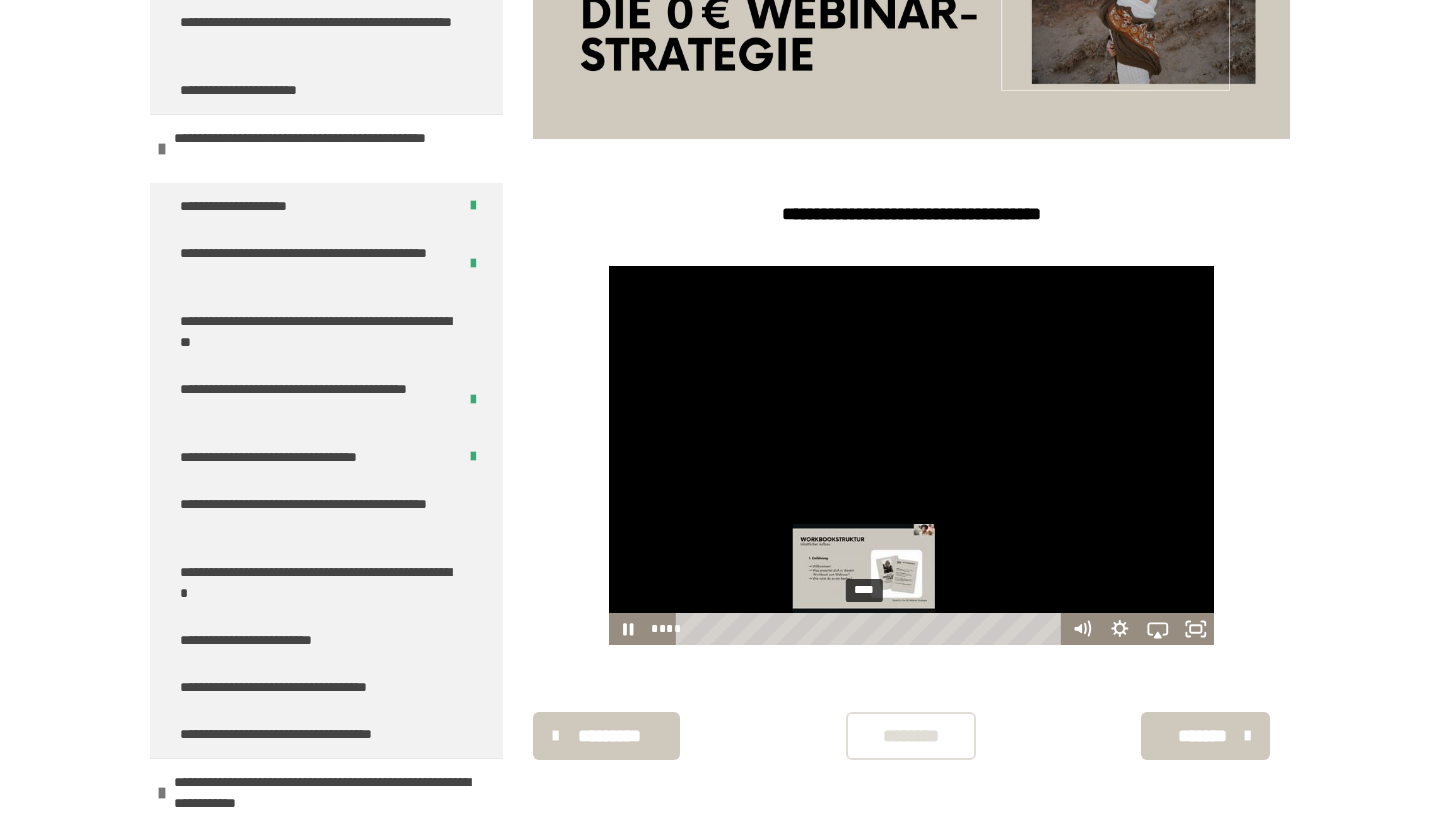 click on "****" at bounding box center (871, 629) 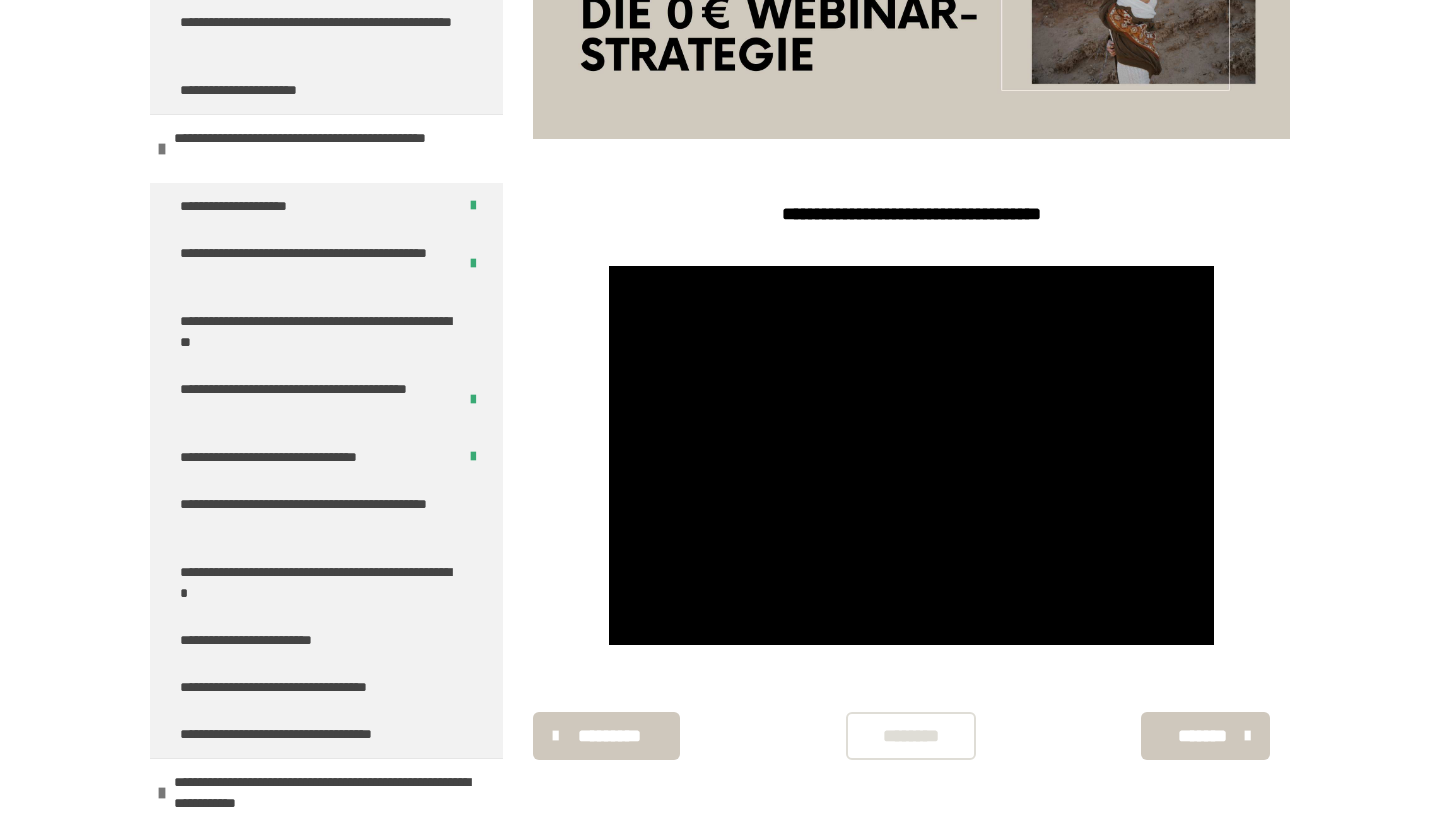 click on "********* ******** *******" at bounding box center (911, 736) 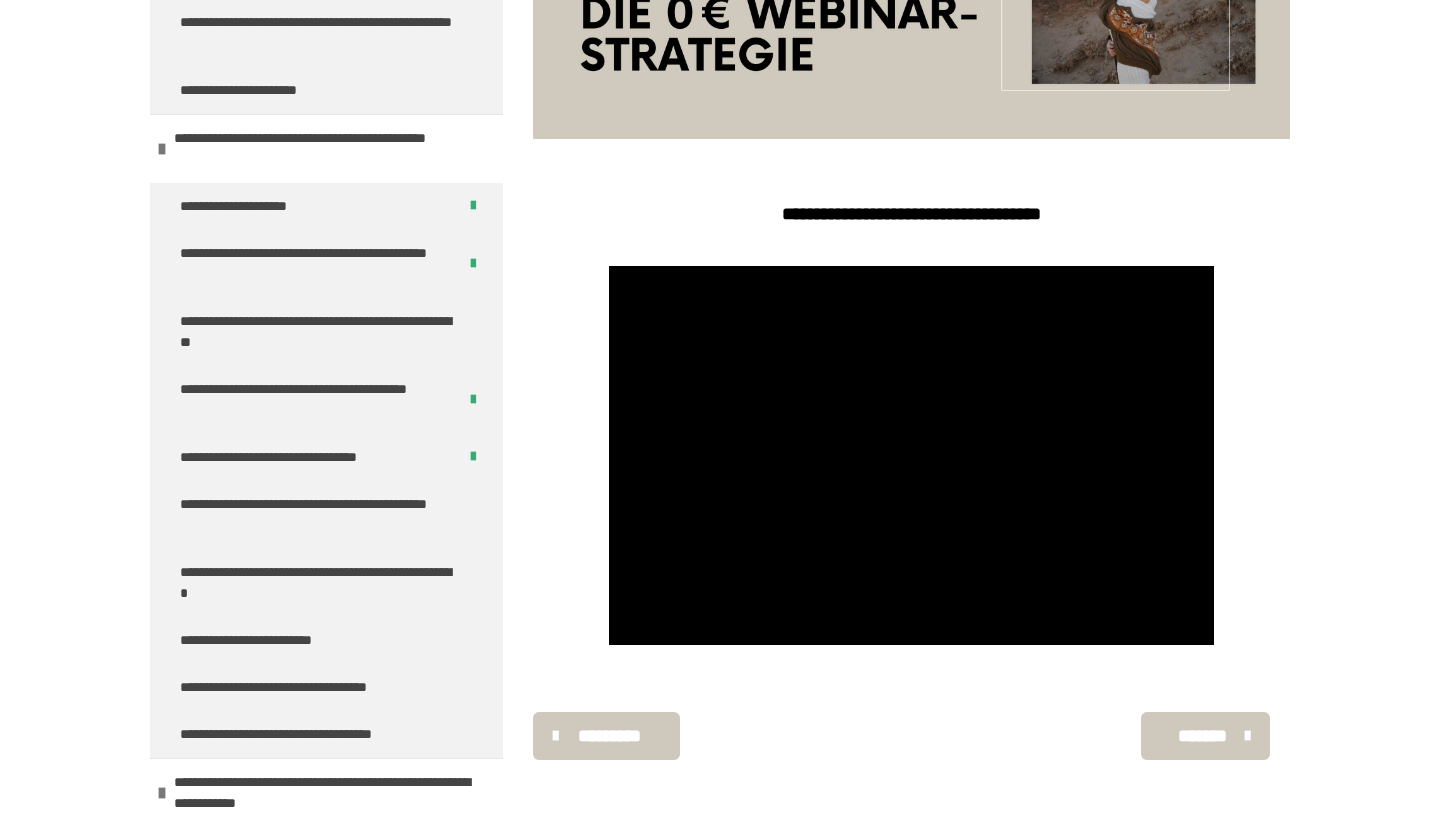click on "*******" at bounding box center [1203, 736] 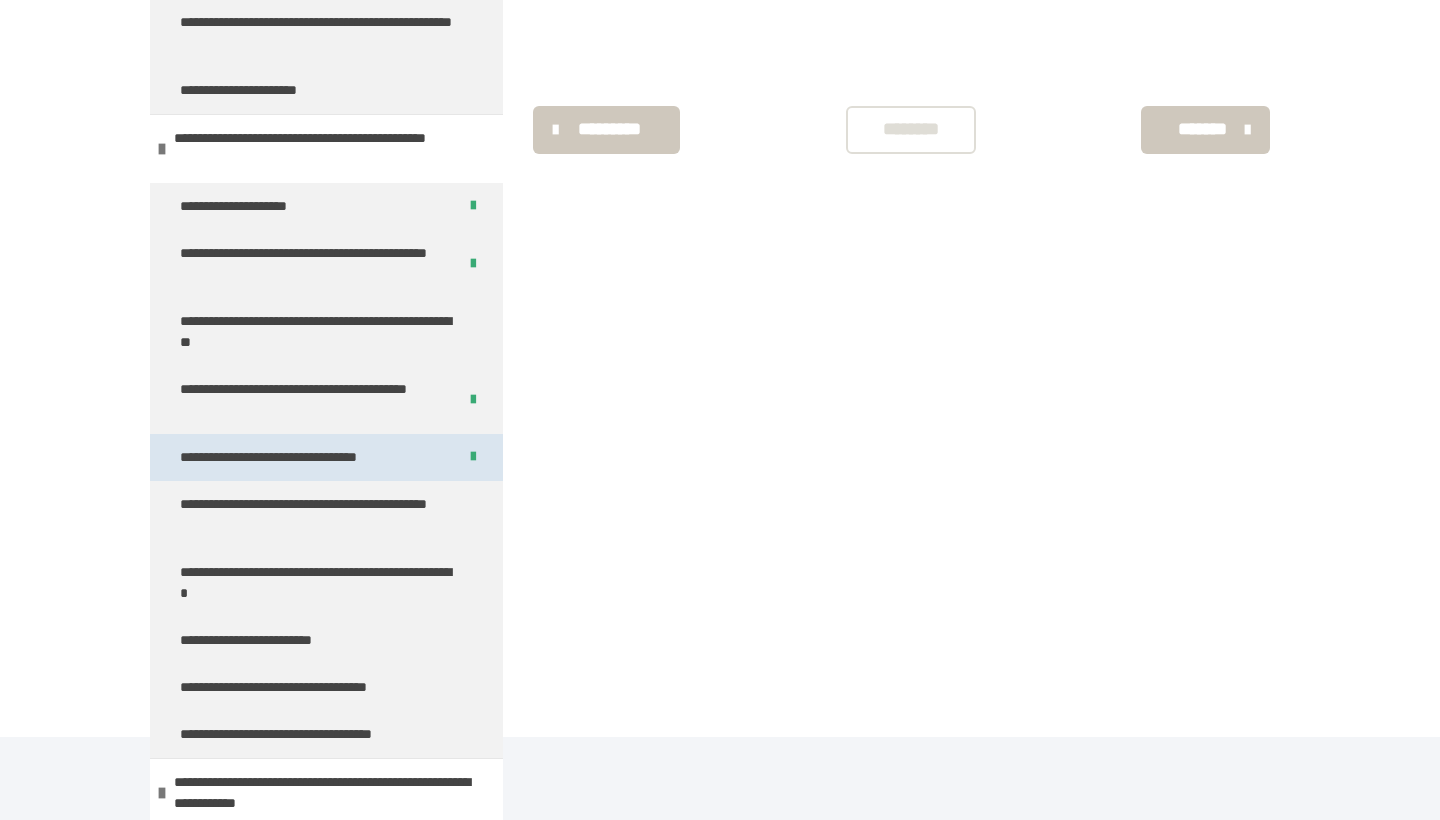 scroll, scrollTop: 340, scrollLeft: 0, axis: vertical 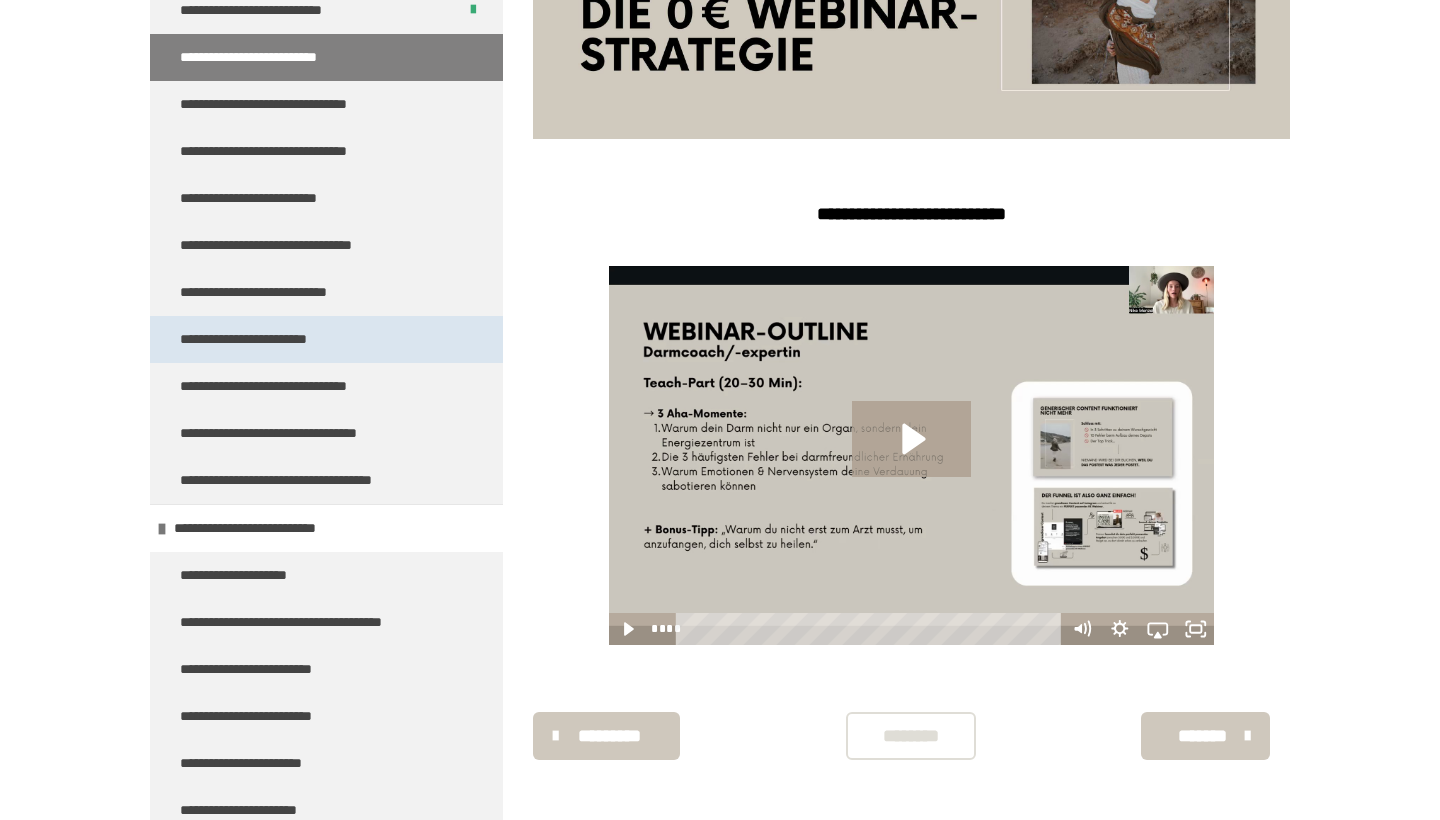 click on "**********" at bounding box center [326, 339] 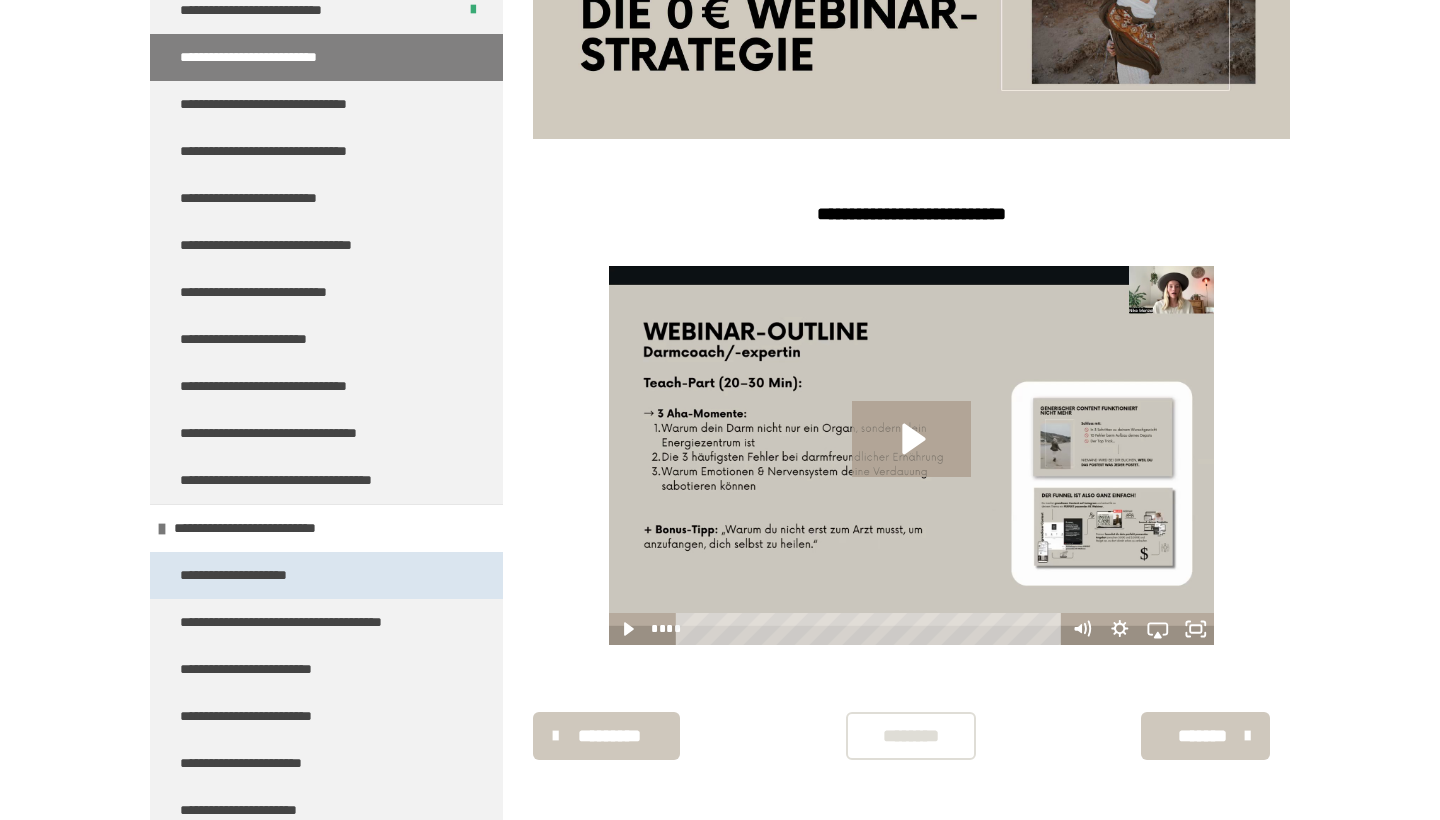 scroll, scrollTop: 270, scrollLeft: 0, axis: vertical 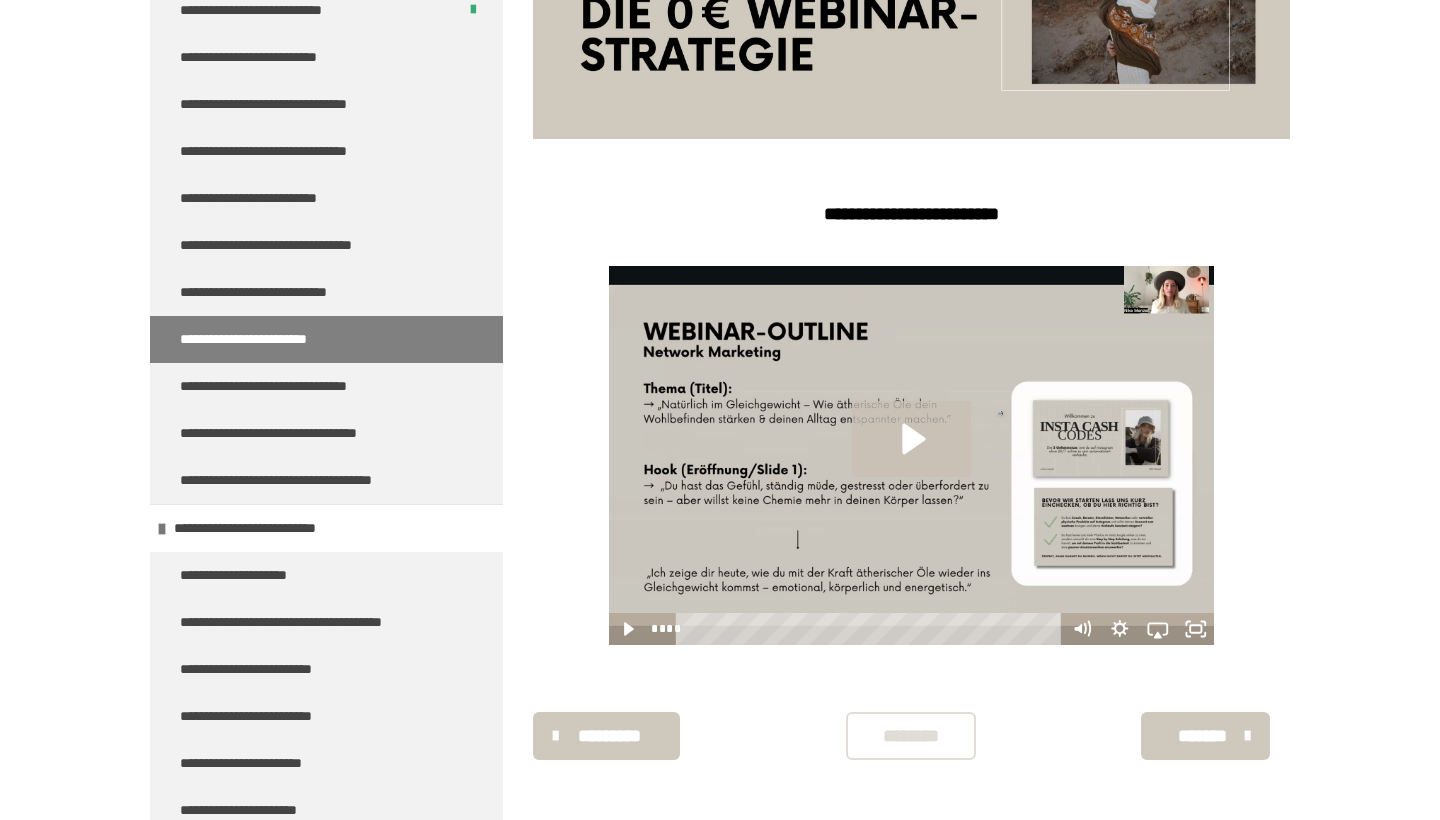 click 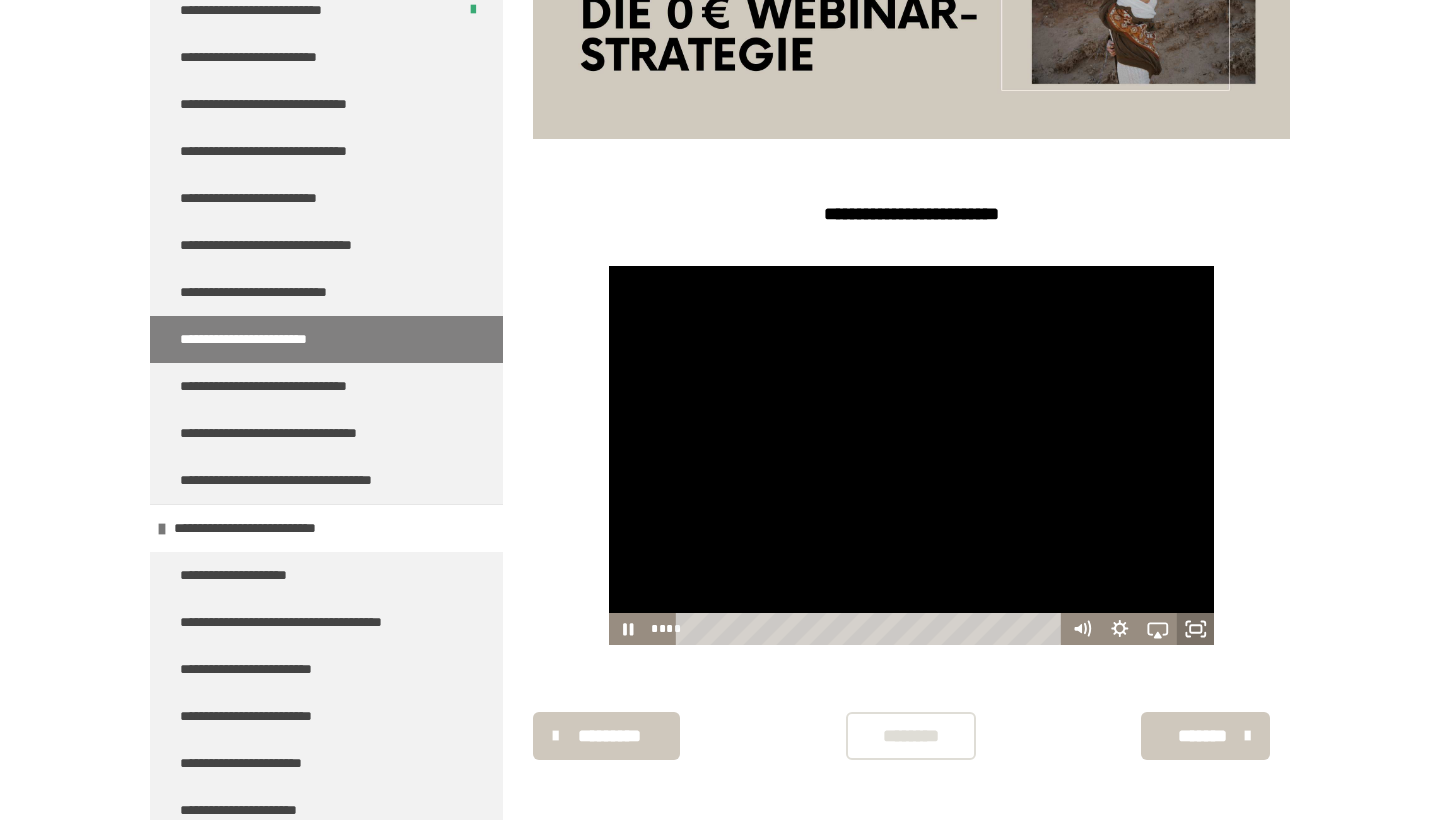 click 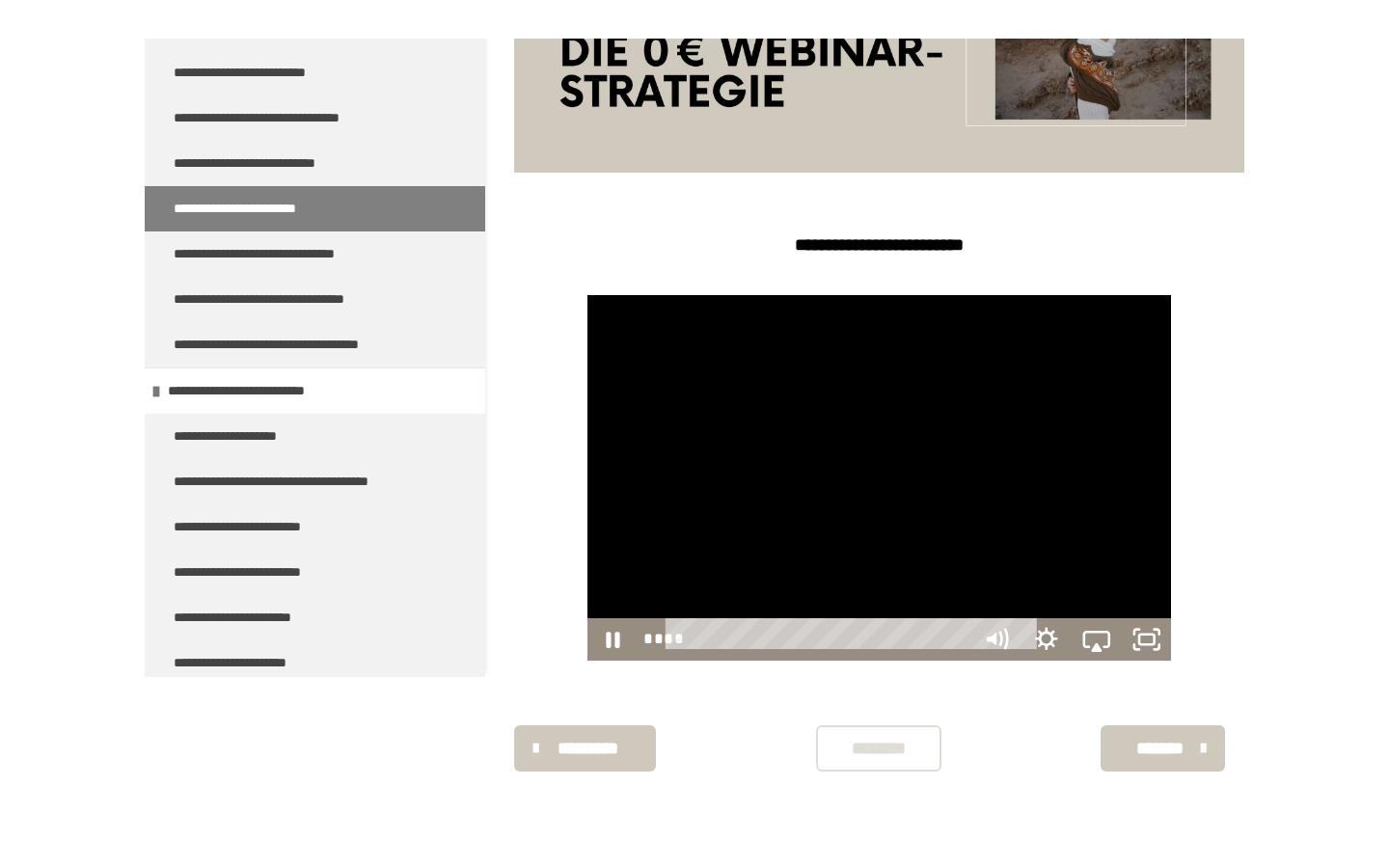 scroll, scrollTop: 0, scrollLeft: 0, axis: both 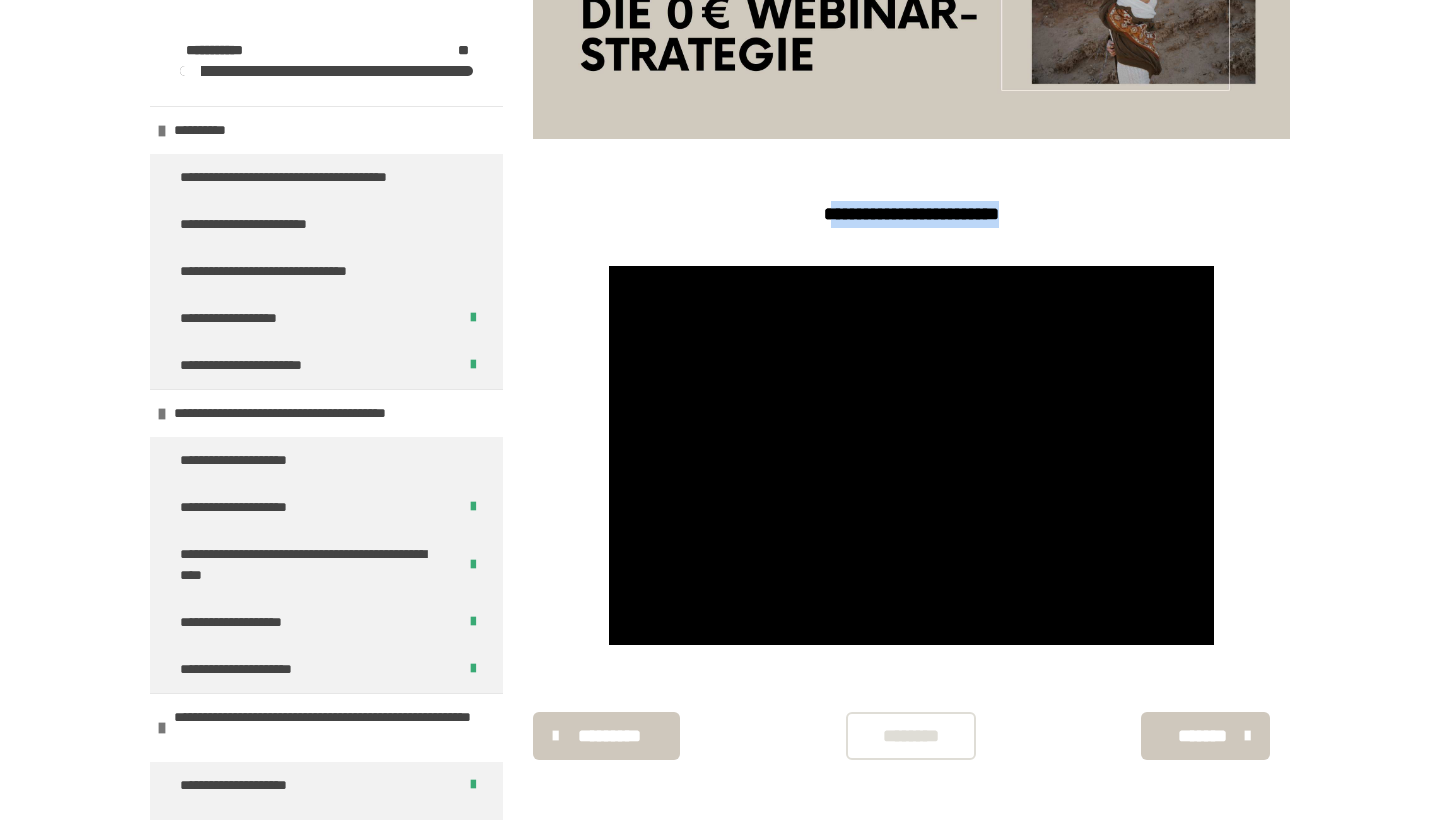 drag, startPoint x: 812, startPoint y: 207, endPoint x: 1098, endPoint y: 208, distance: 286.00174 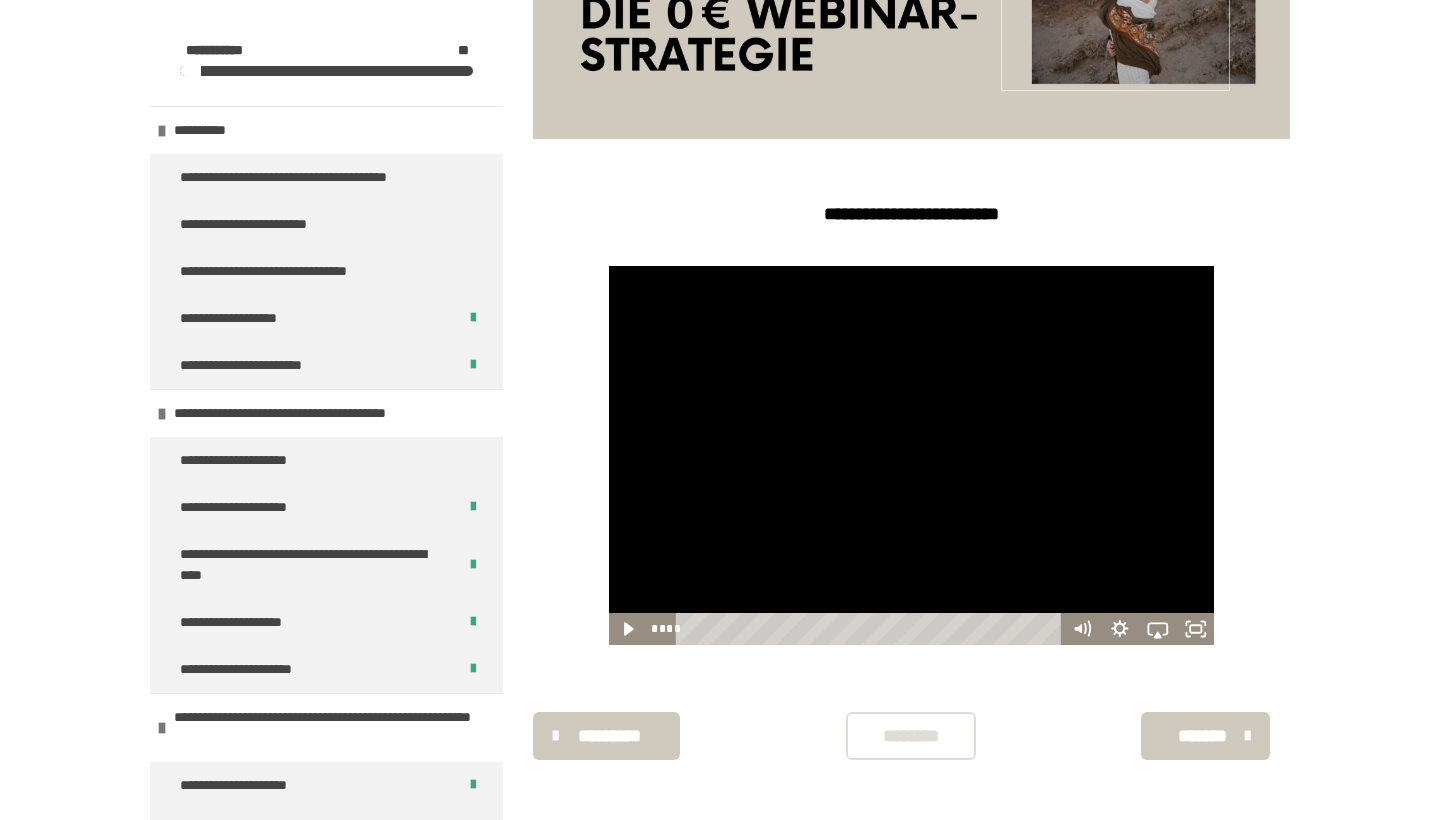 click at bounding box center (912, 455) 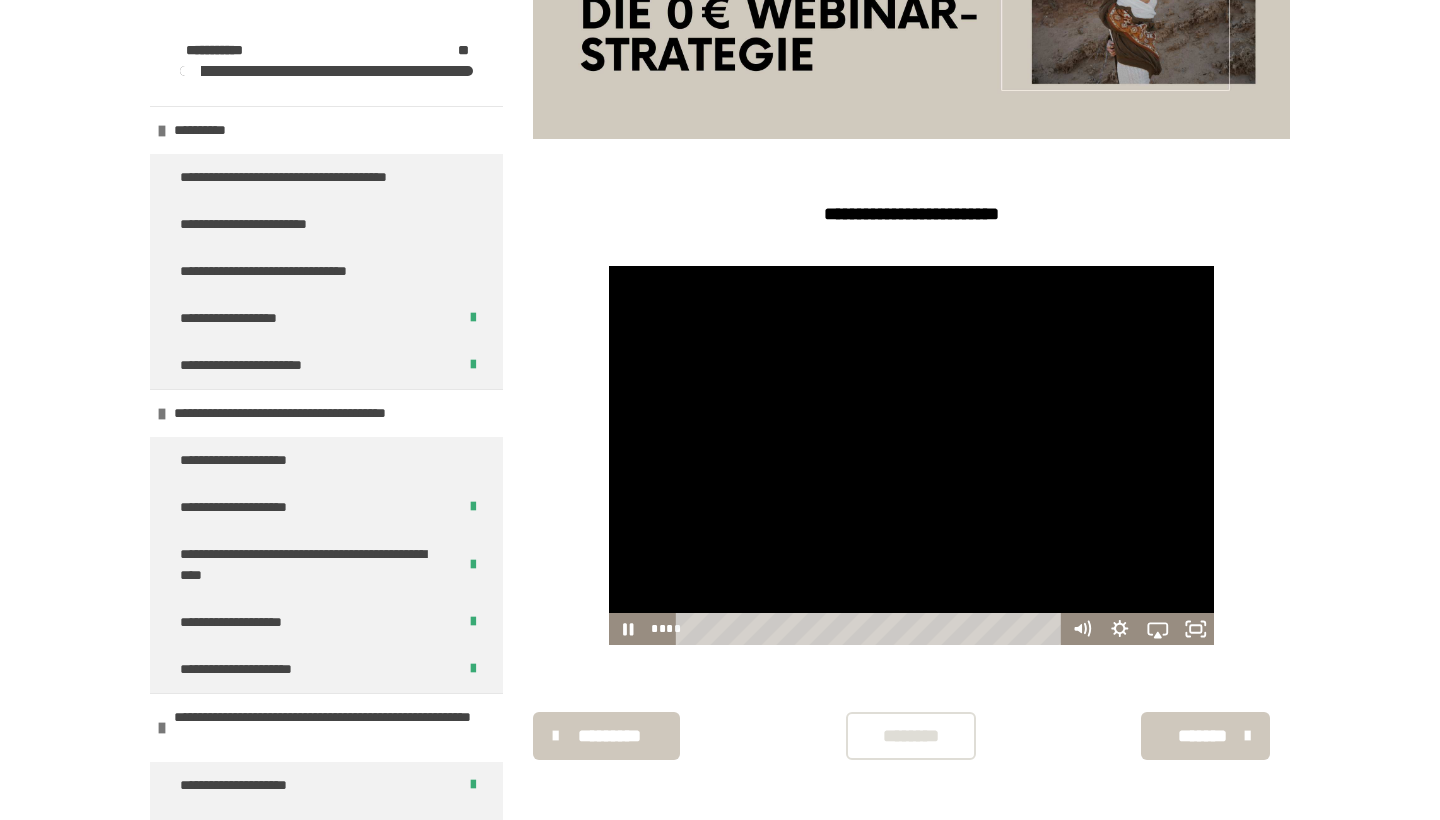 click at bounding box center (912, 455) 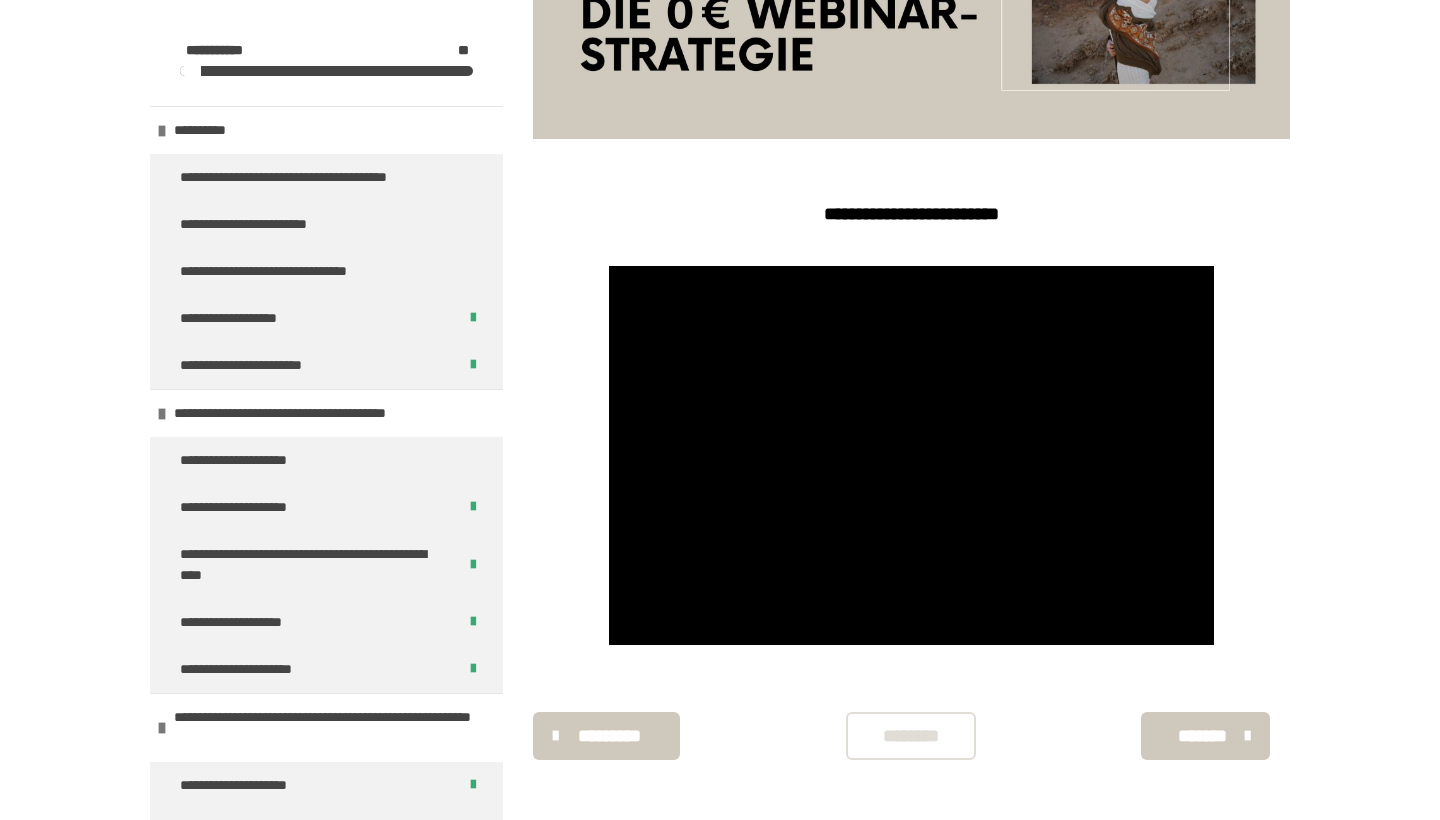 click on "********" at bounding box center (911, 736) 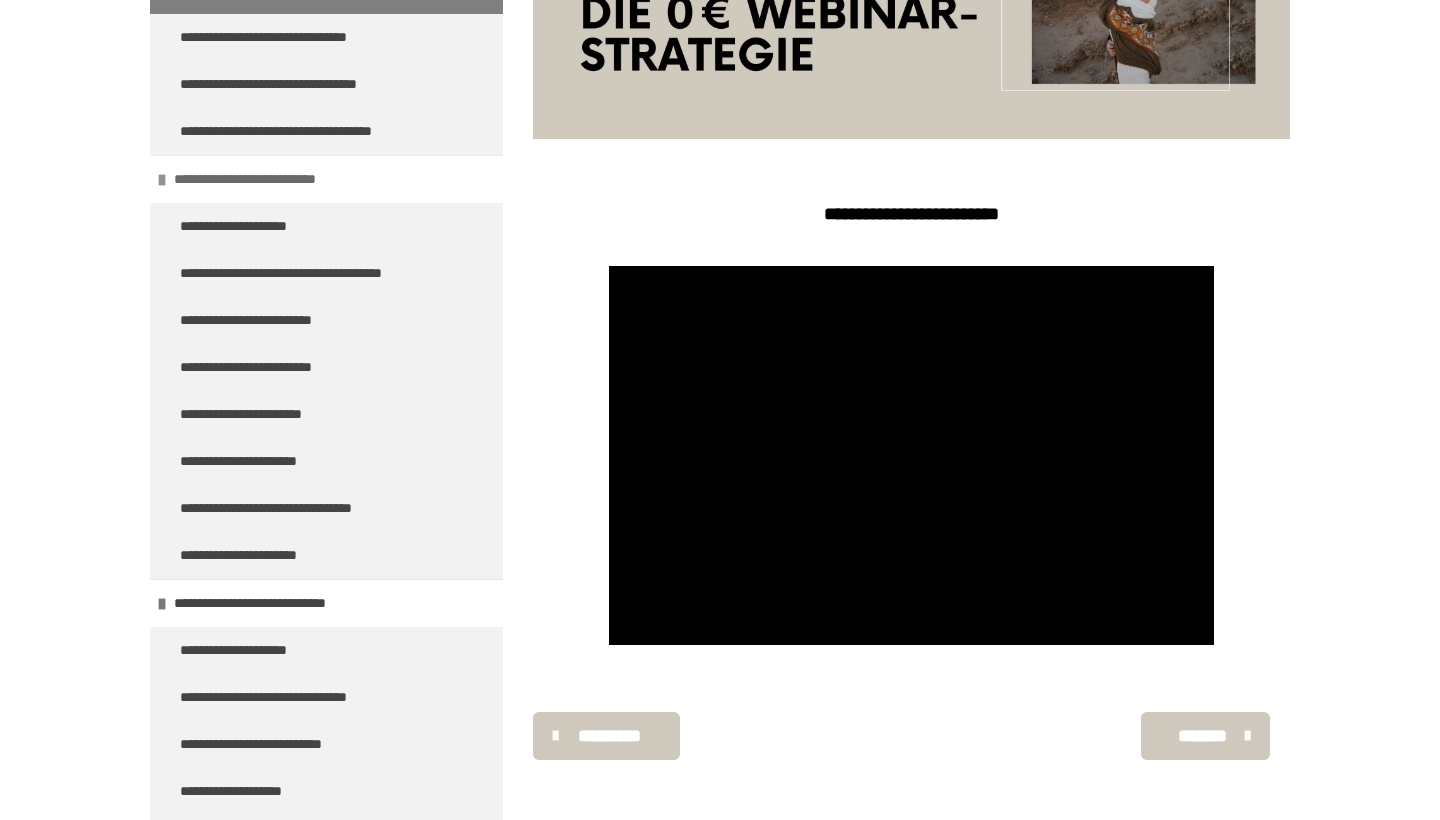 scroll, scrollTop: 2858, scrollLeft: 0, axis: vertical 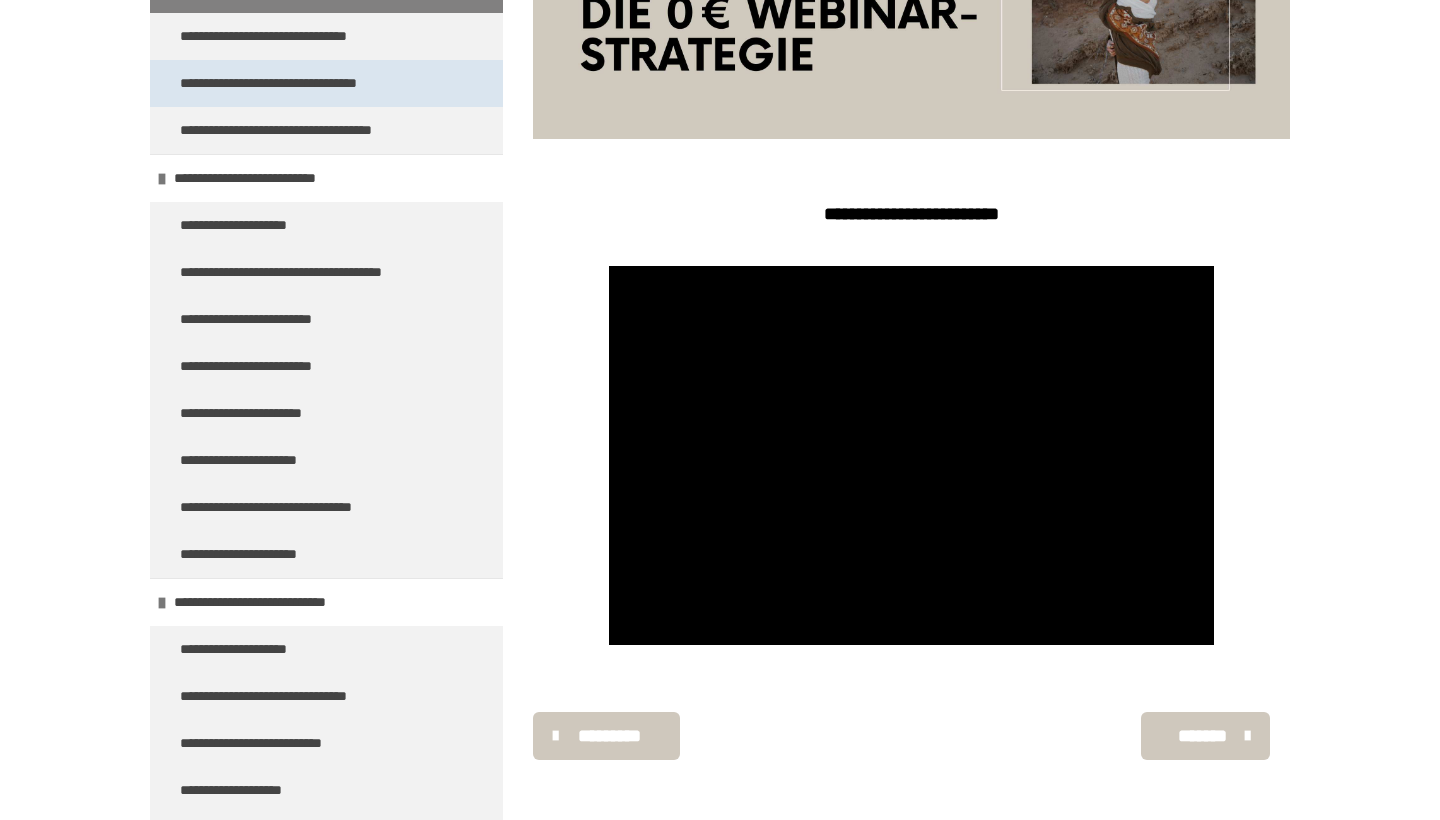 click on "**********" at bounding box center [299, 83] 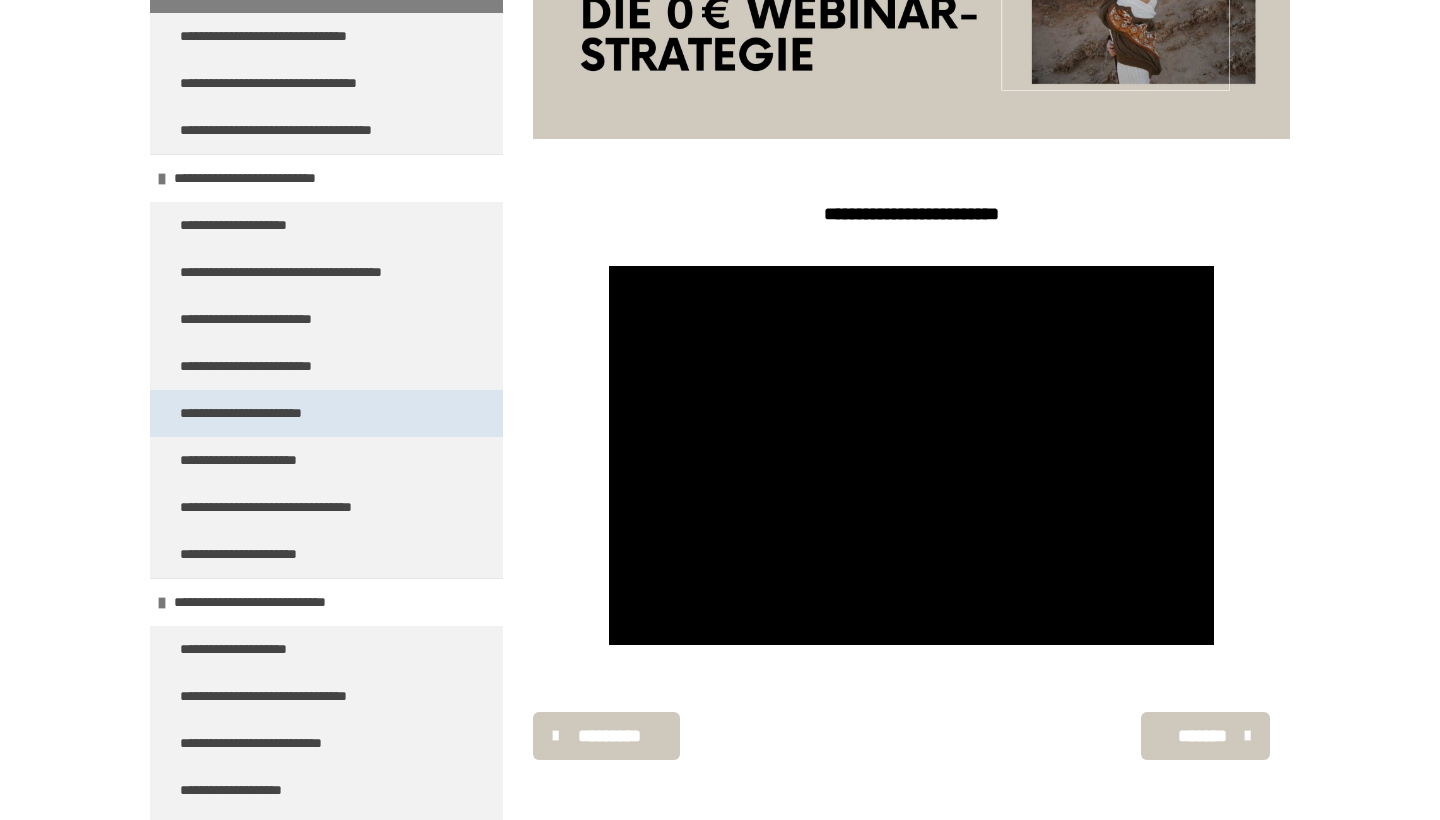 scroll, scrollTop: 270, scrollLeft: 0, axis: vertical 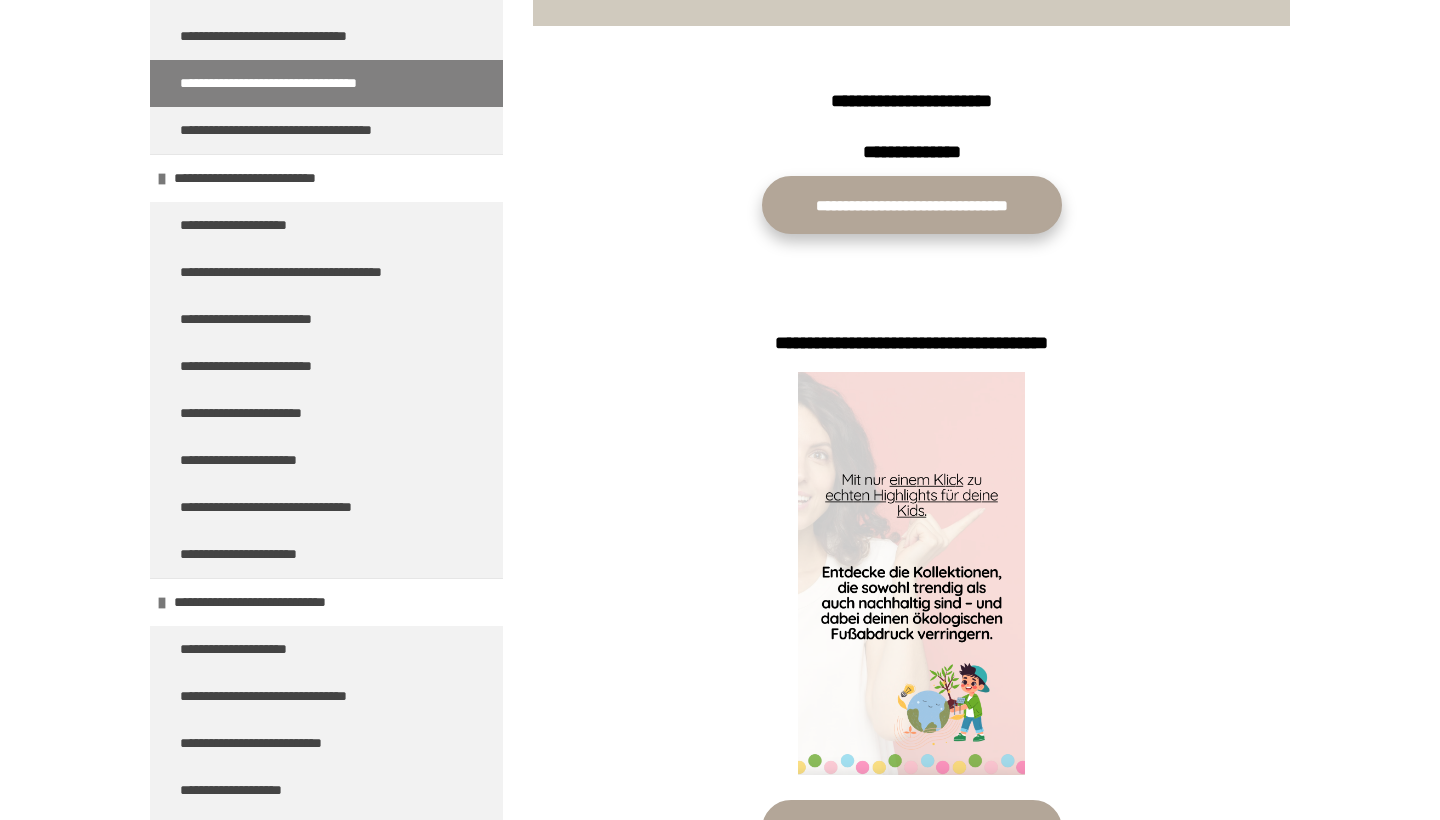 click on "**********" at bounding box center [912, 205] 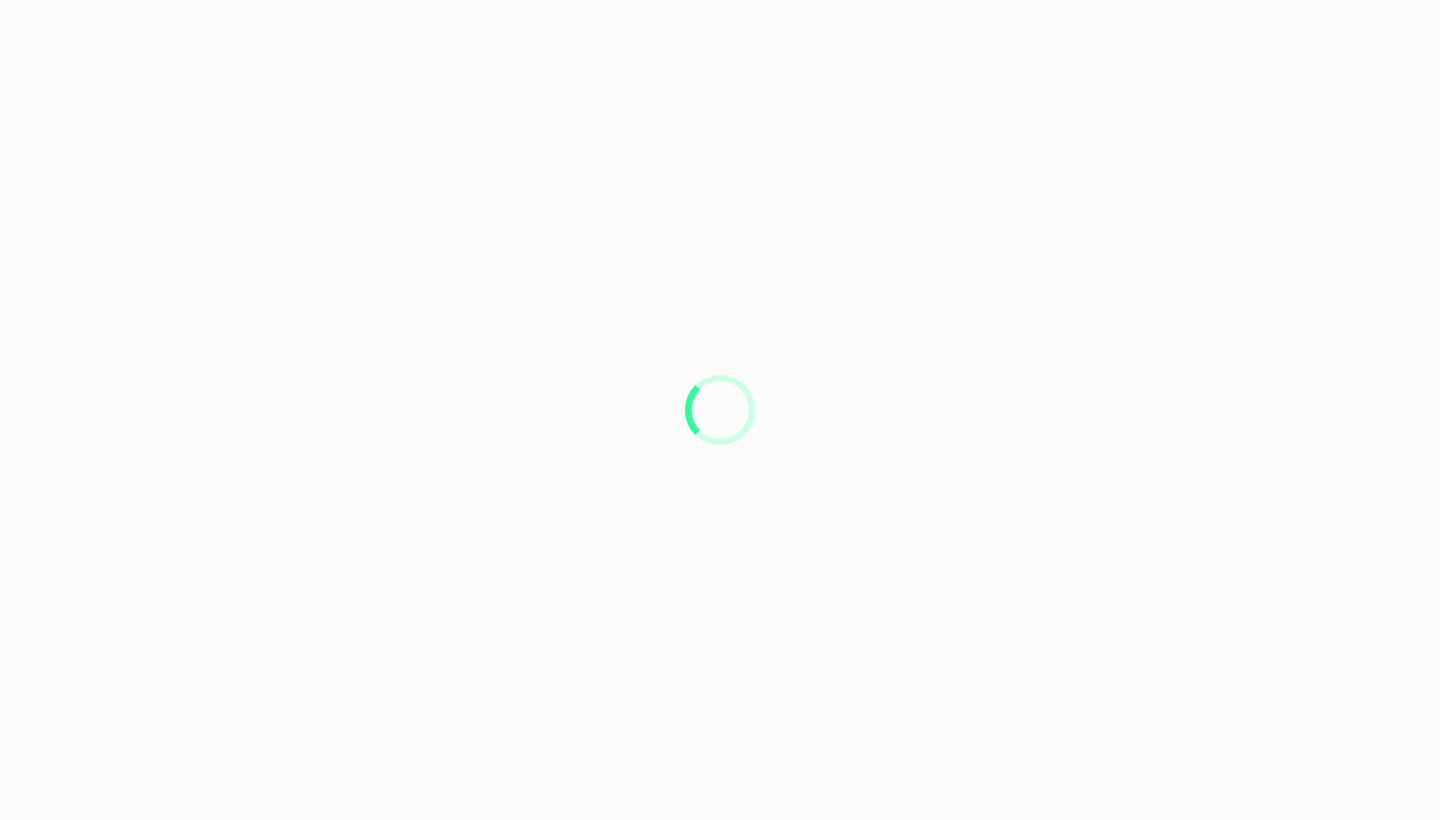 scroll, scrollTop: 0, scrollLeft: 0, axis: both 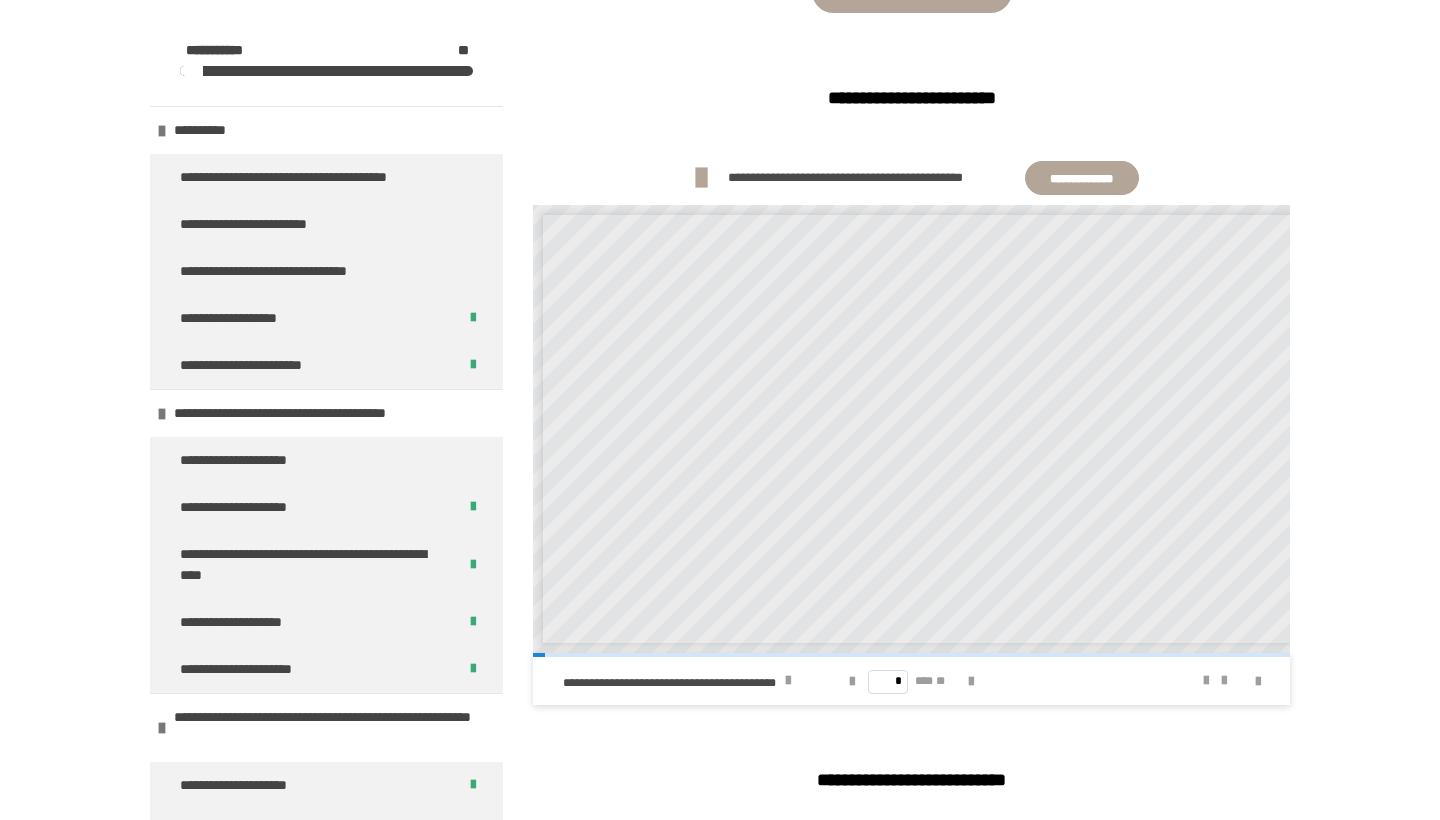 click on "**********" at bounding box center (1081, 178) 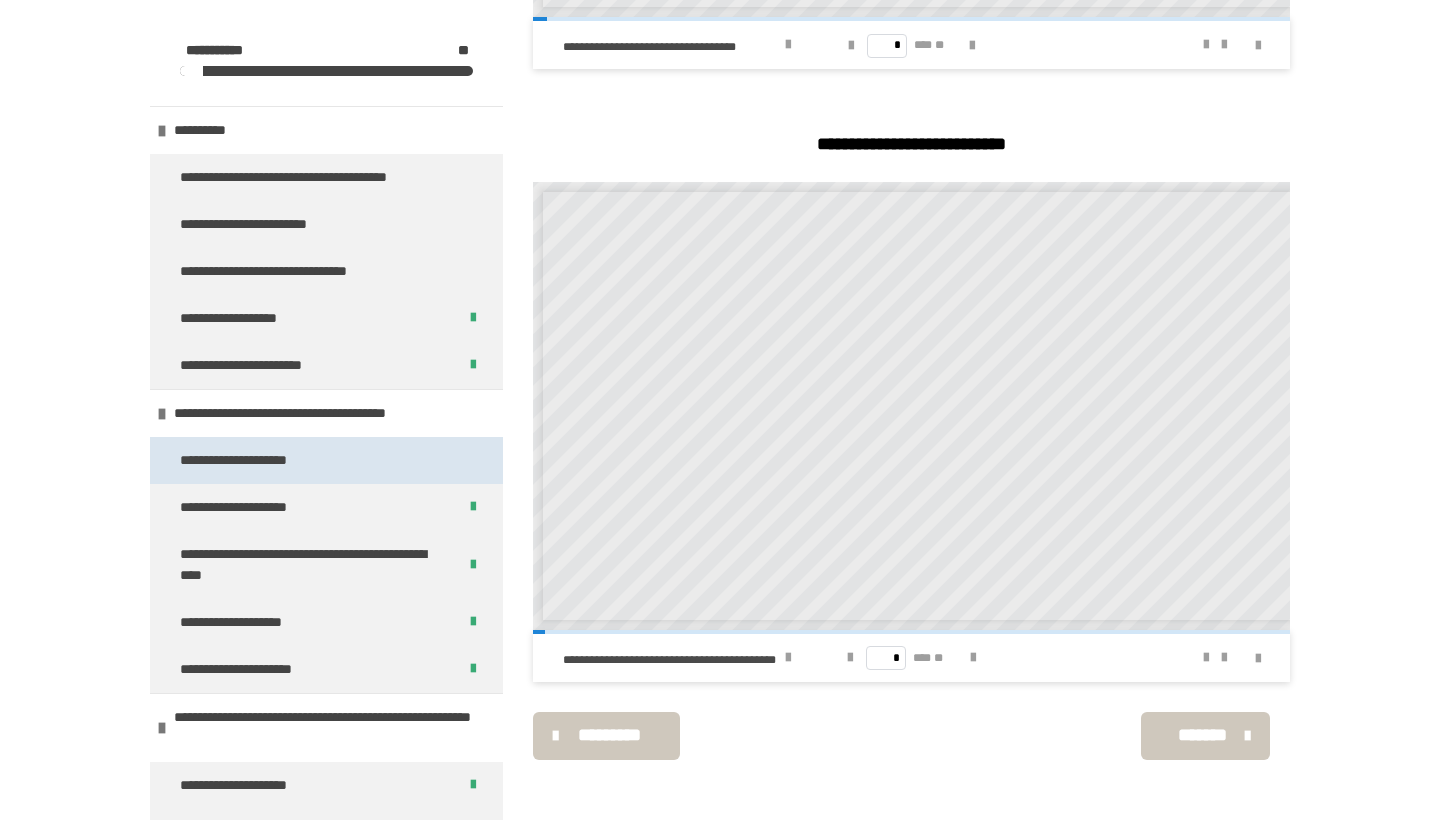 scroll, scrollTop: 2365, scrollLeft: 0, axis: vertical 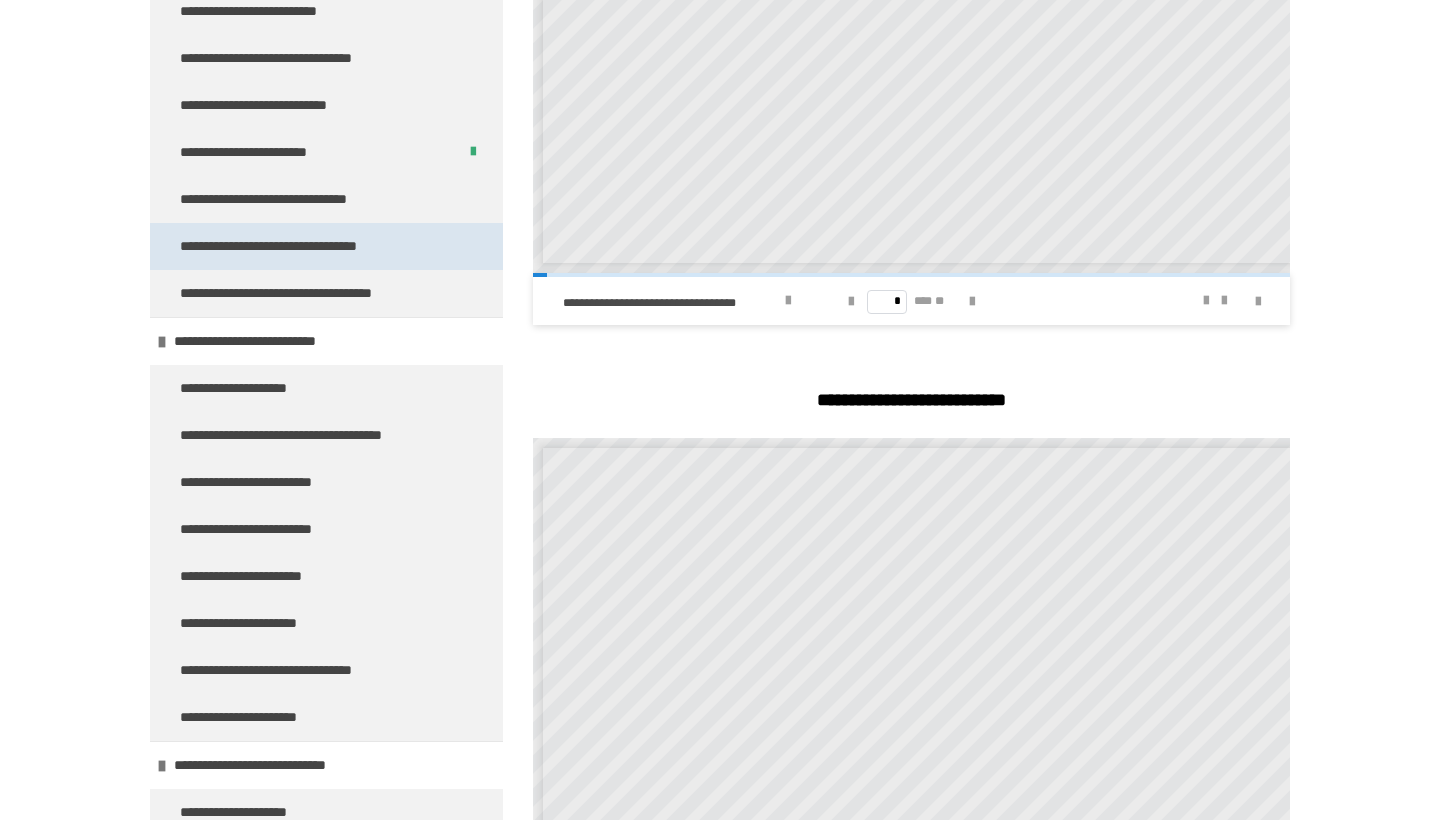 click on "**********" at bounding box center (299, 246) 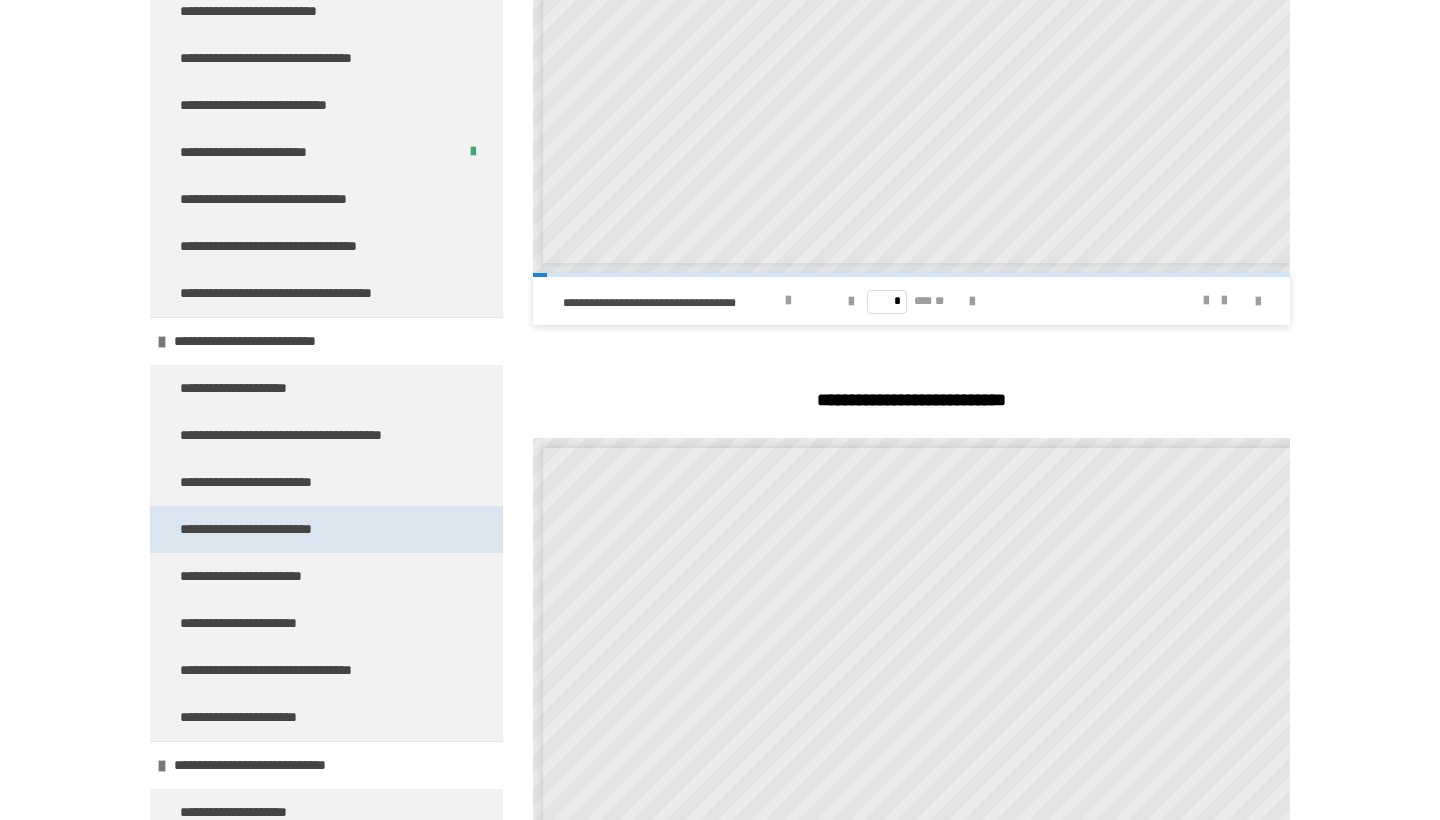 scroll, scrollTop: 270, scrollLeft: 0, axis: vertical 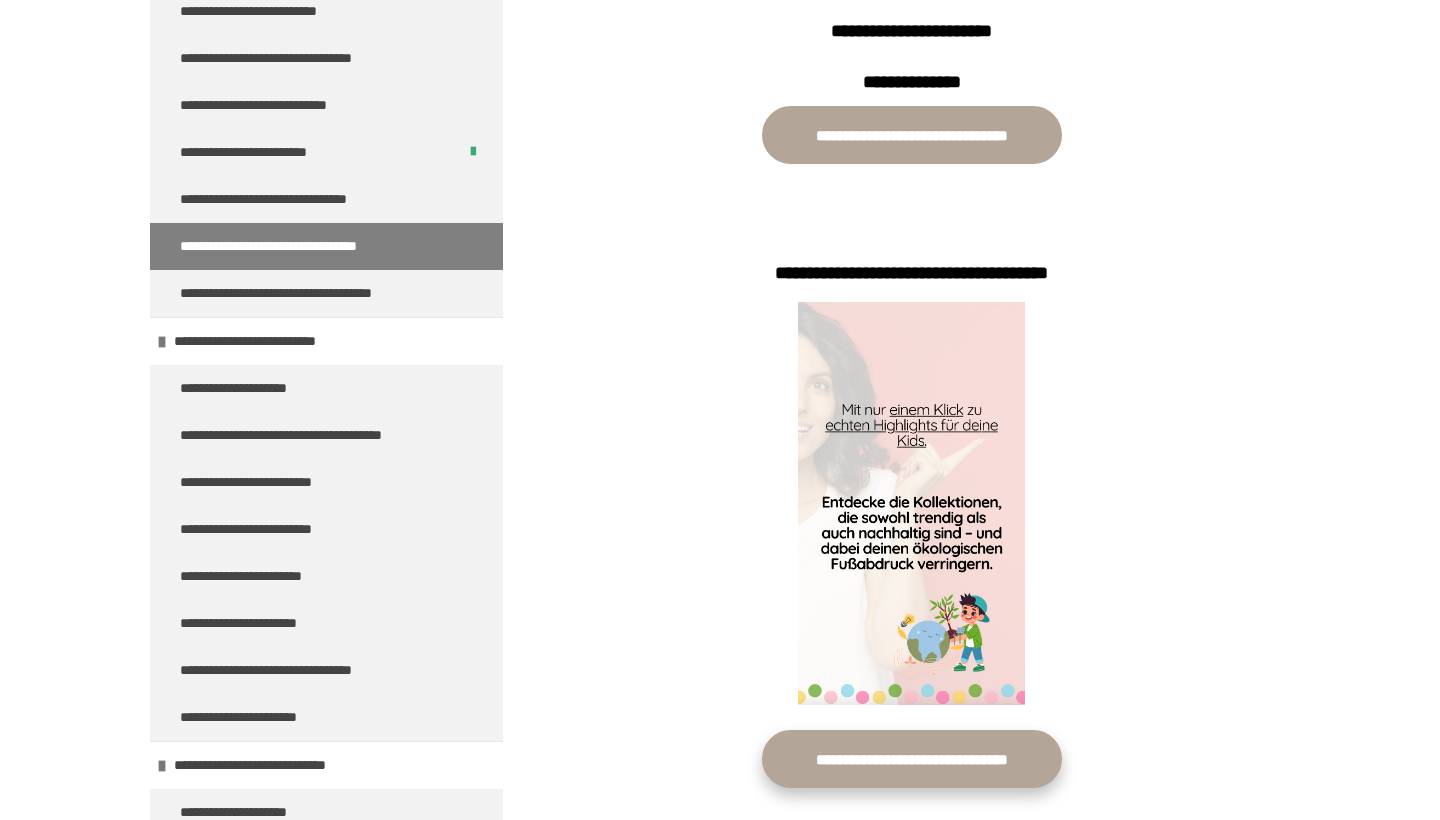 click on "**********" at bounding box center (912, 759) 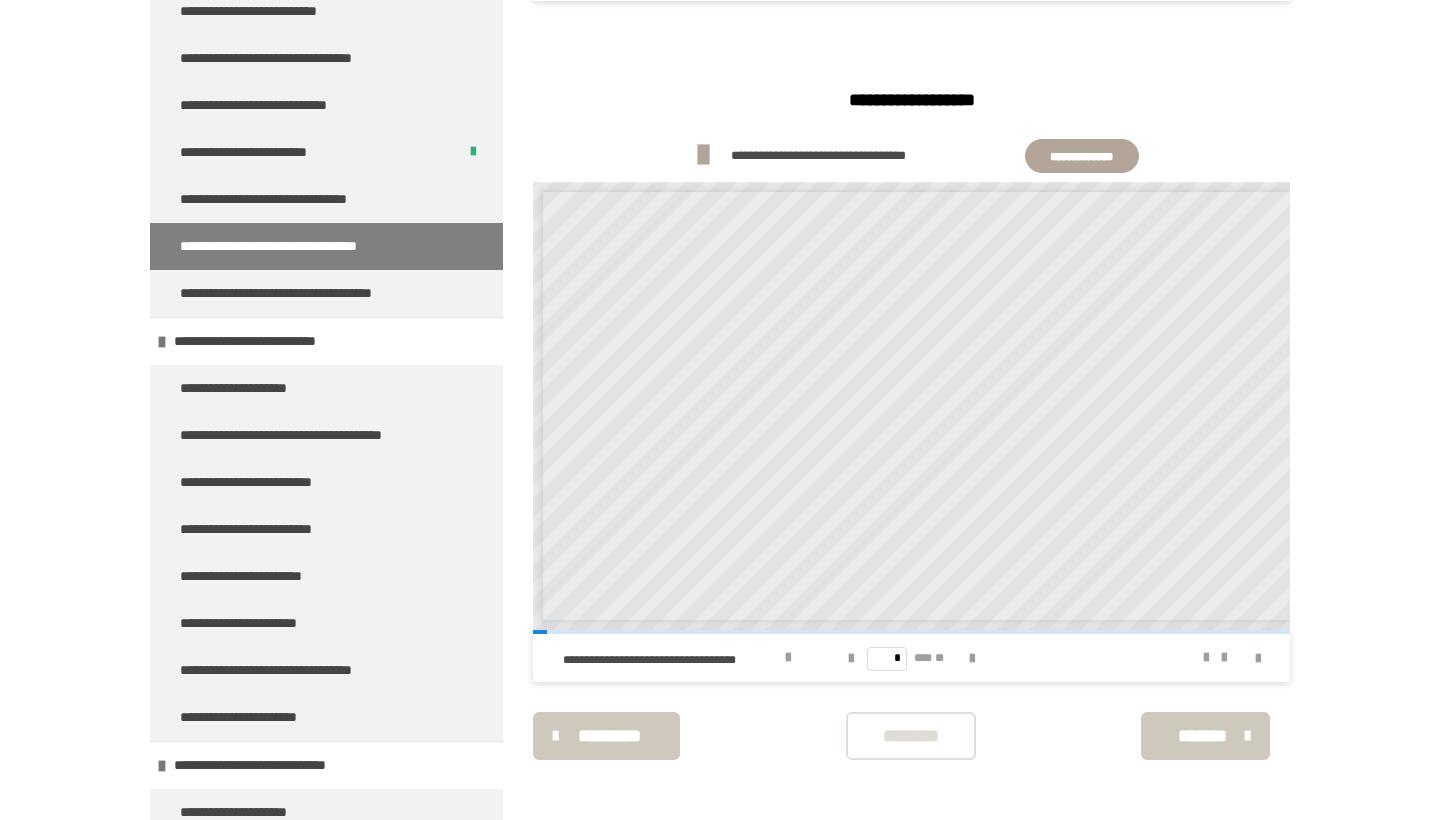 scroll, scrollTop: 2842, scrollLeft: 0, axis: vertical 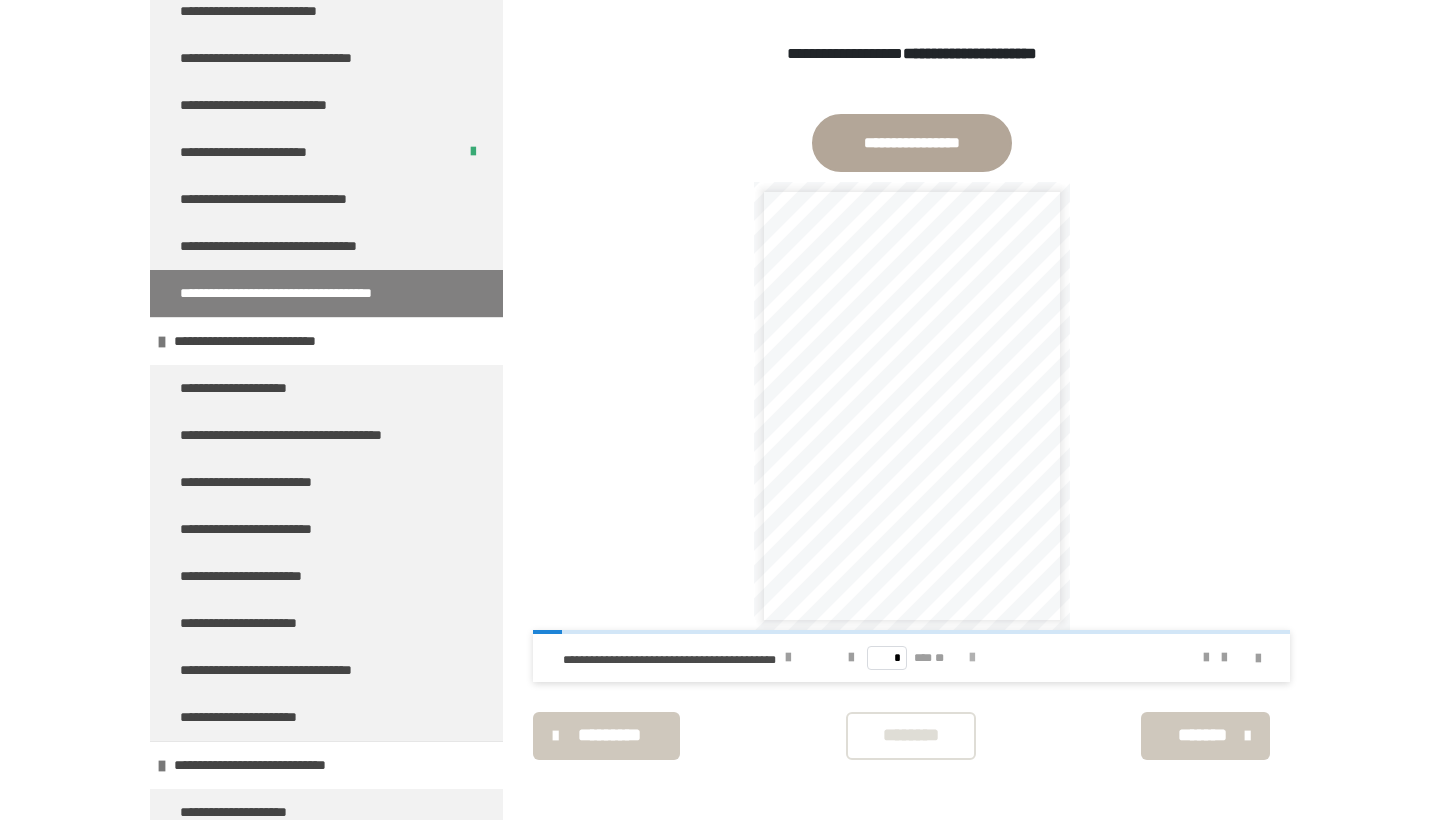 click at bounding box center (972, 658) 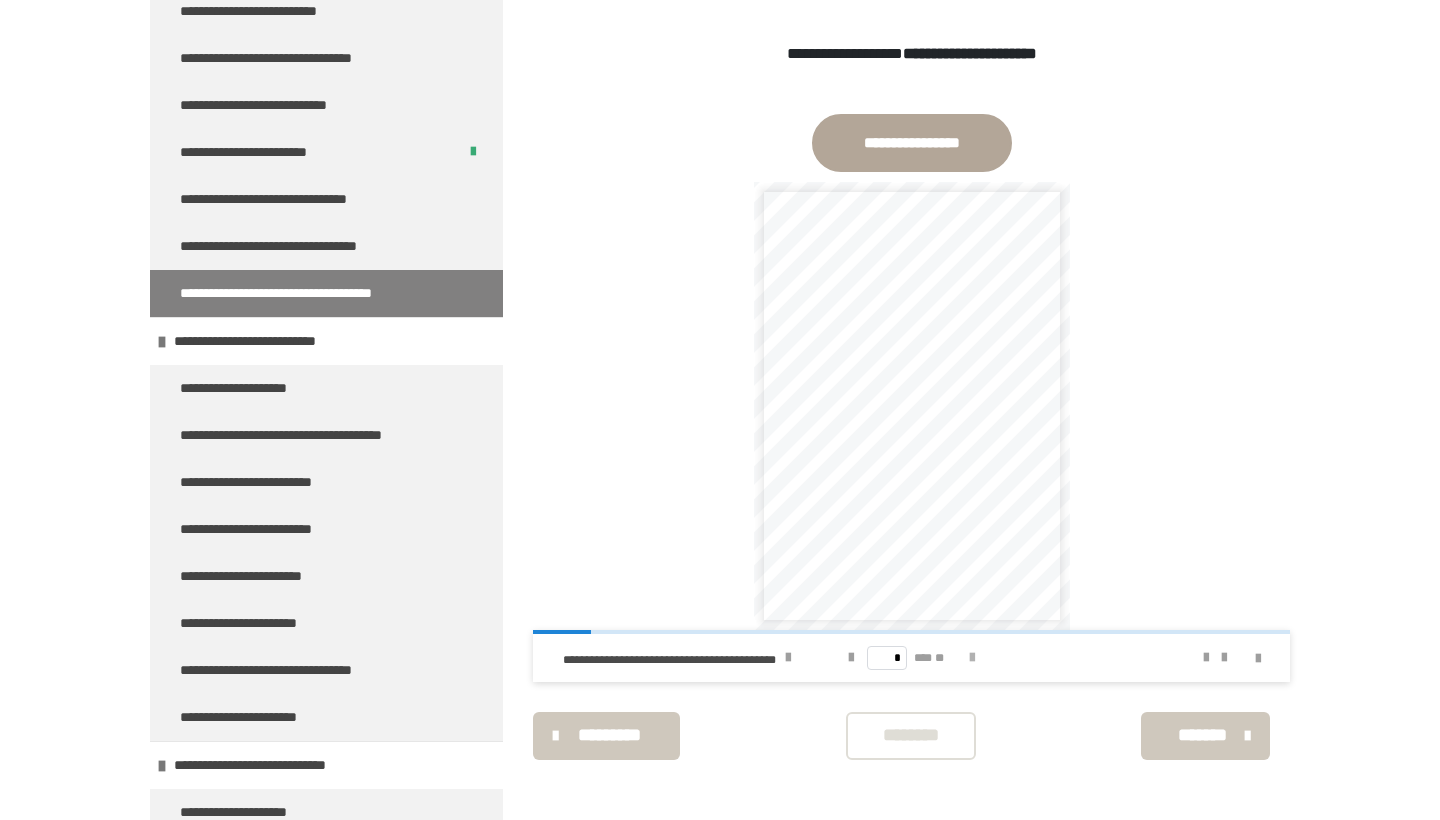click at bounding box center [972, 658] 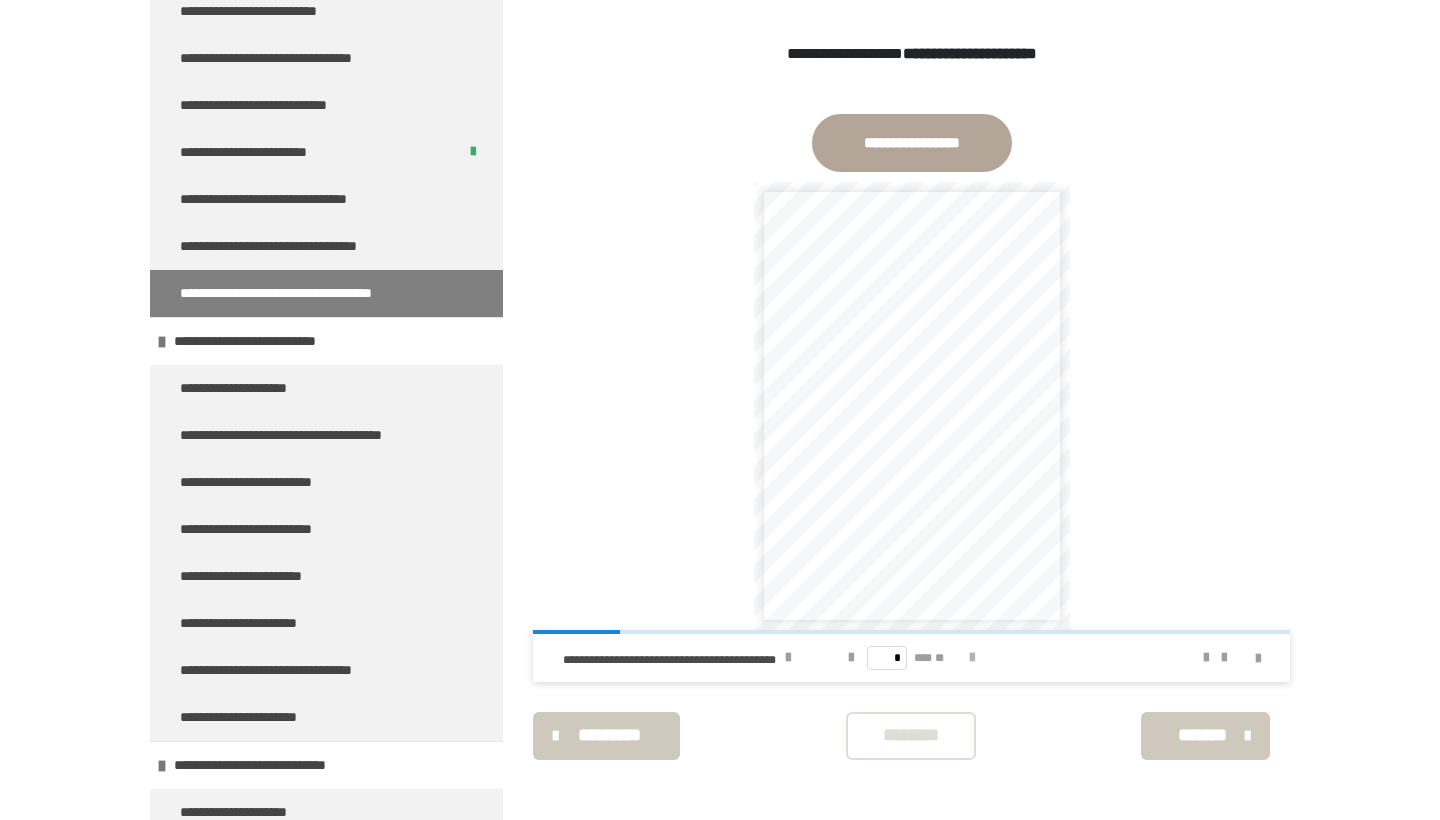 click at bounding box center [972, 658] 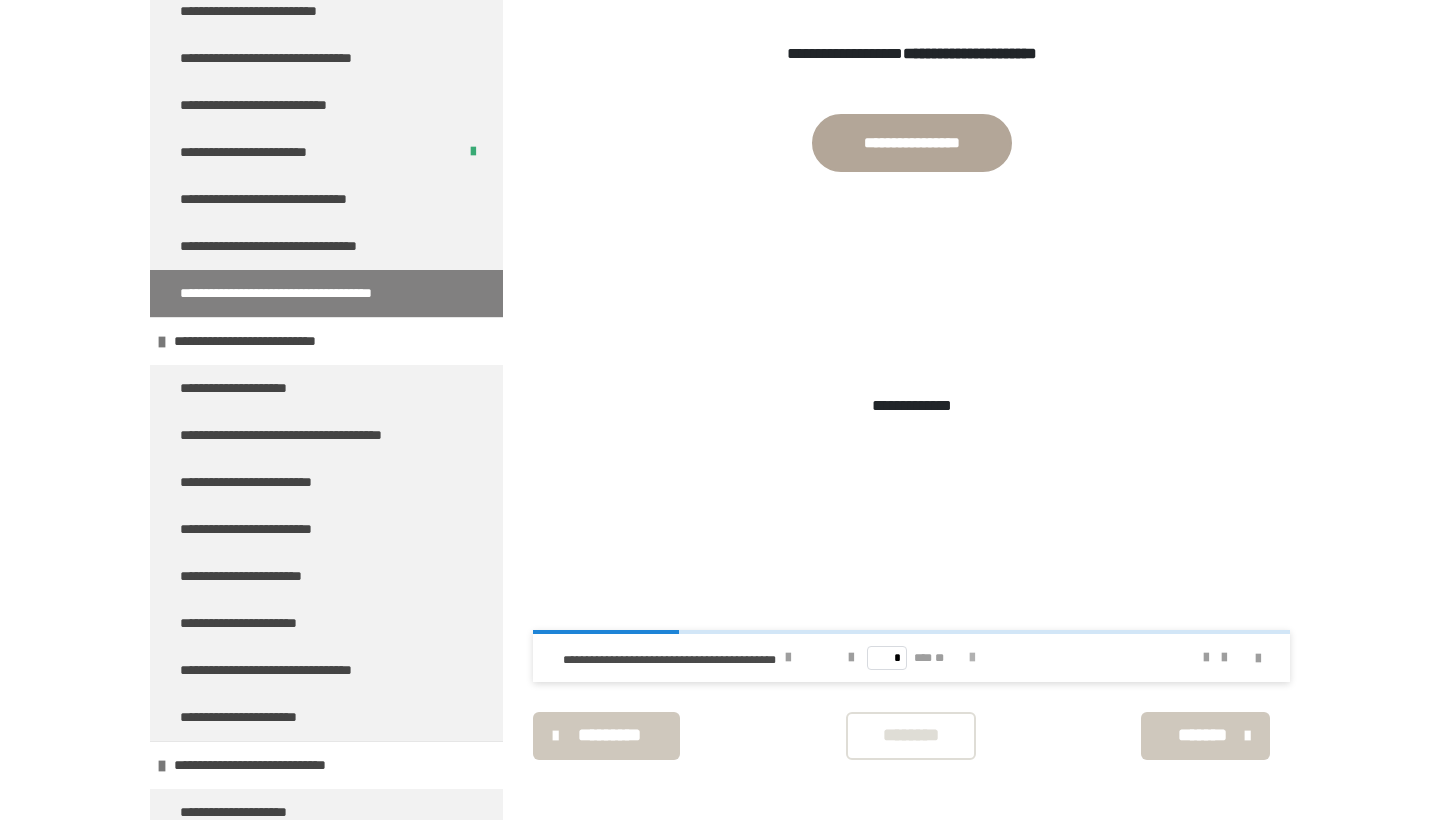 click at bounding box center [972, 658] 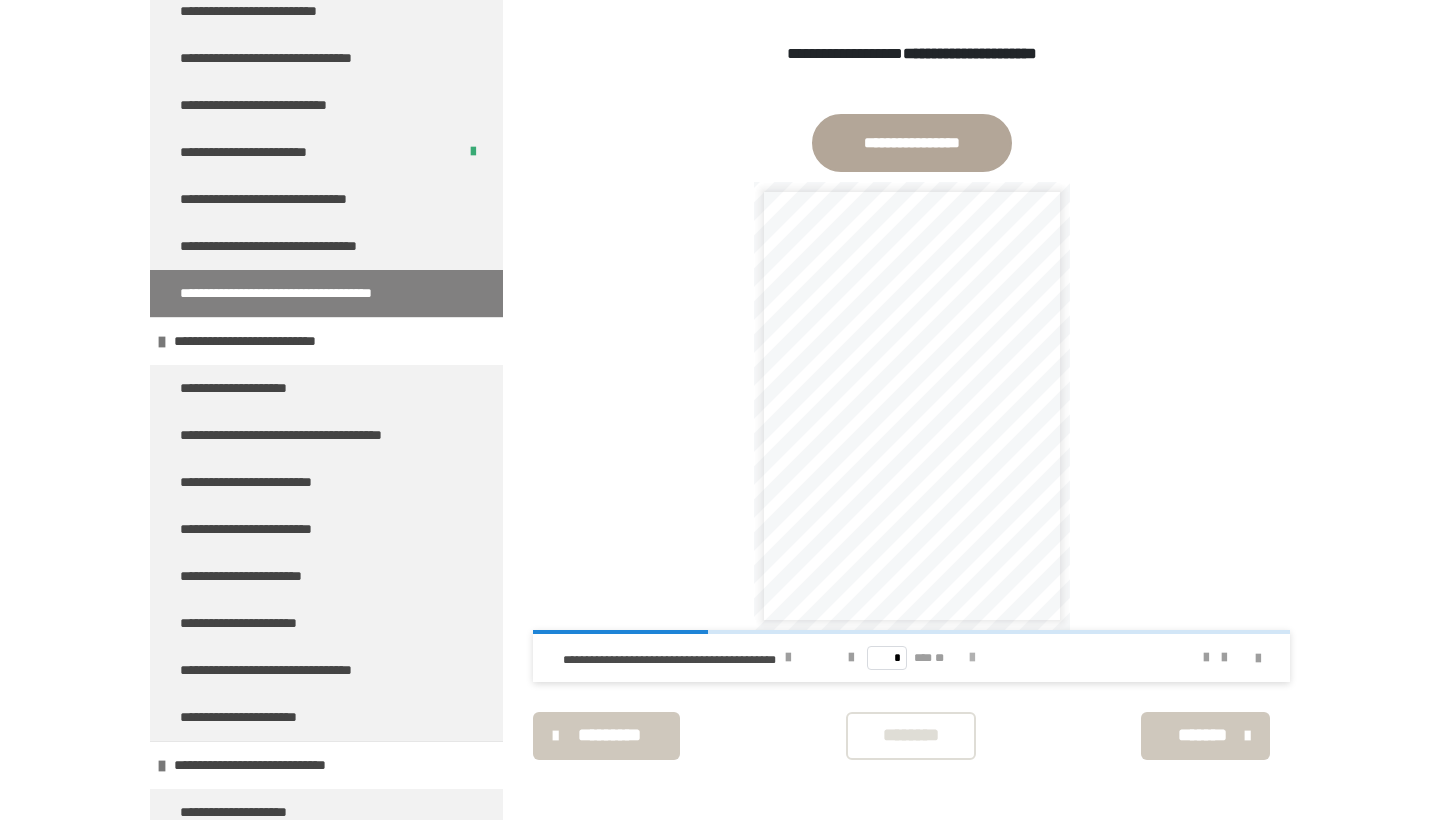click at bounding box center (972, 658) 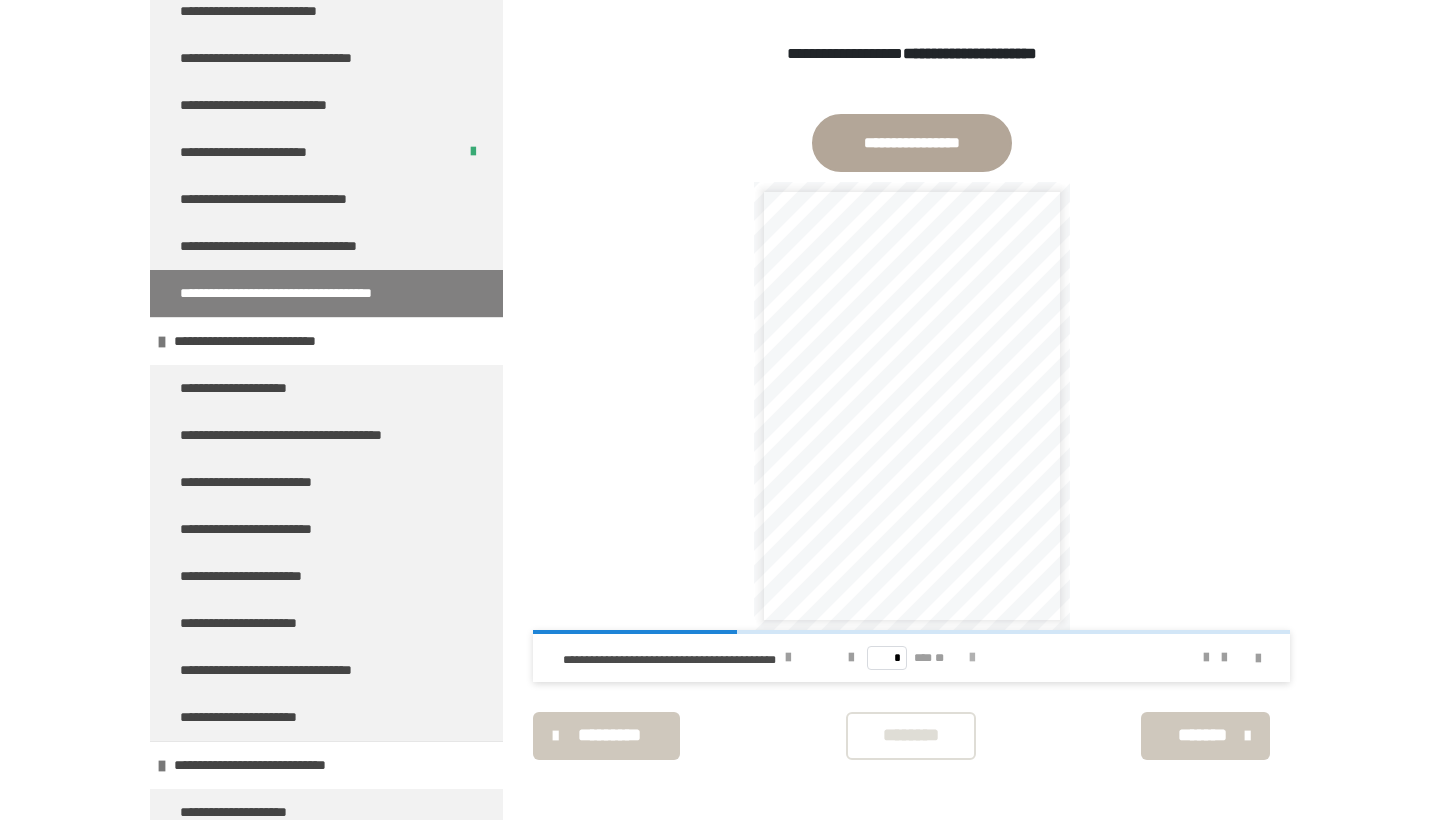 click at bounding box center (972, 658) 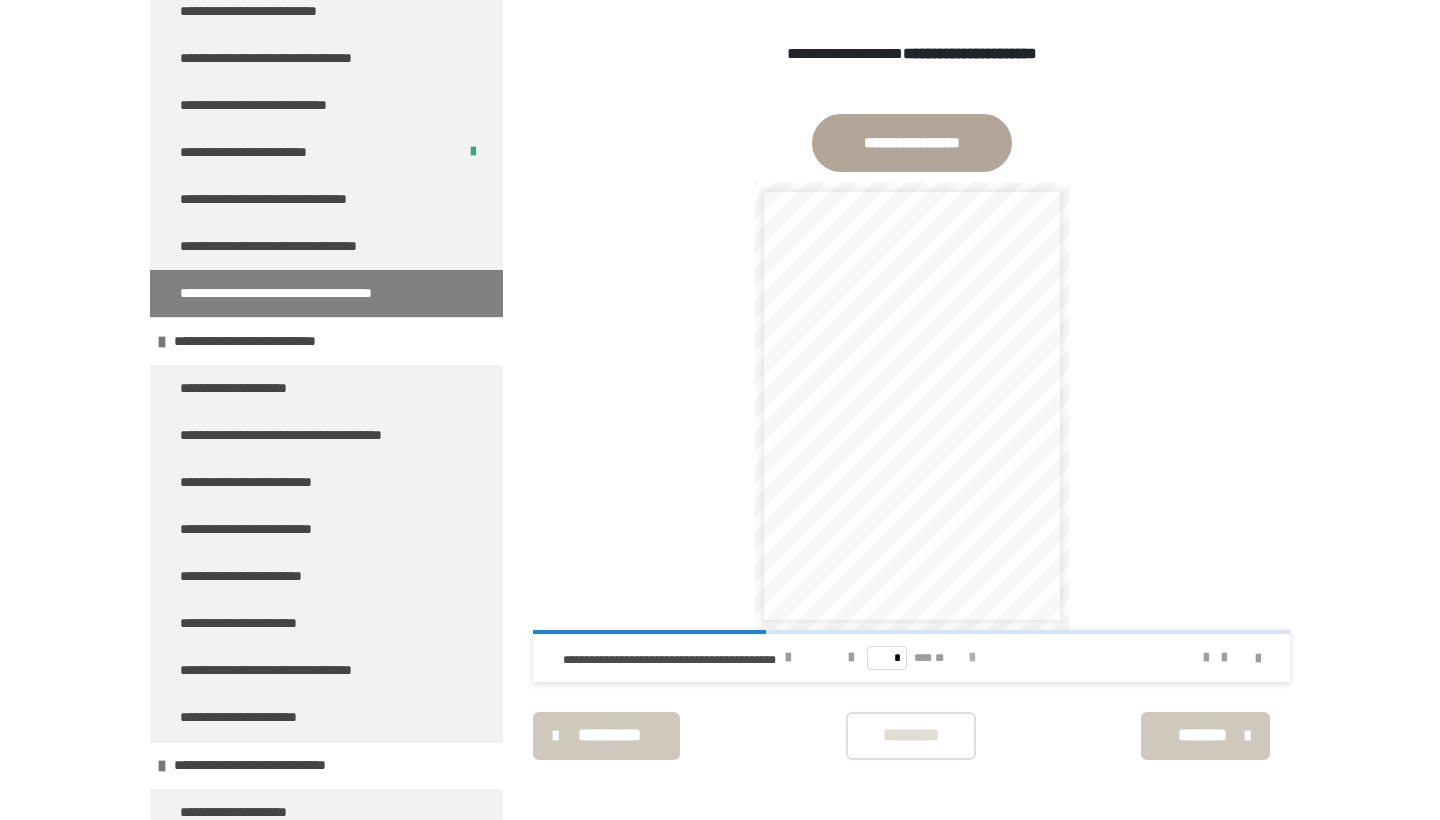 click at bounding box center [972, 658] 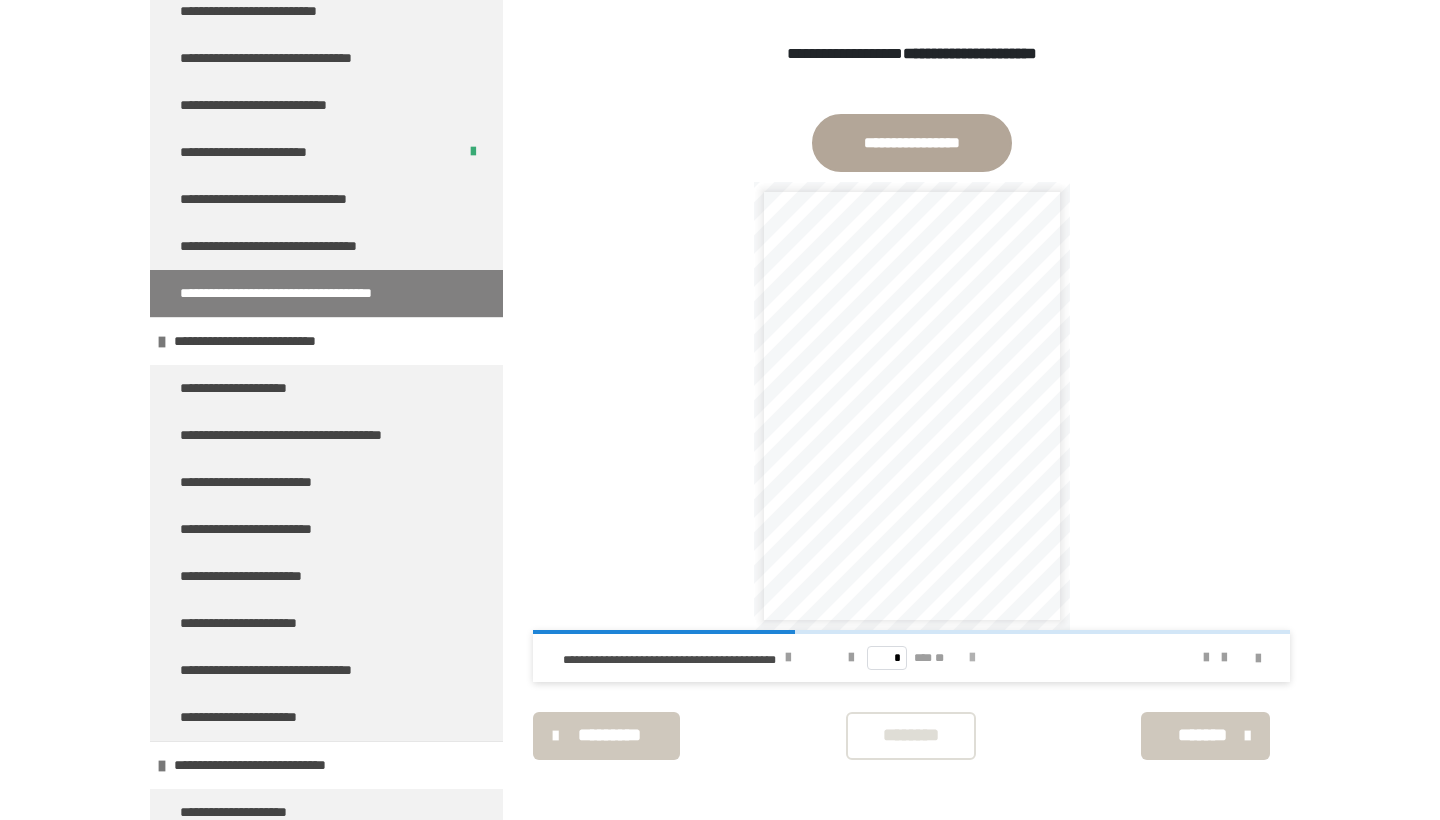 click at bounding box center [972, 658] 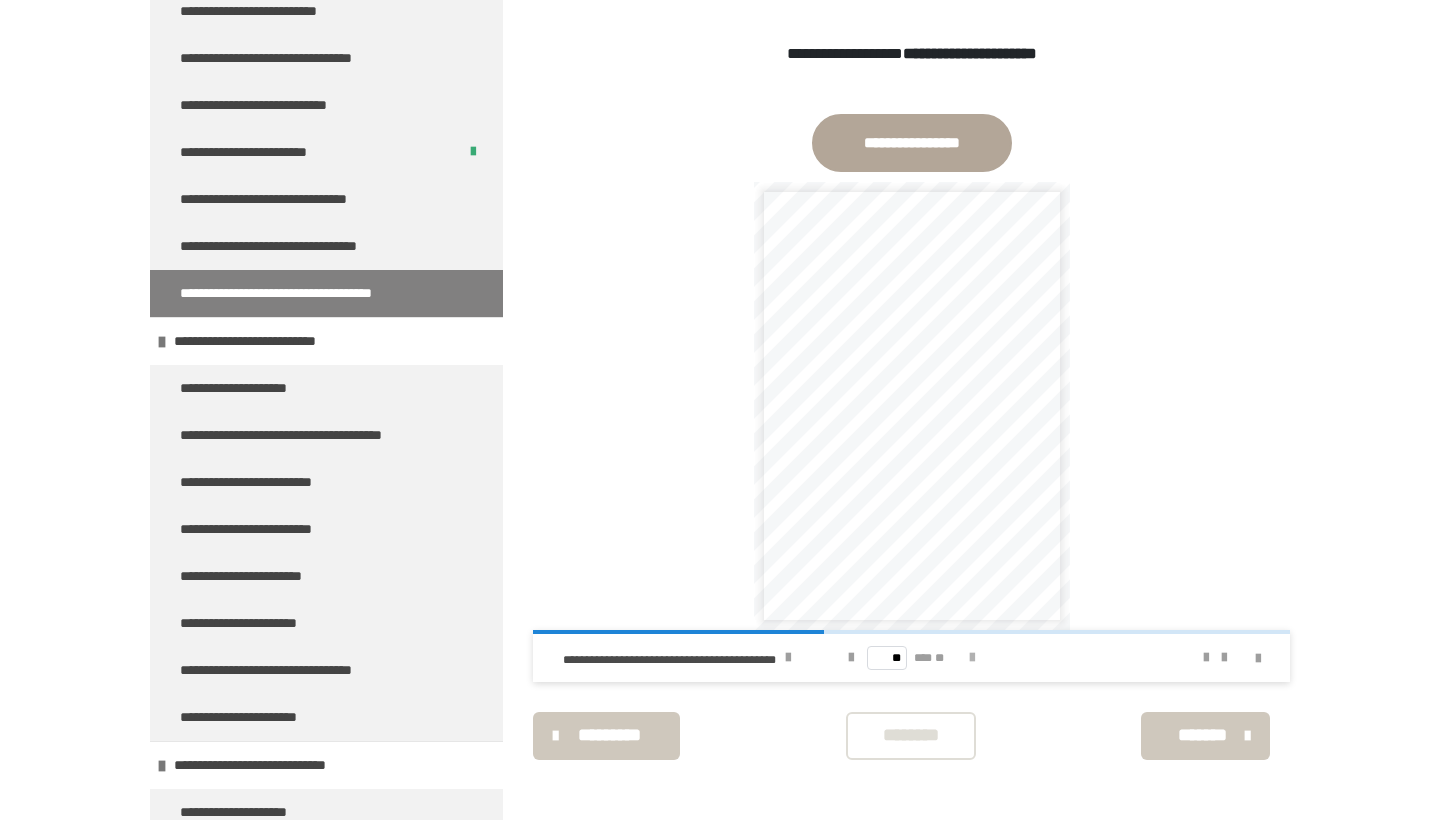click at bounding box center (972, 658) 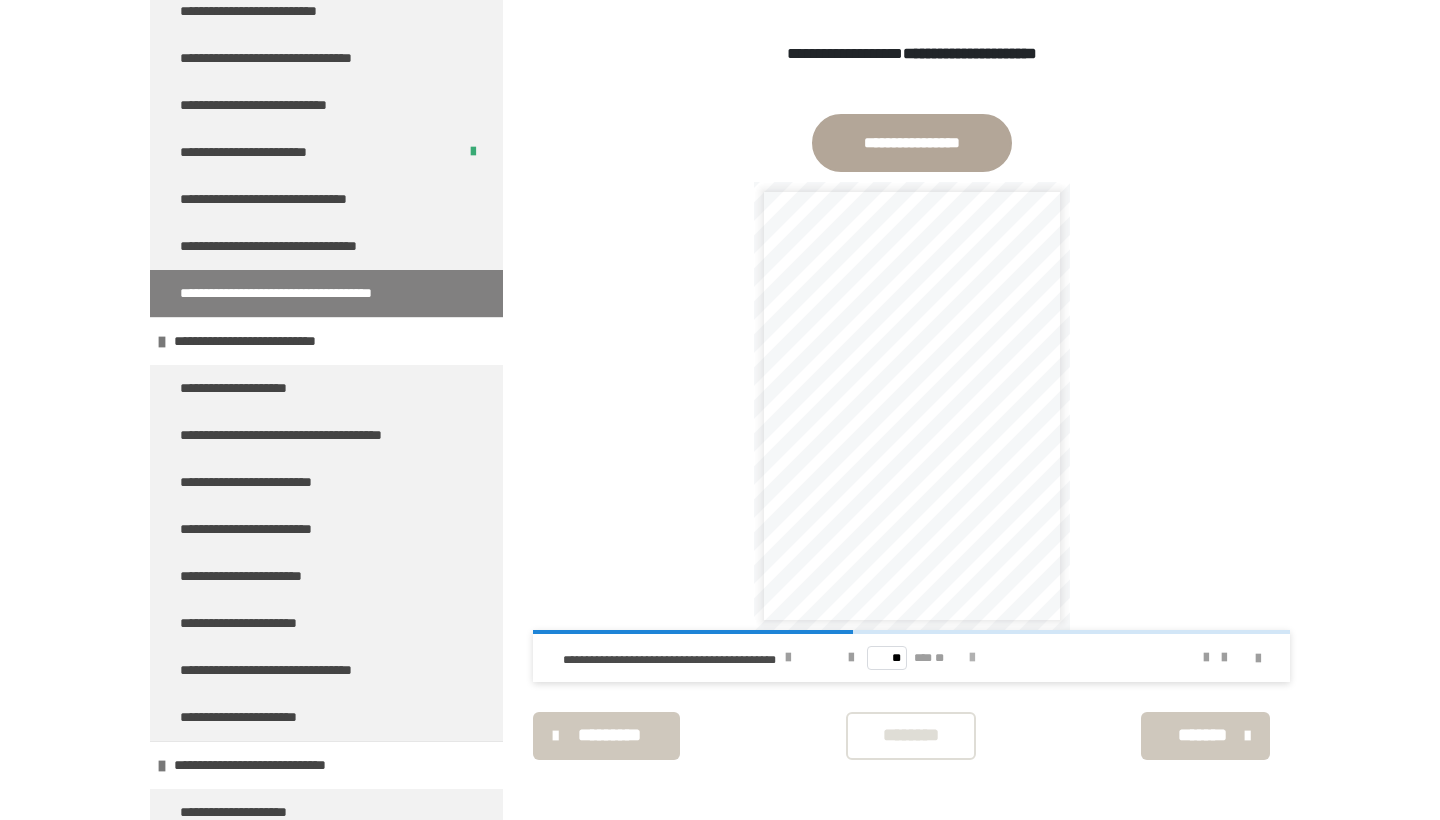 click at bounding box center [972, 658] 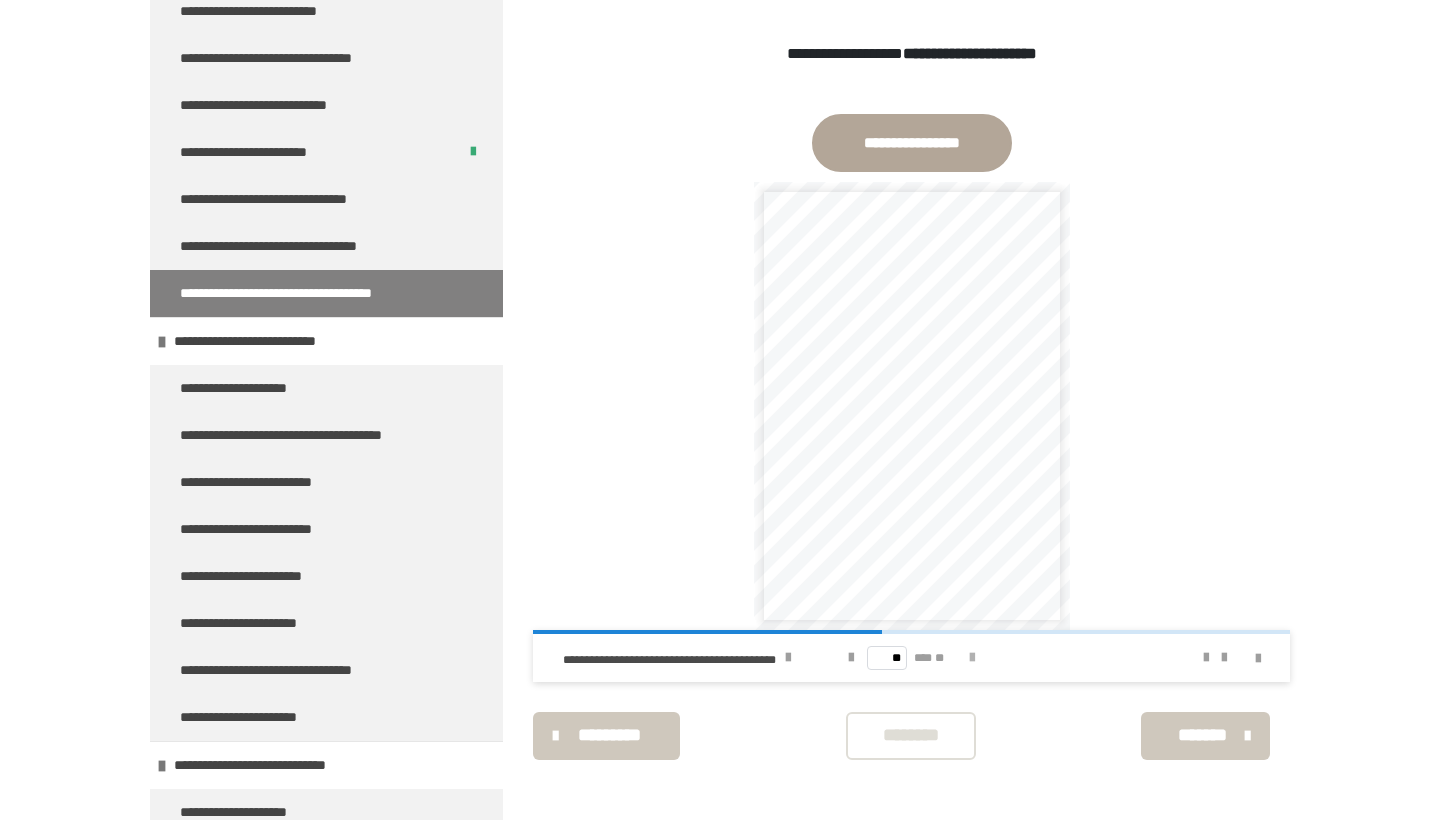 click at bounding box center (972, 658) 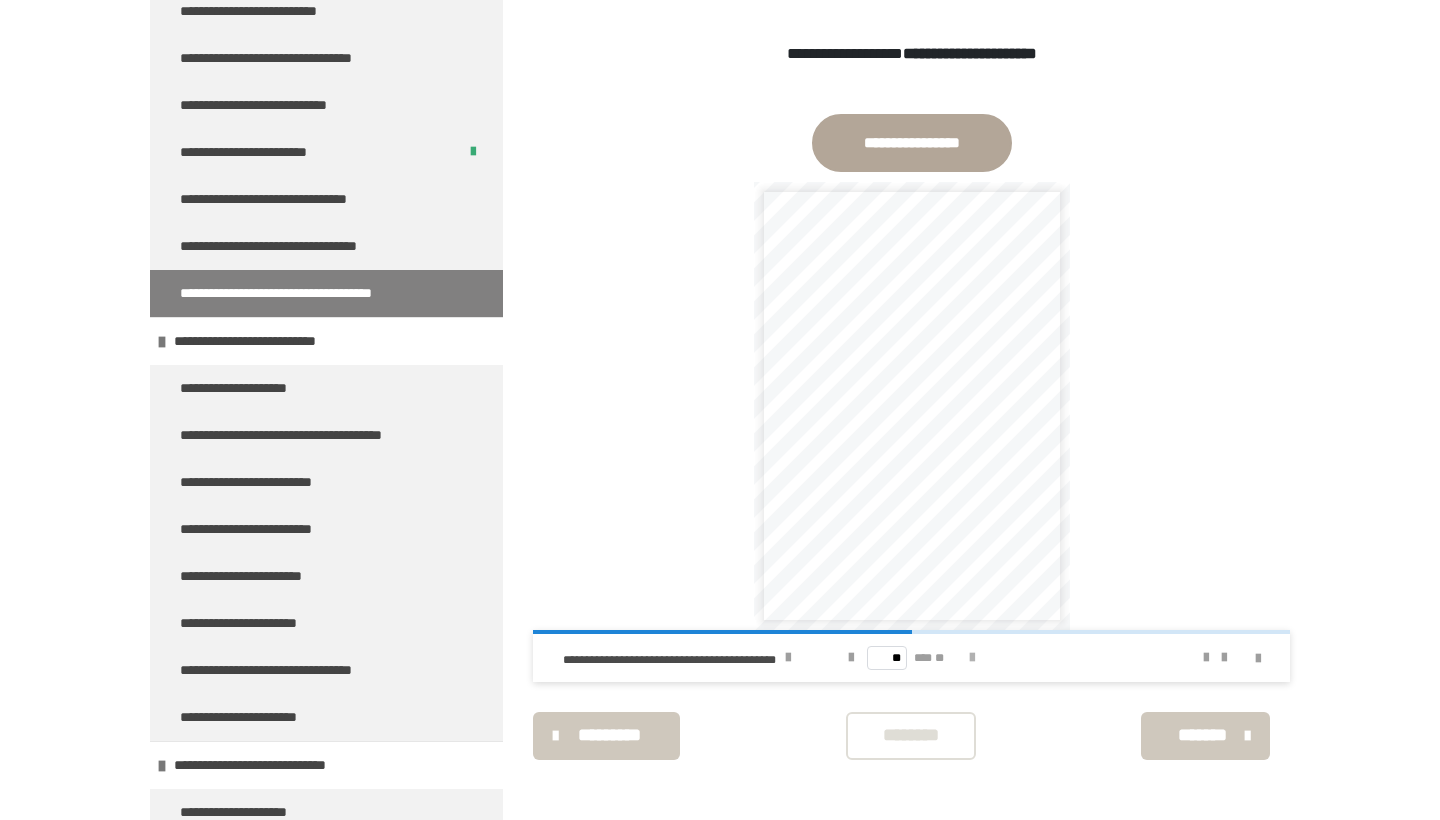click at bounding box center [972, 658] 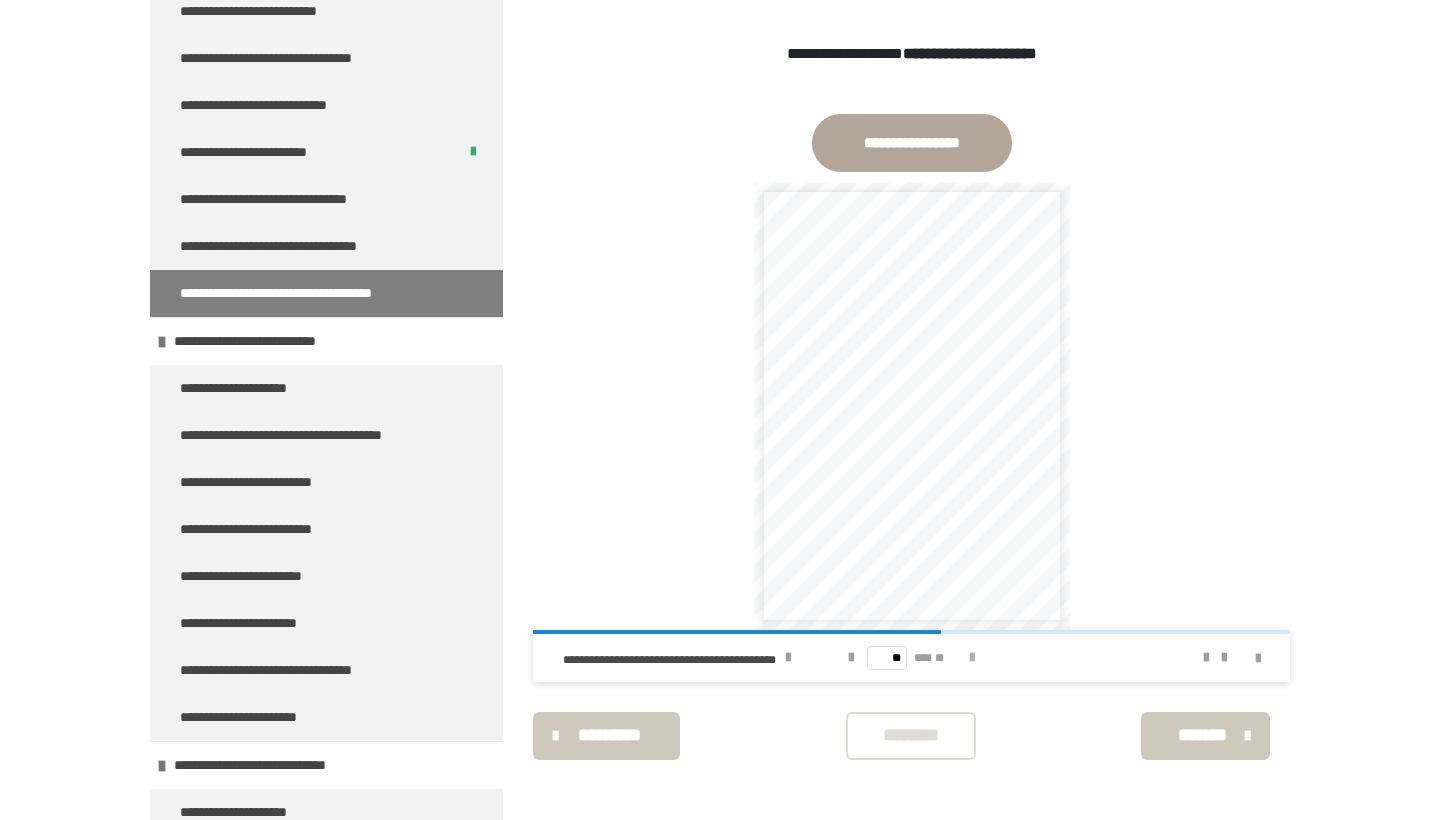 click at bounding box center [972, 658] 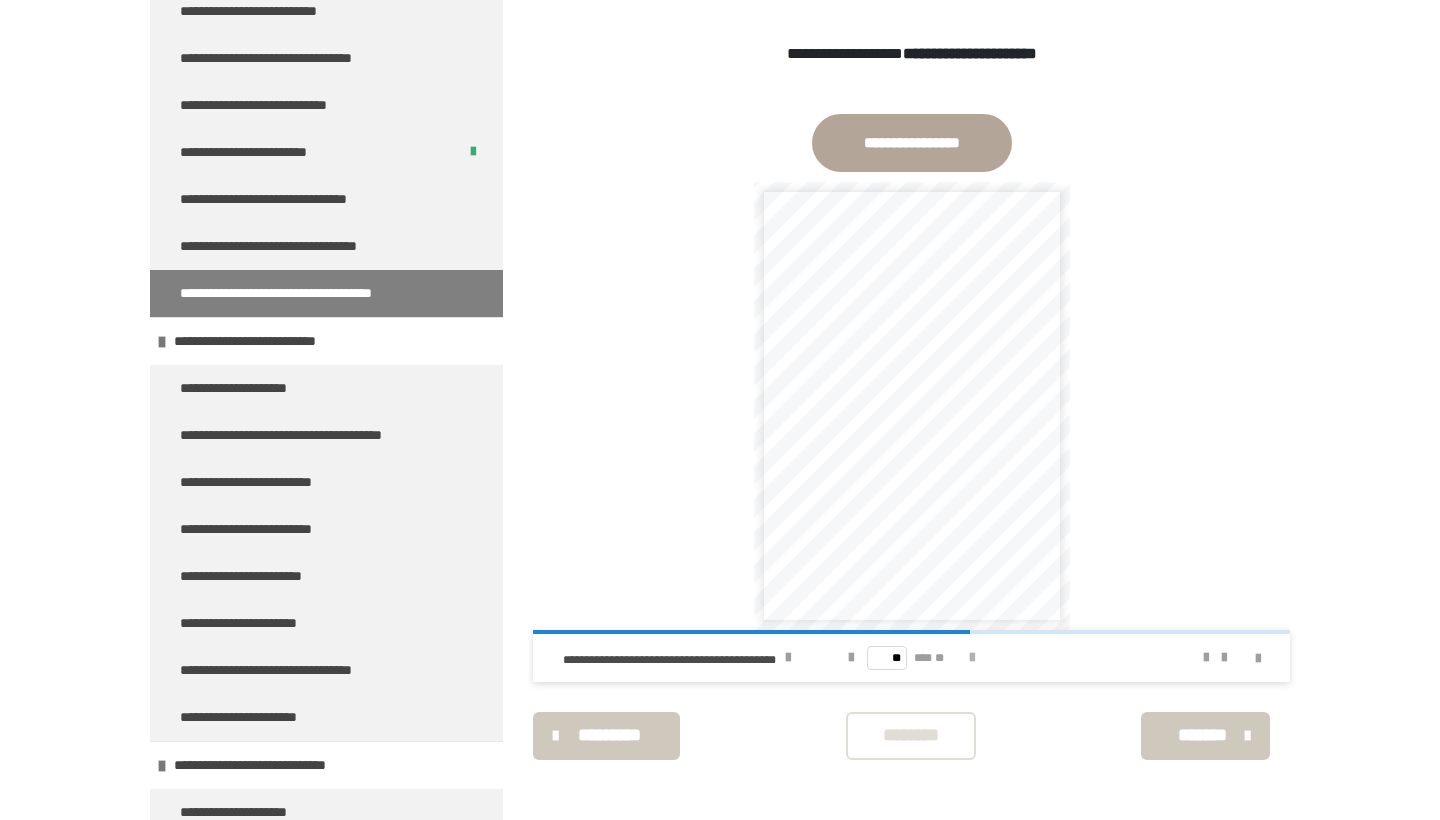 click at bounding box center [972, 658] 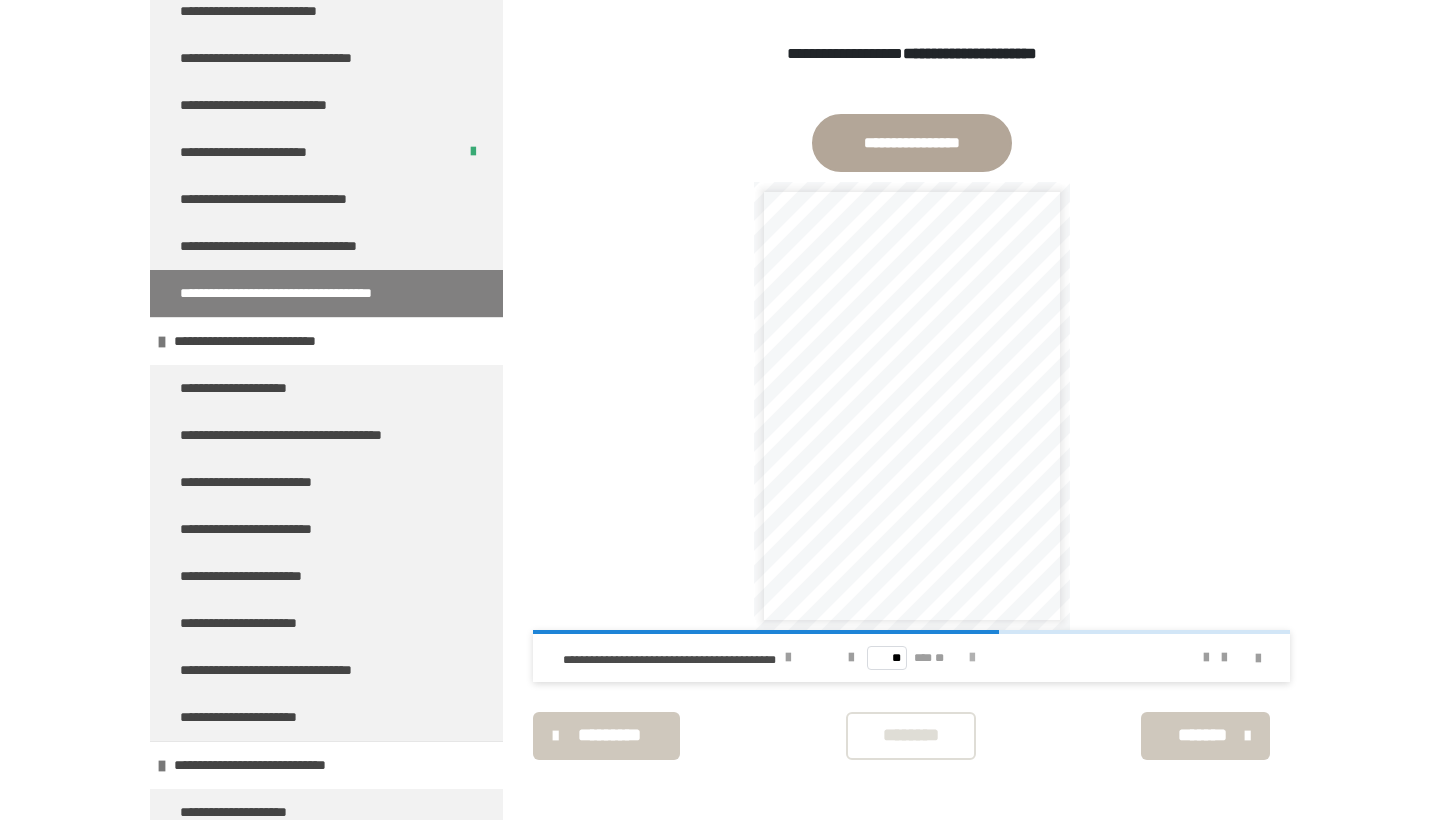 click at bounding box center [972, 658] 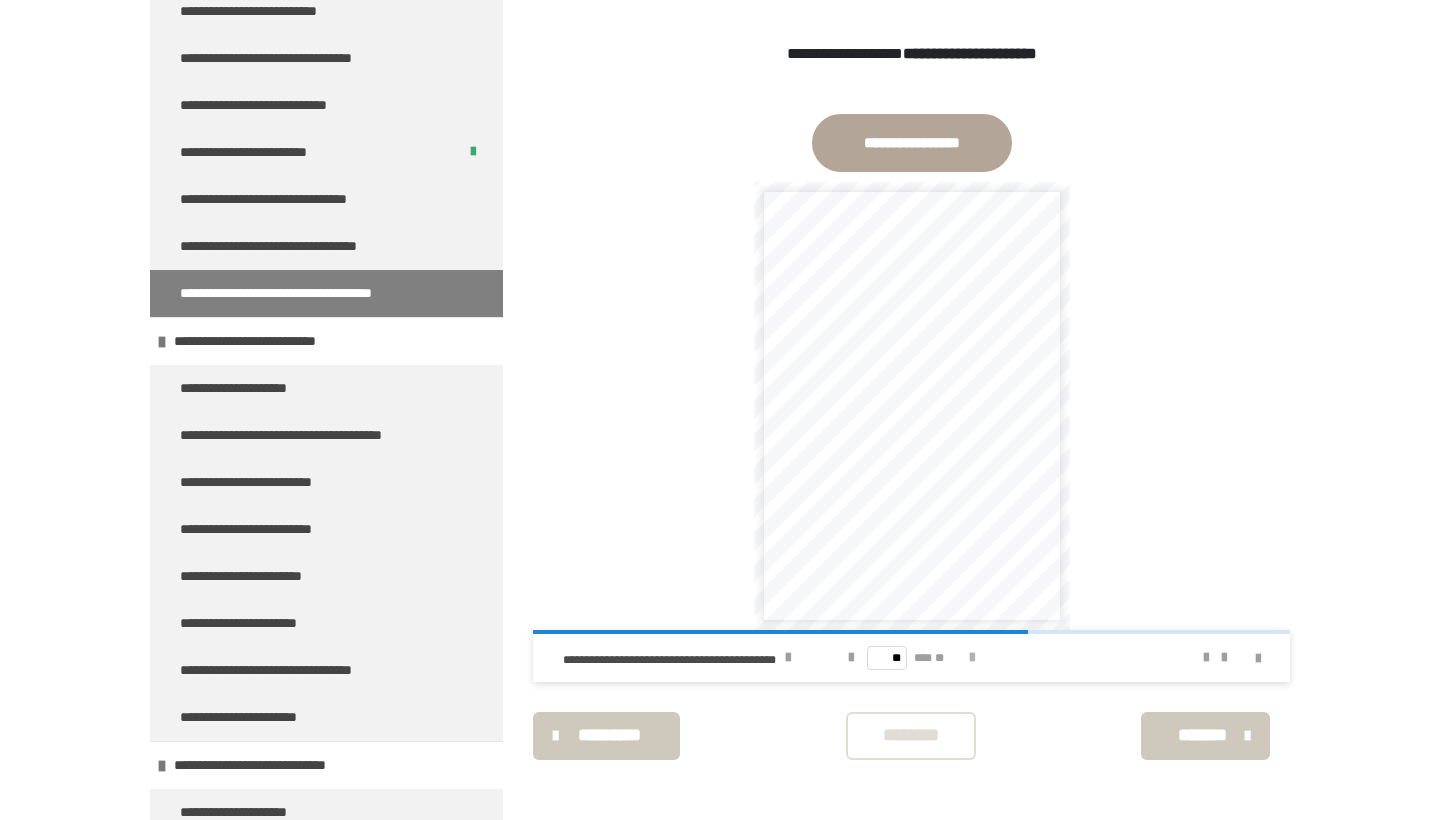 click at bounding box center (972, 658) 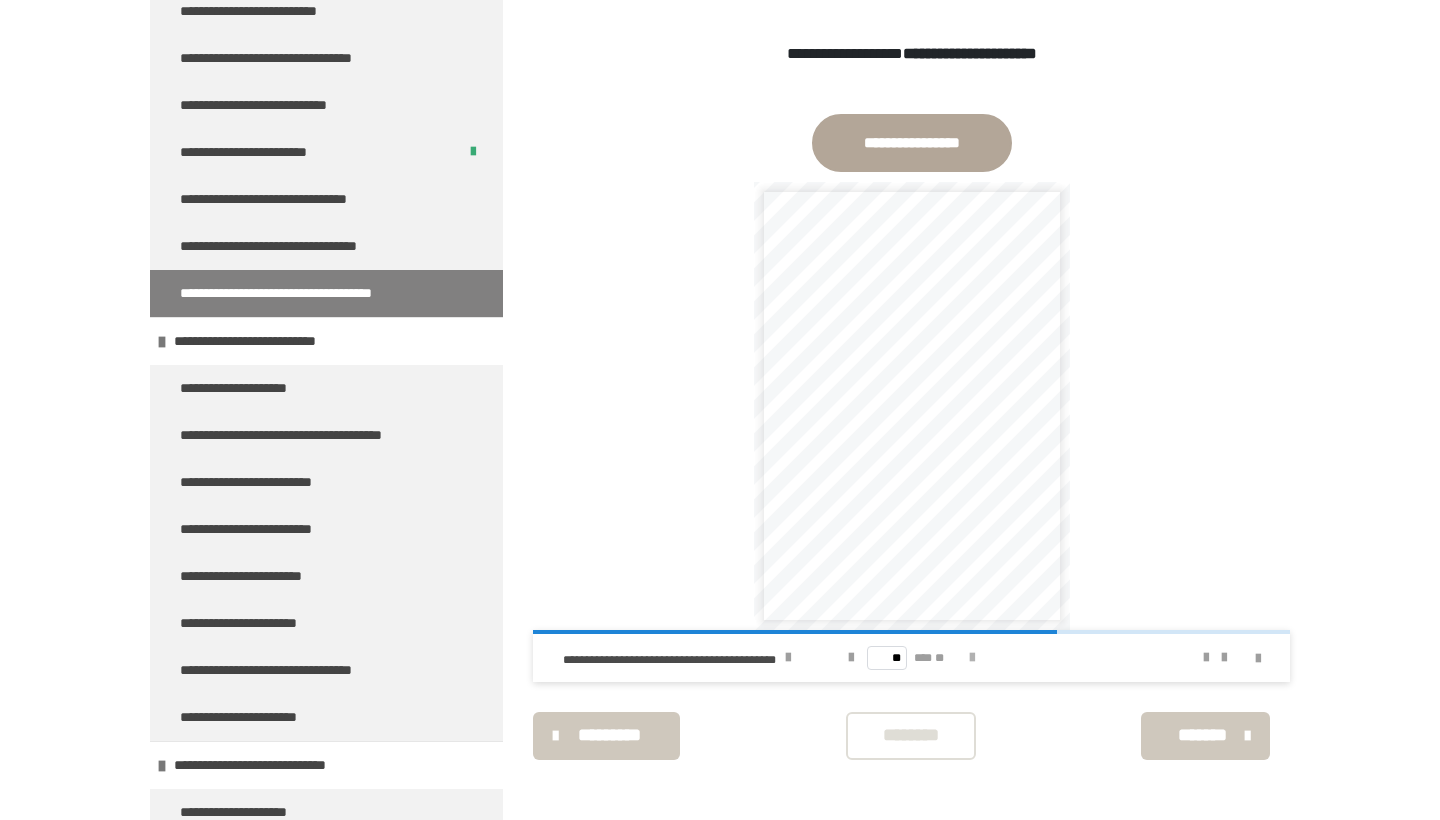 click at bounding box center (972, 658) 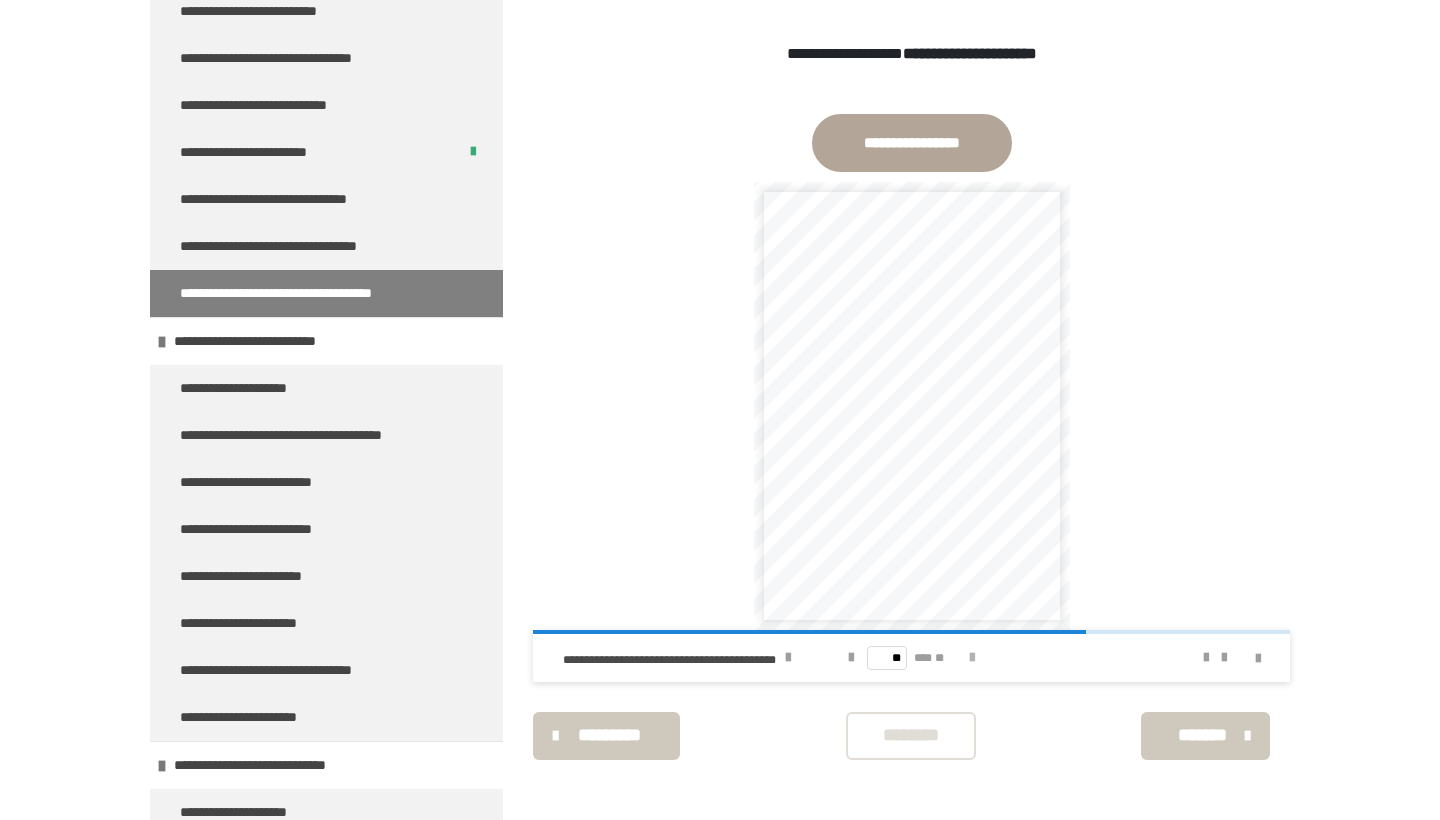 click at bounding box center (972, 658) 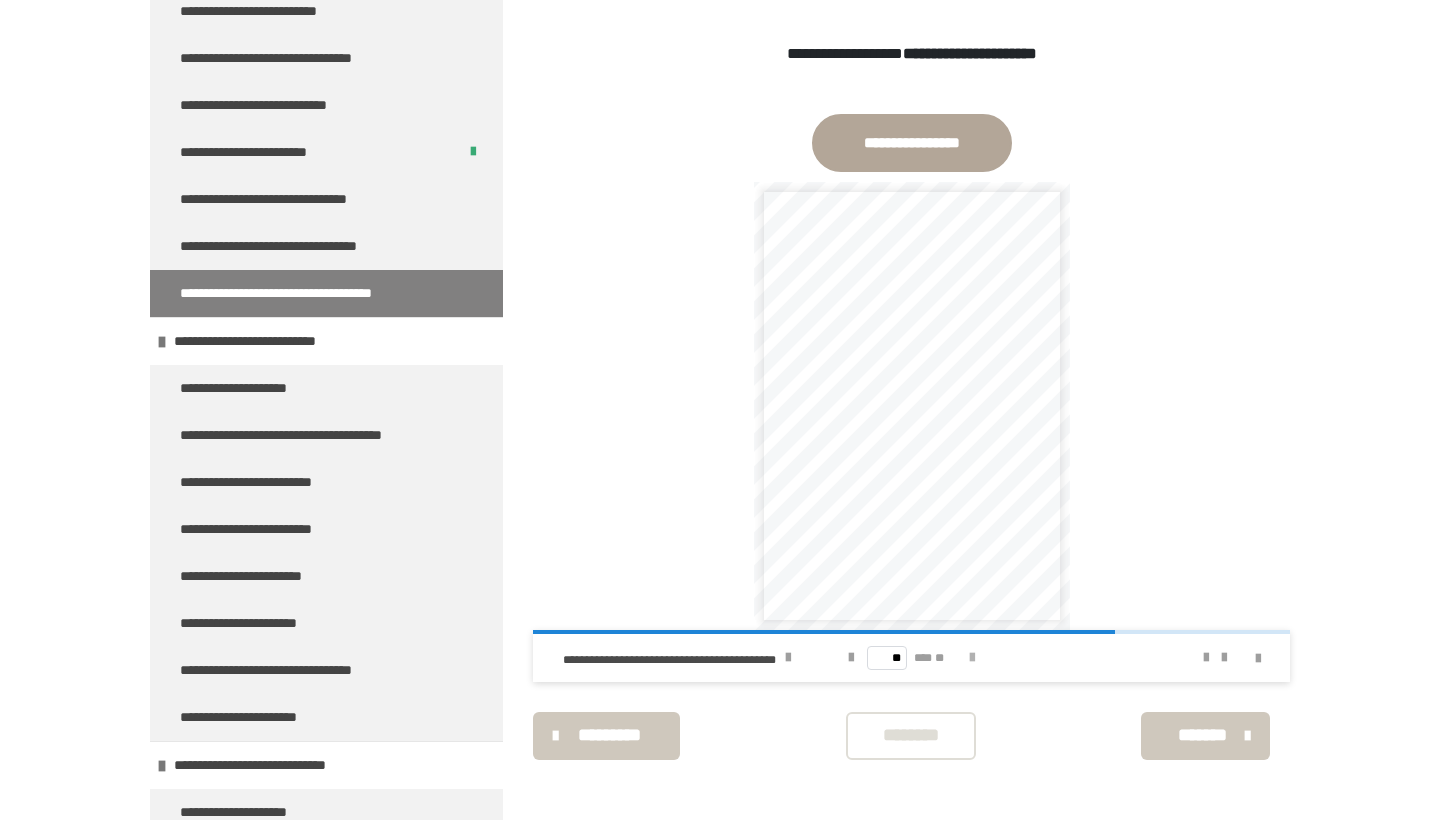click at bounding box center (972, 658) 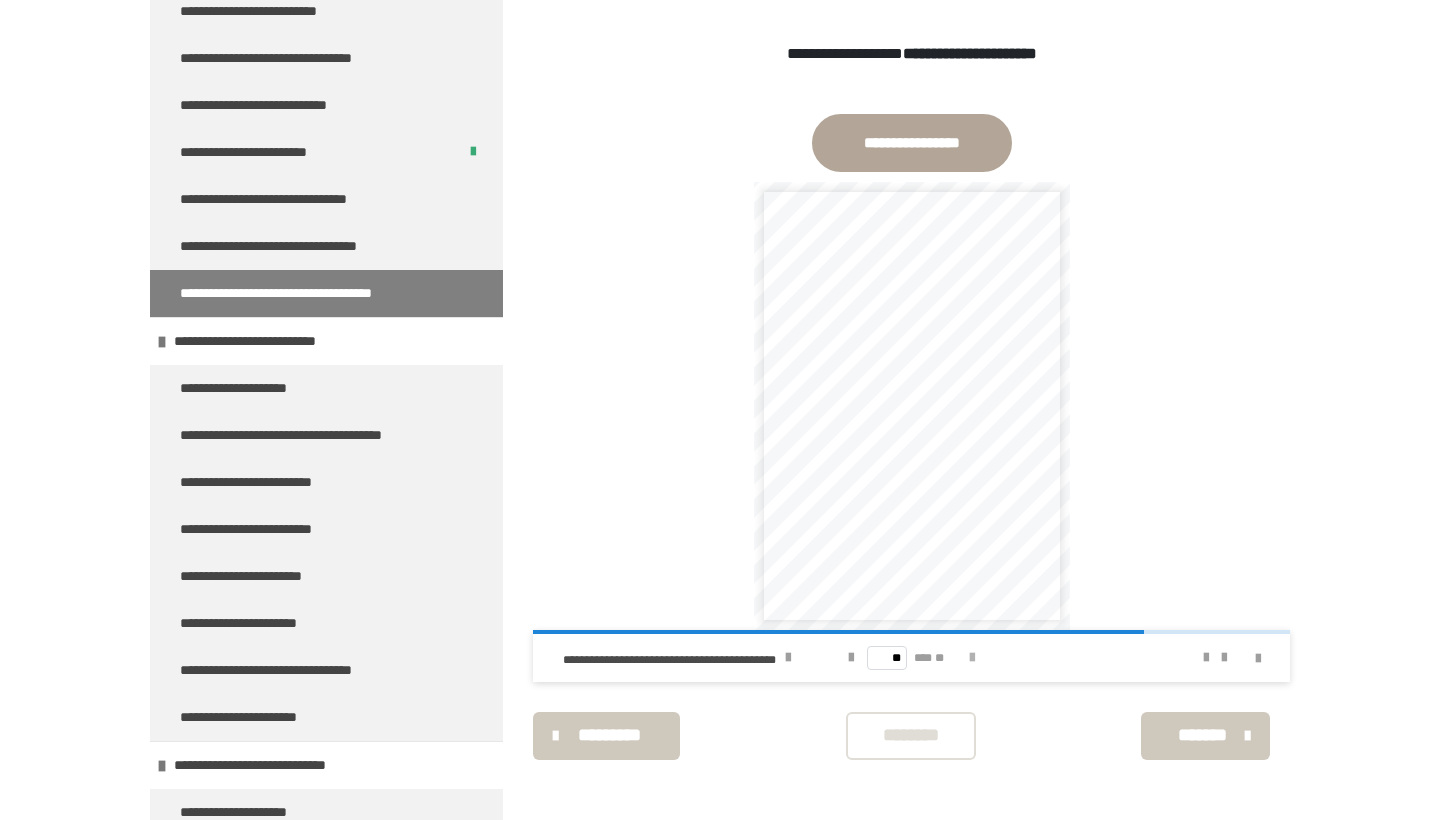 click at bounding box center (972, 658) 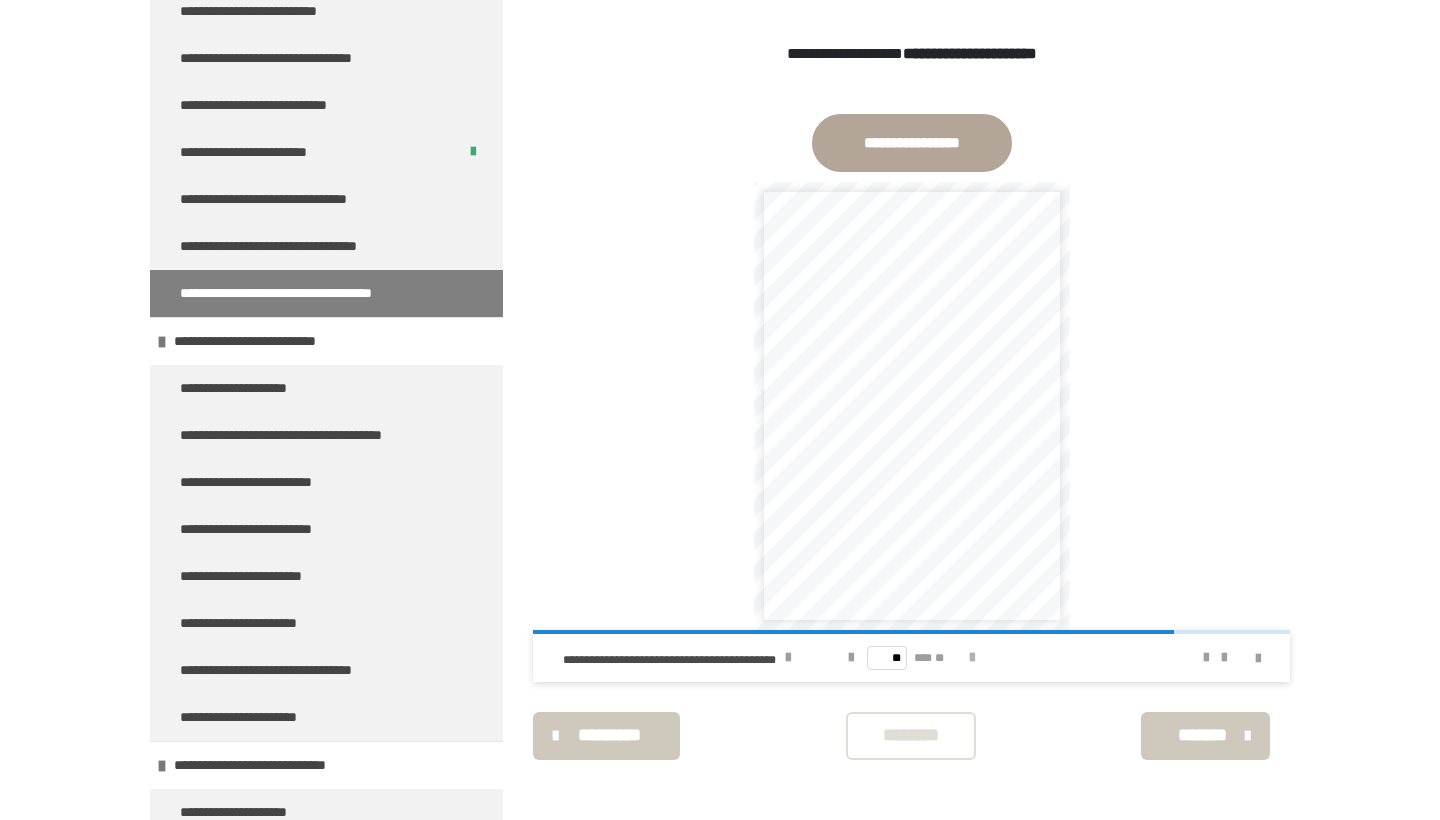 click at bounding box center [972, 658] 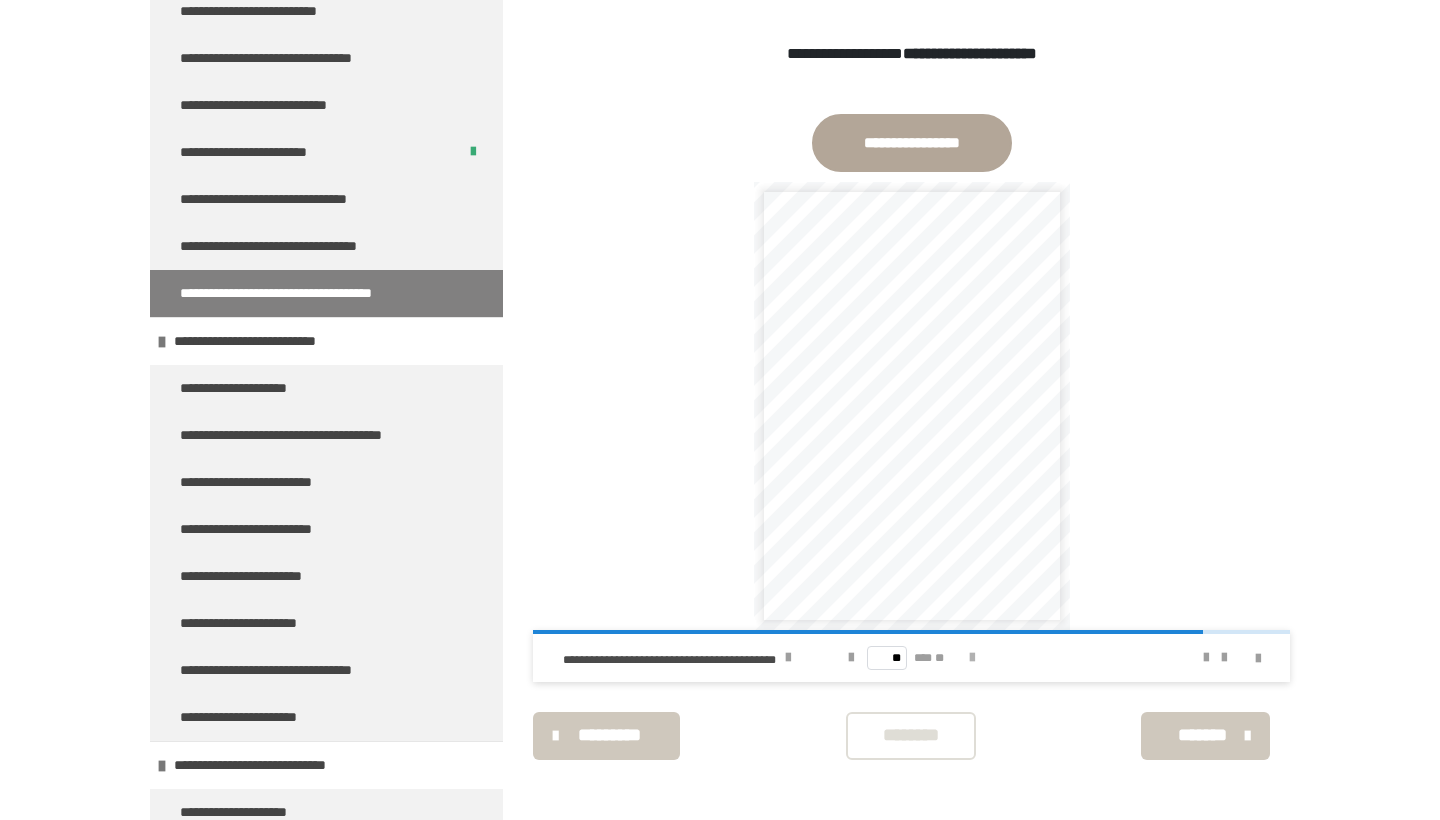 click at bounding box center [972, 658] 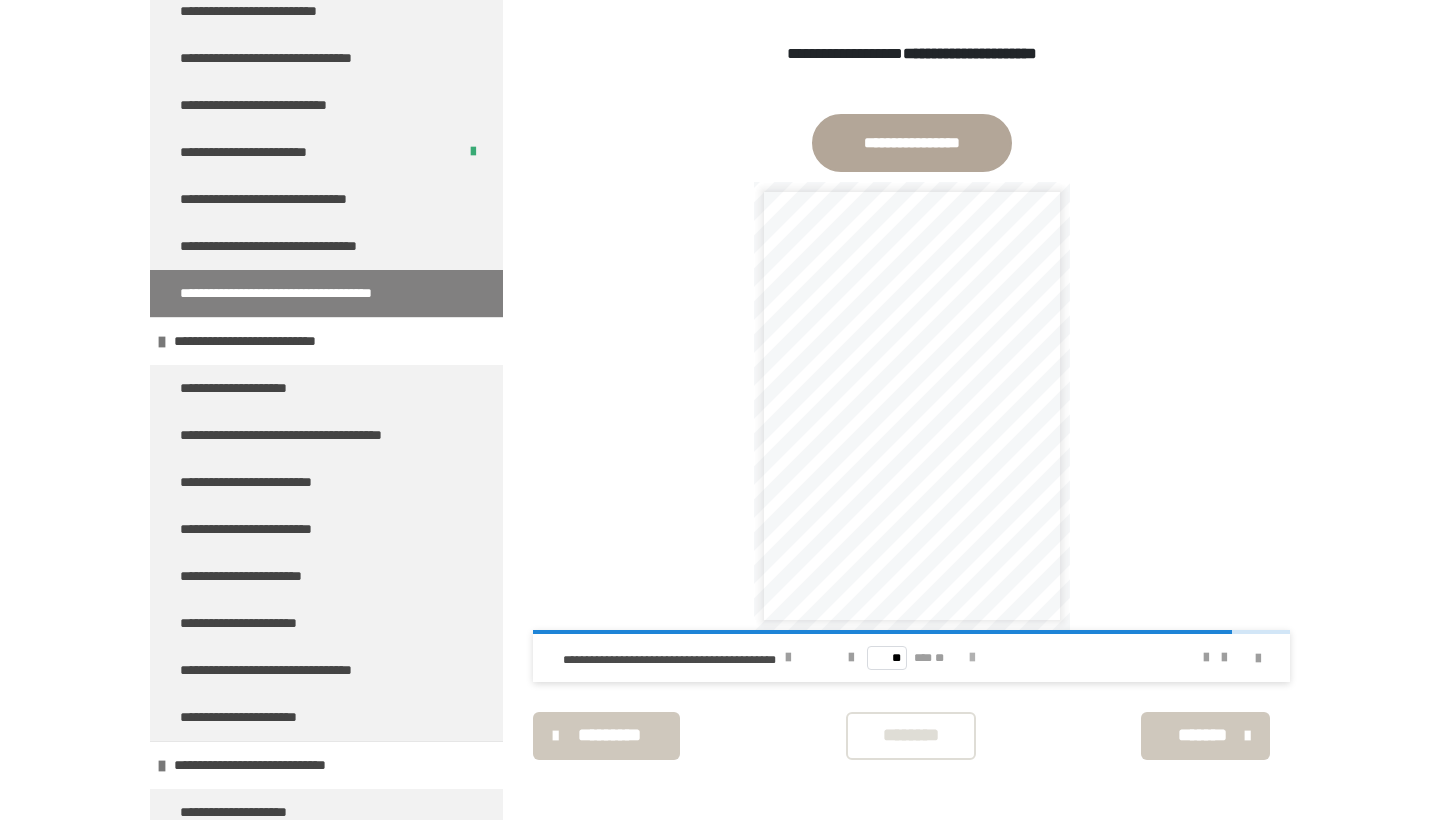 click at bounding box center (972, 658) 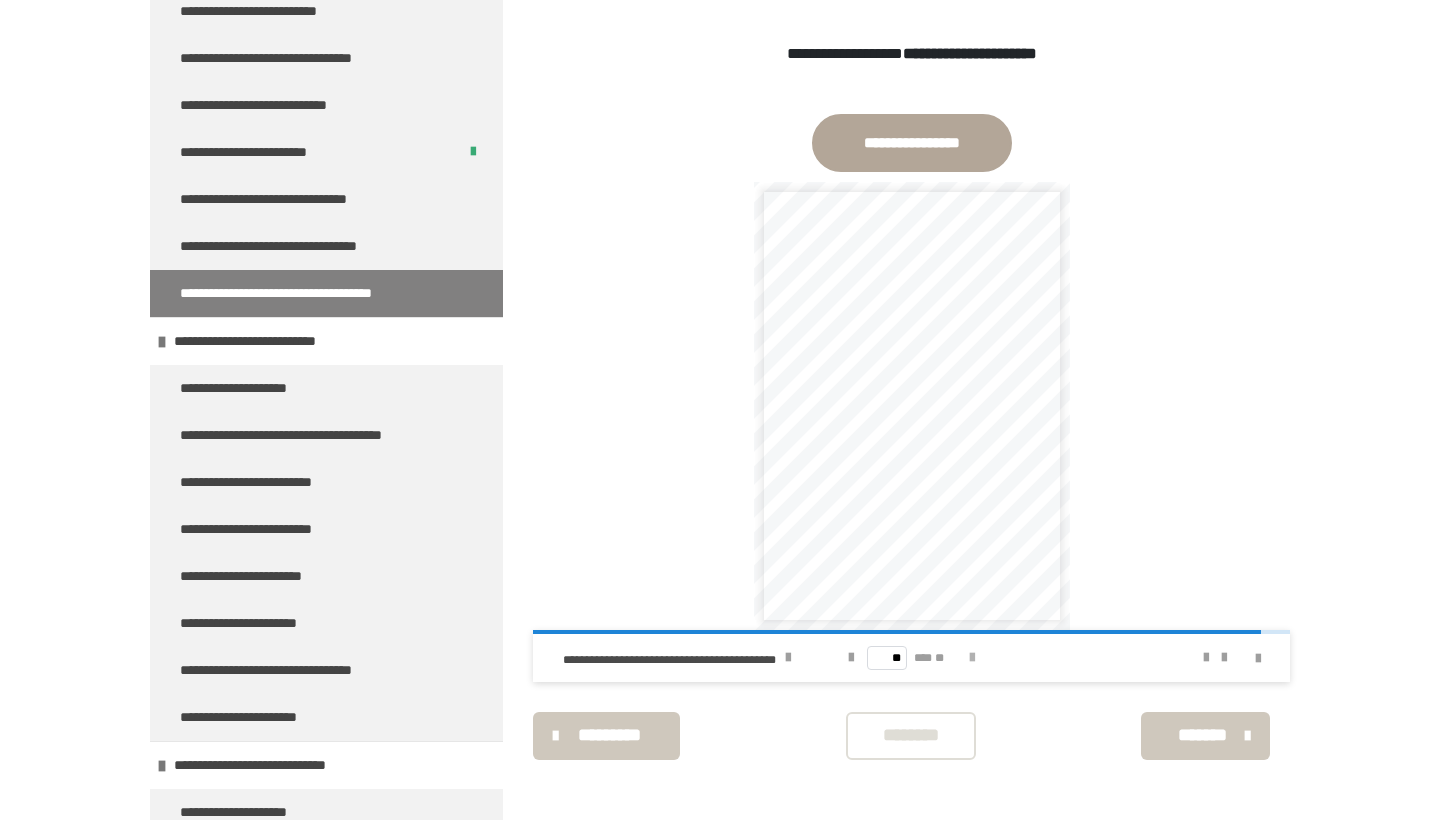 click at bounding box center (972, 658) 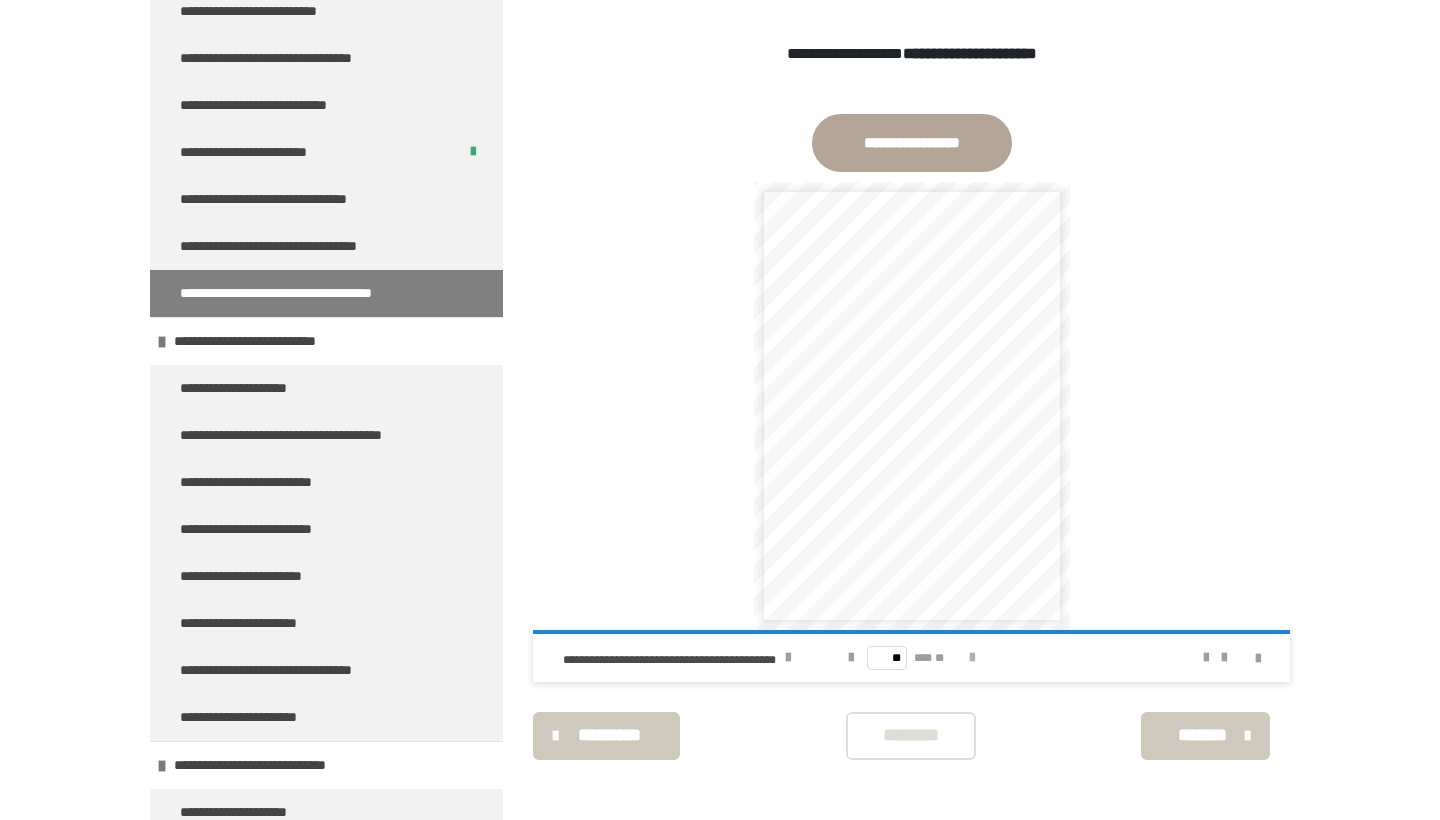 click on "** *** **" at bounding box center [912, 658] 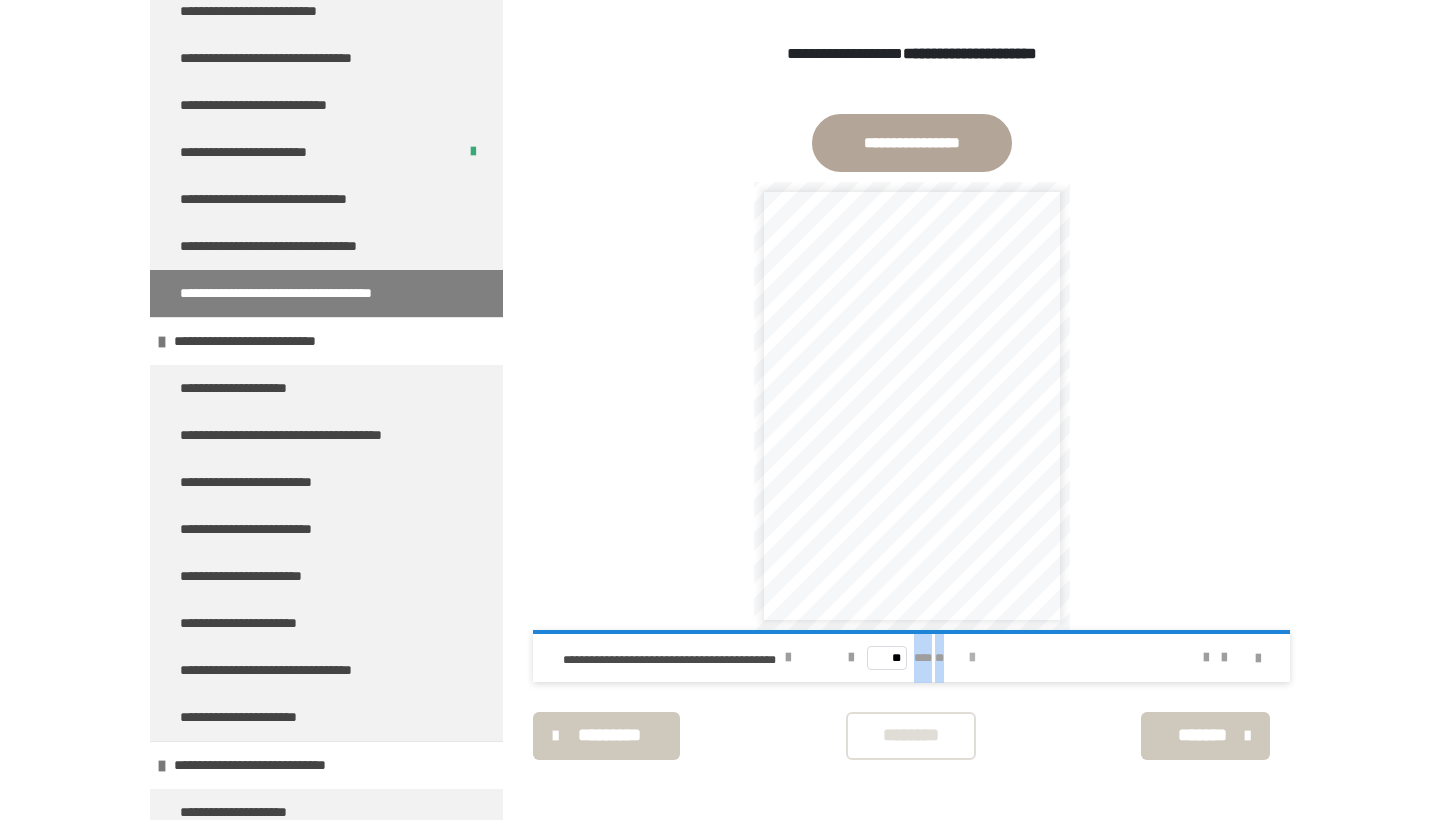 click on "** *** **" at bounding box center [912, 658] 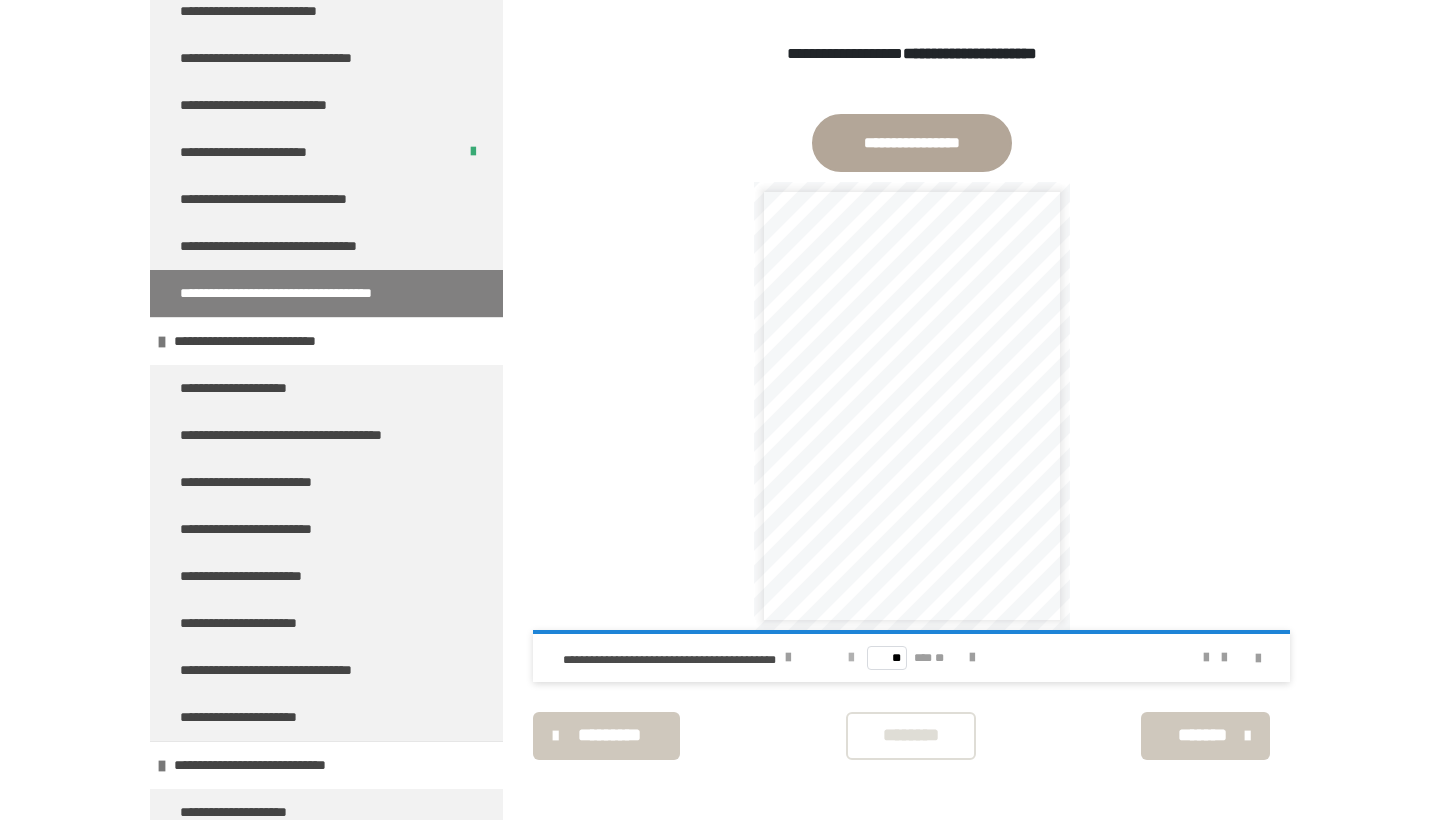 click at bounding box center (851, 658) 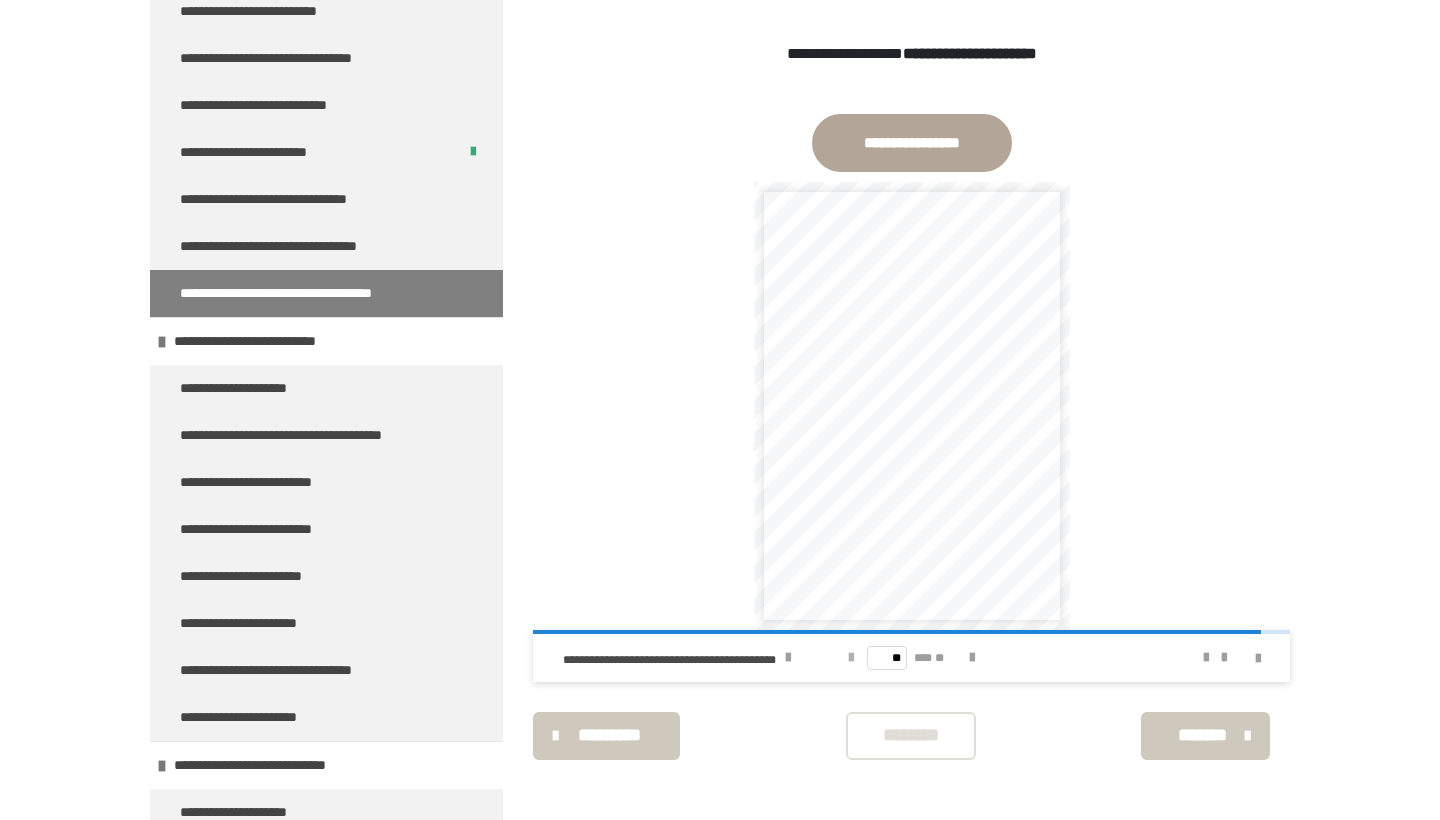 click at bounding box center (851, 658) 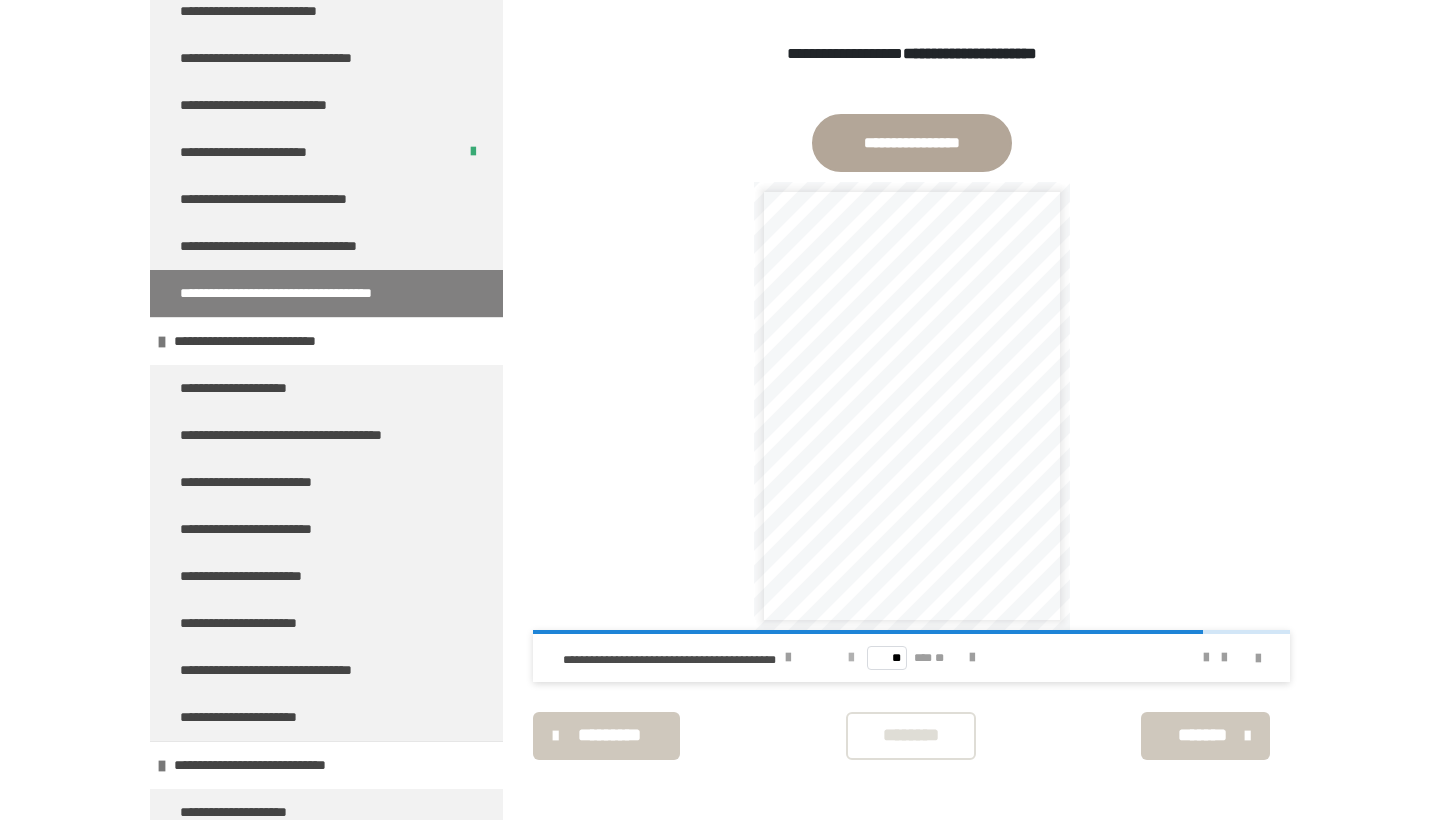 click at bounding box center [851, 658] 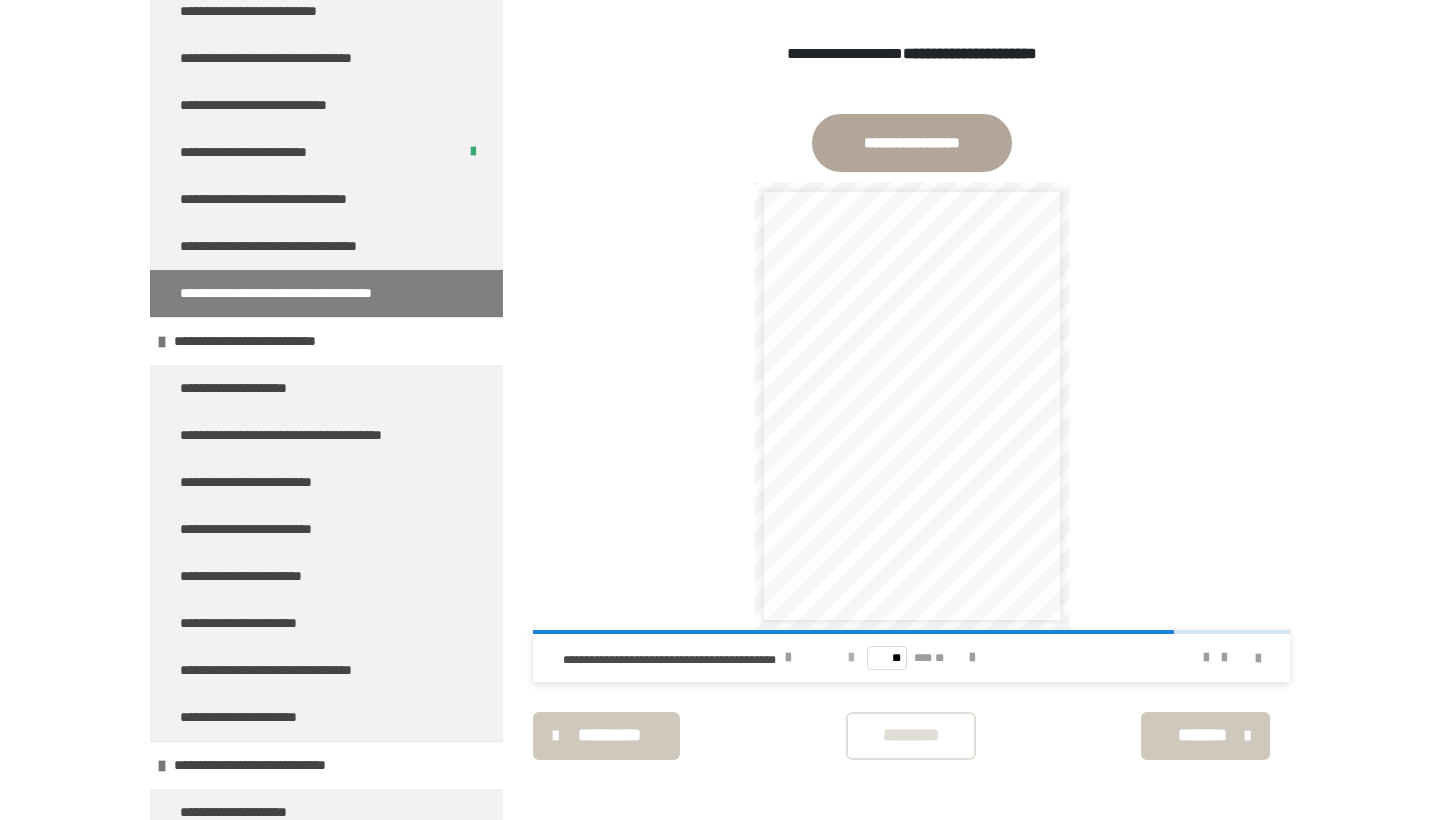 click at bounding box center [851, 658] 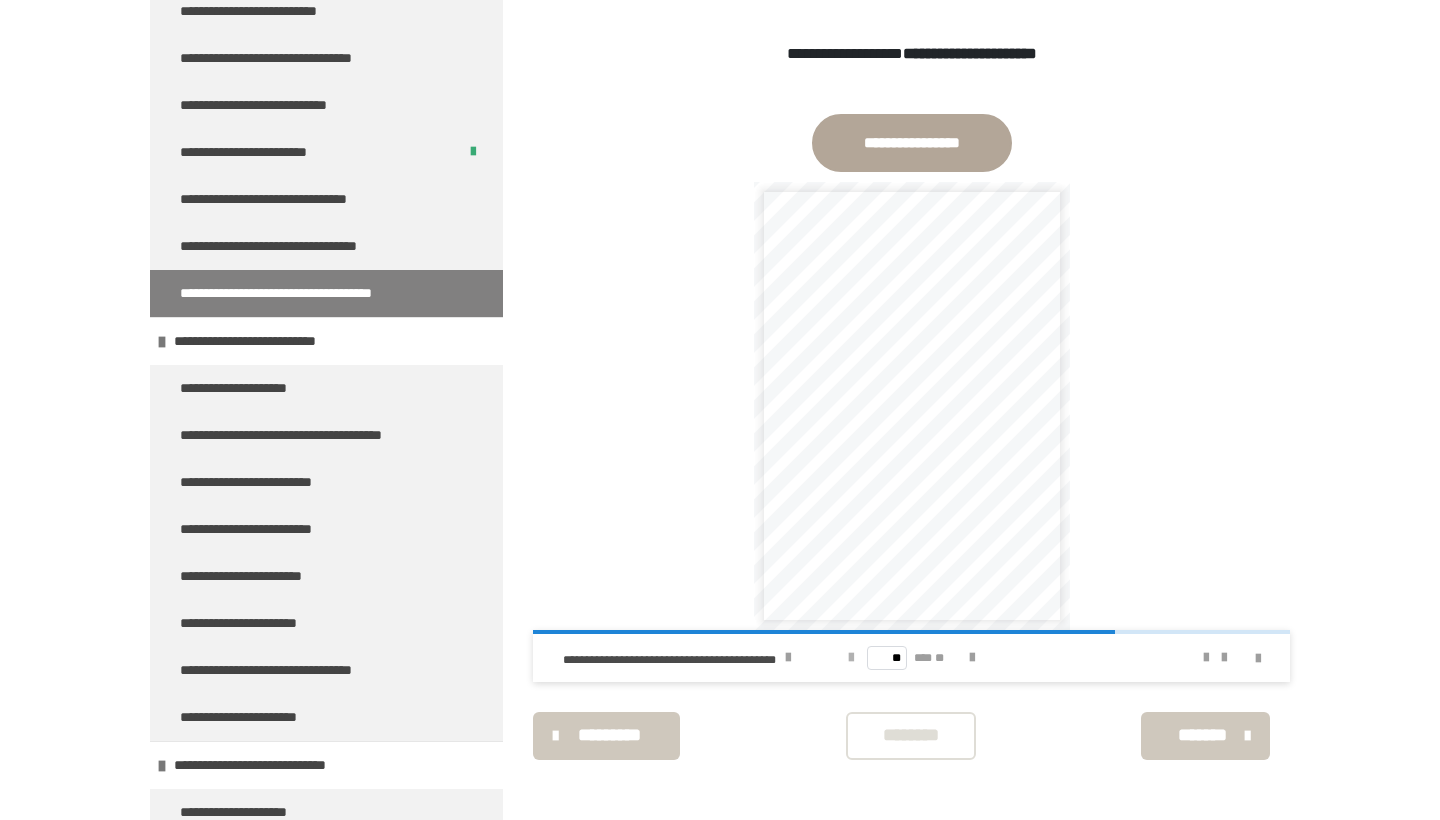 click at bounding box center (851, 658) 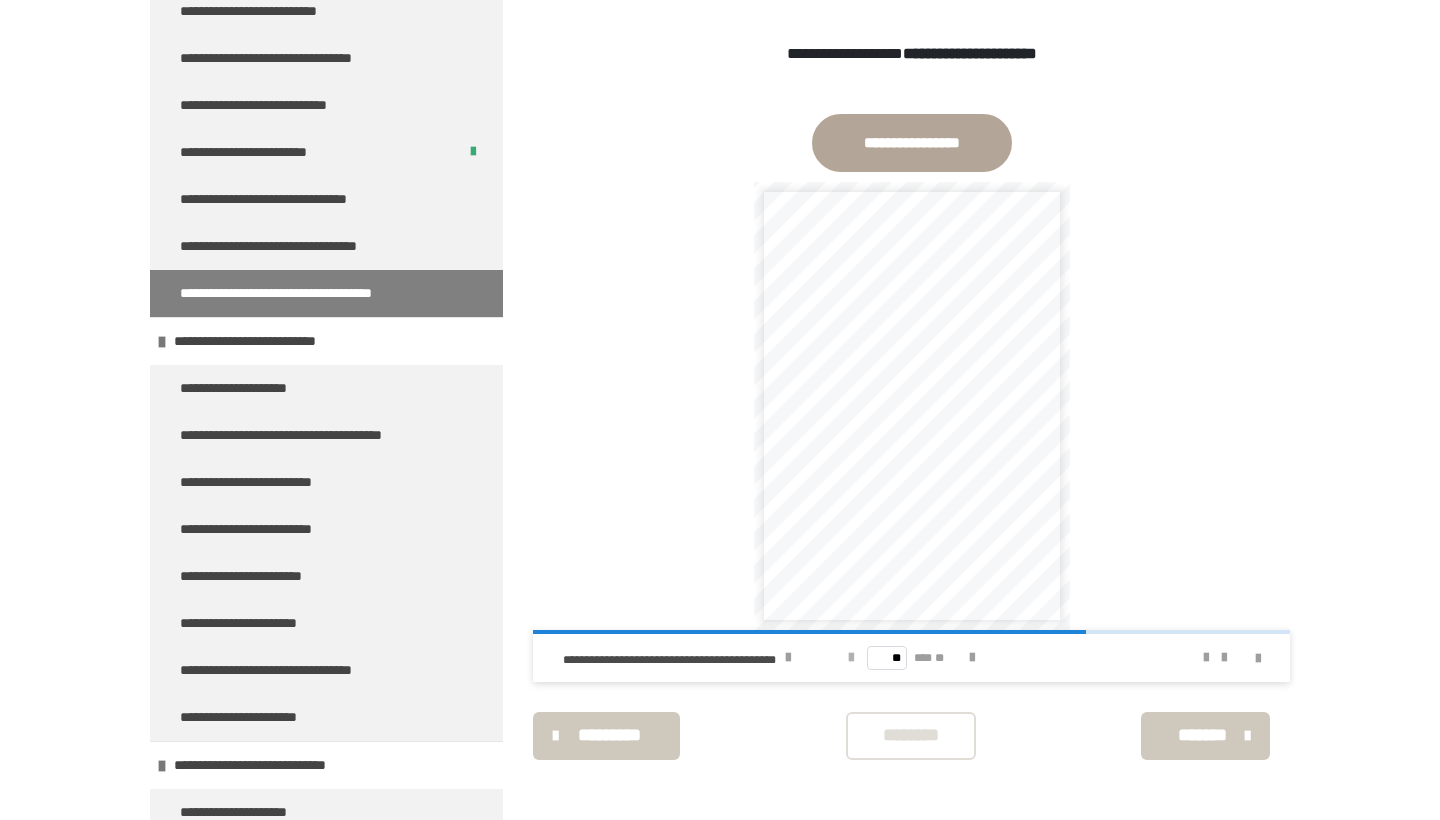 click at bounding box center [851, 658] 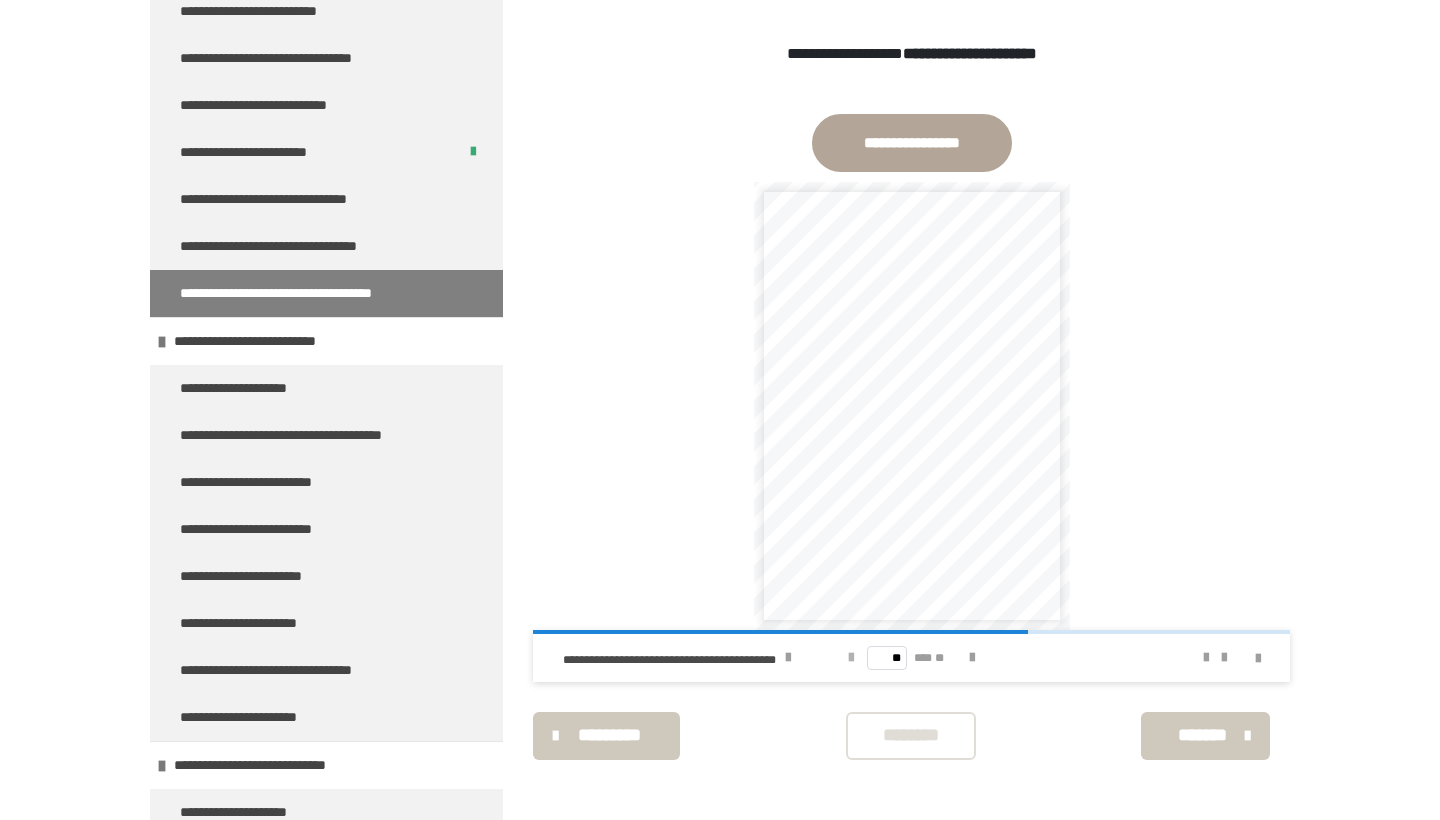click at bounding box center (851, 658) 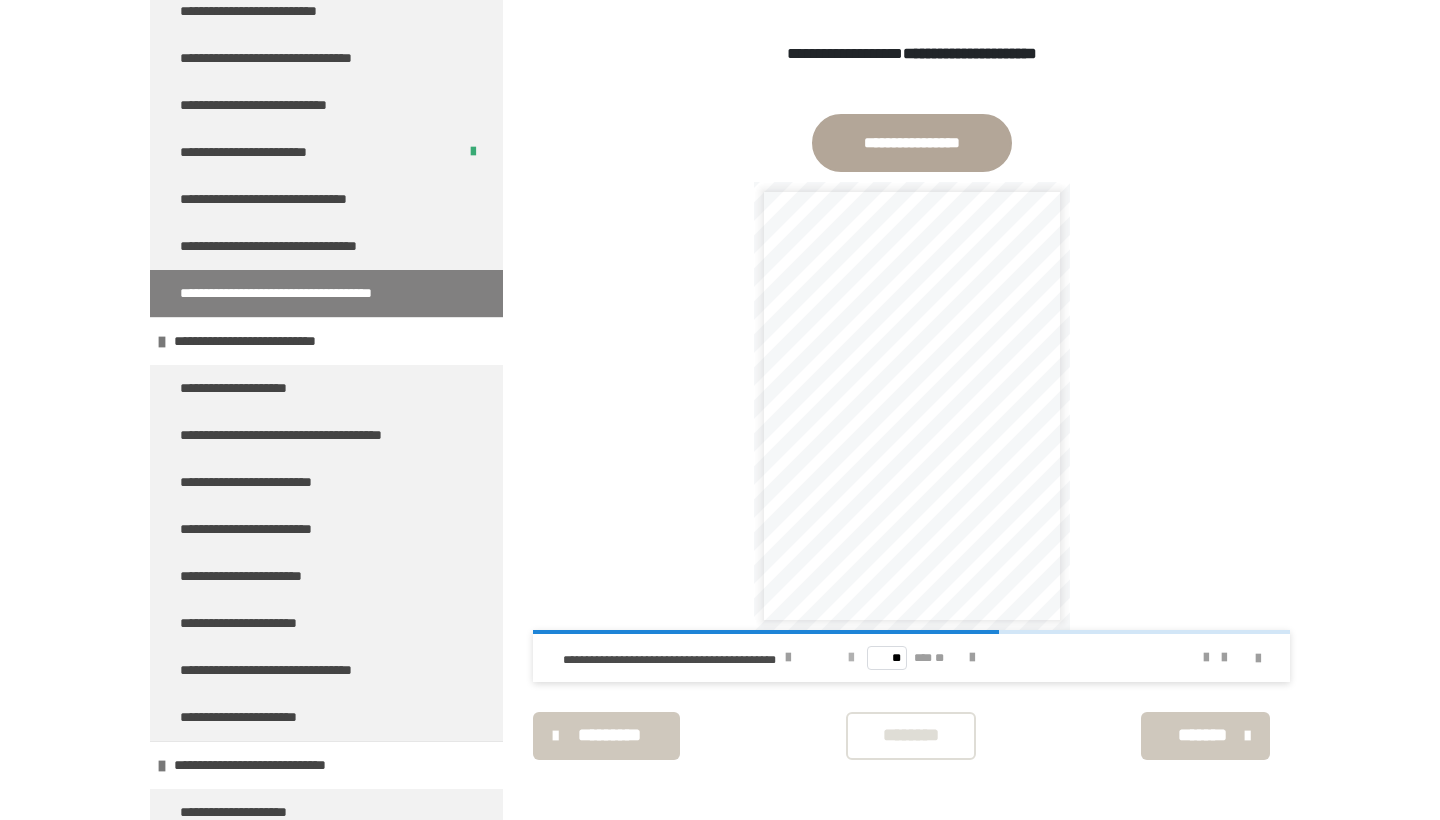 click at bounding box center (851, 658) 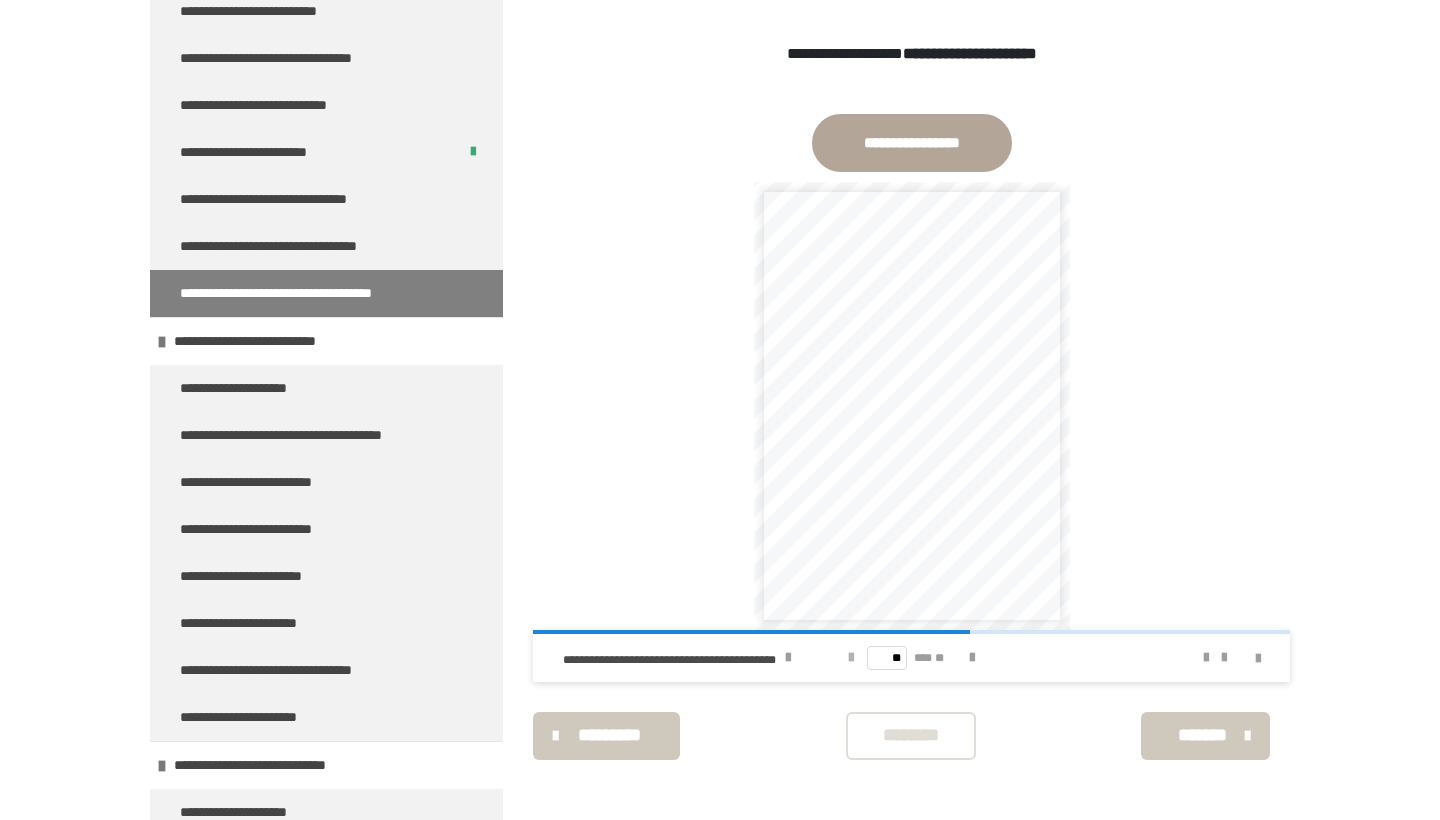 click at bounding box center [851, 658] 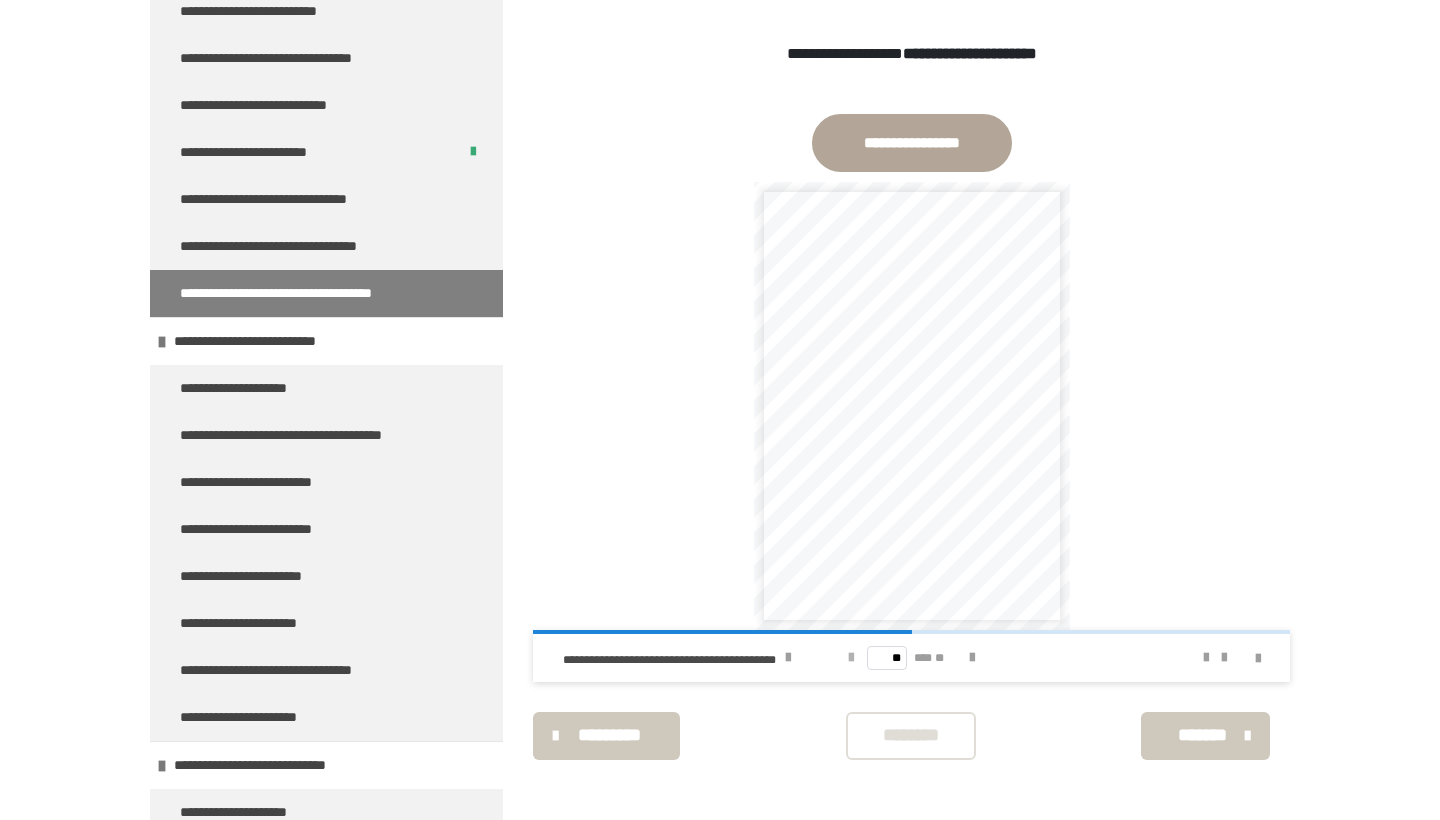click at bounding box center (851, 658) 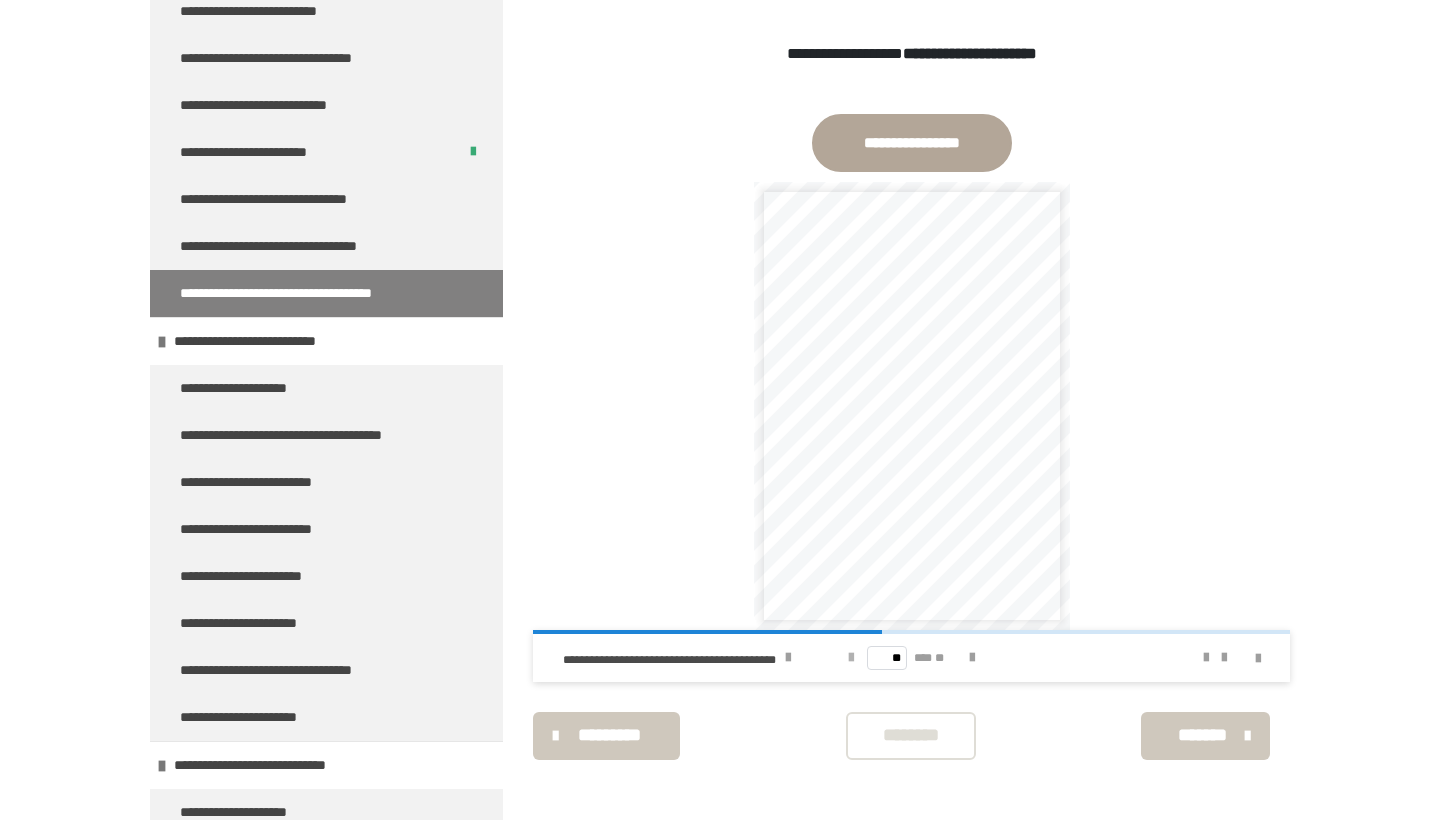 click at bounding box center (851, 658) 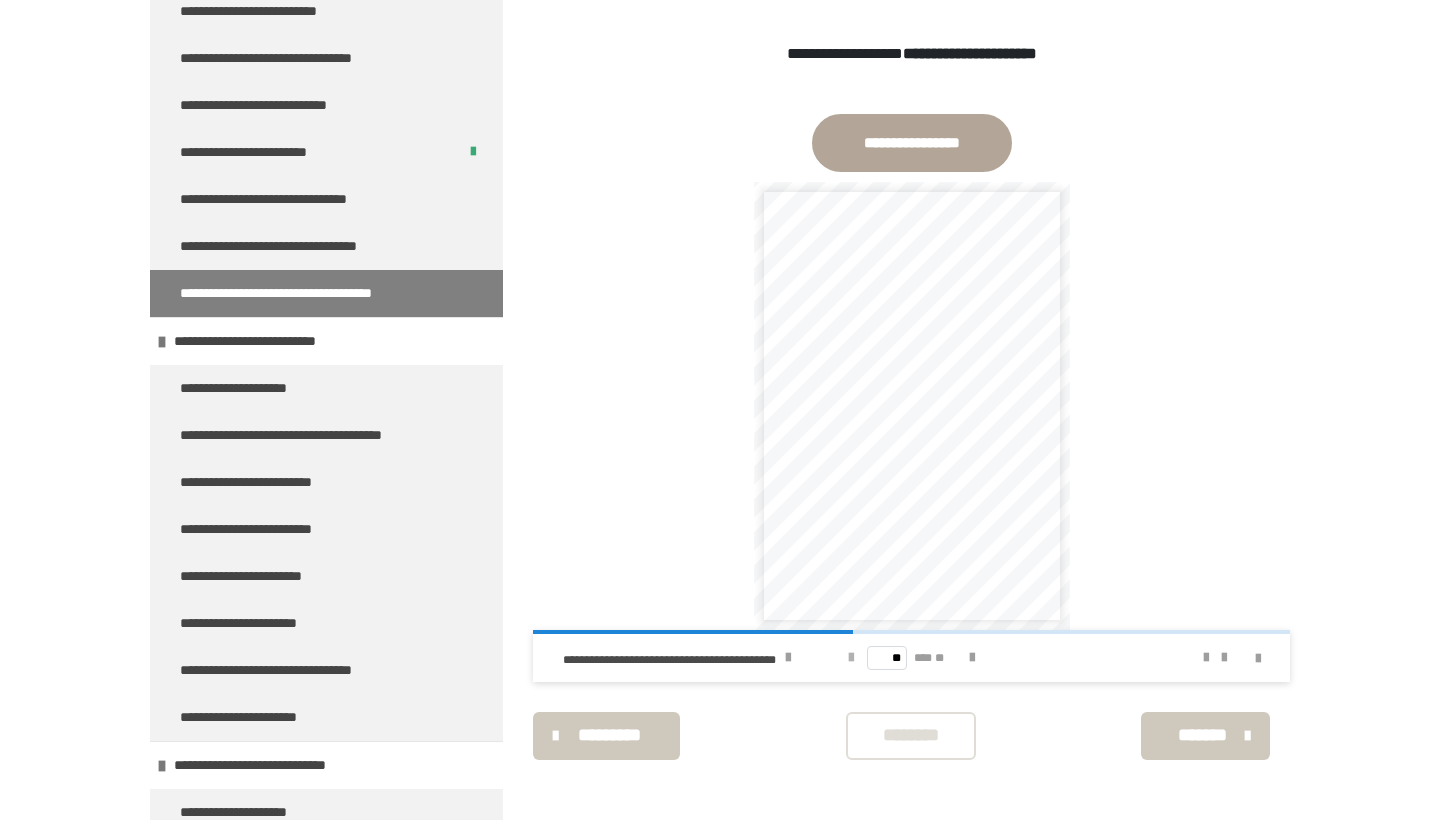 click at bounding box center [851, 658] 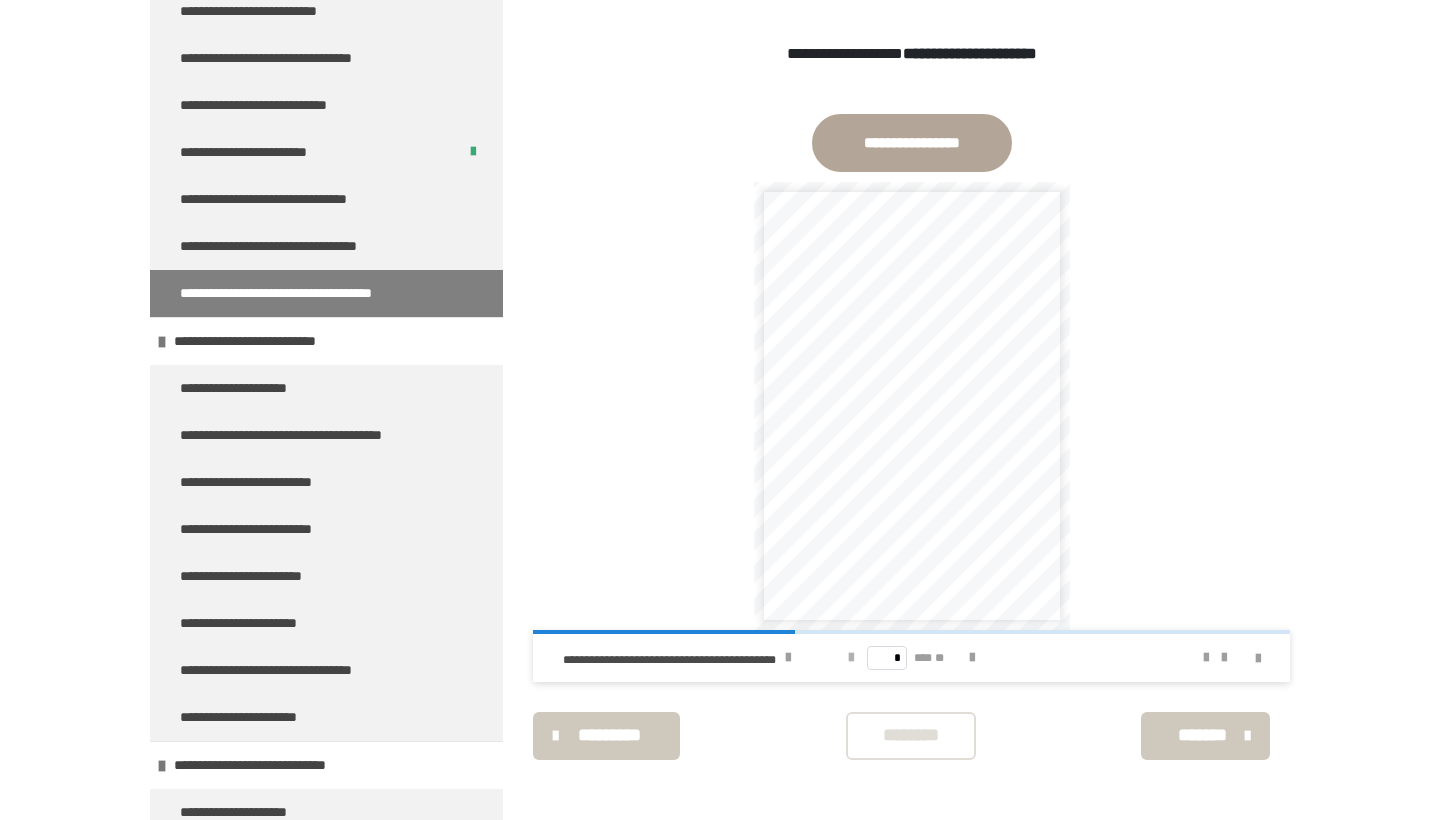 click at bounding box center (851, 658) 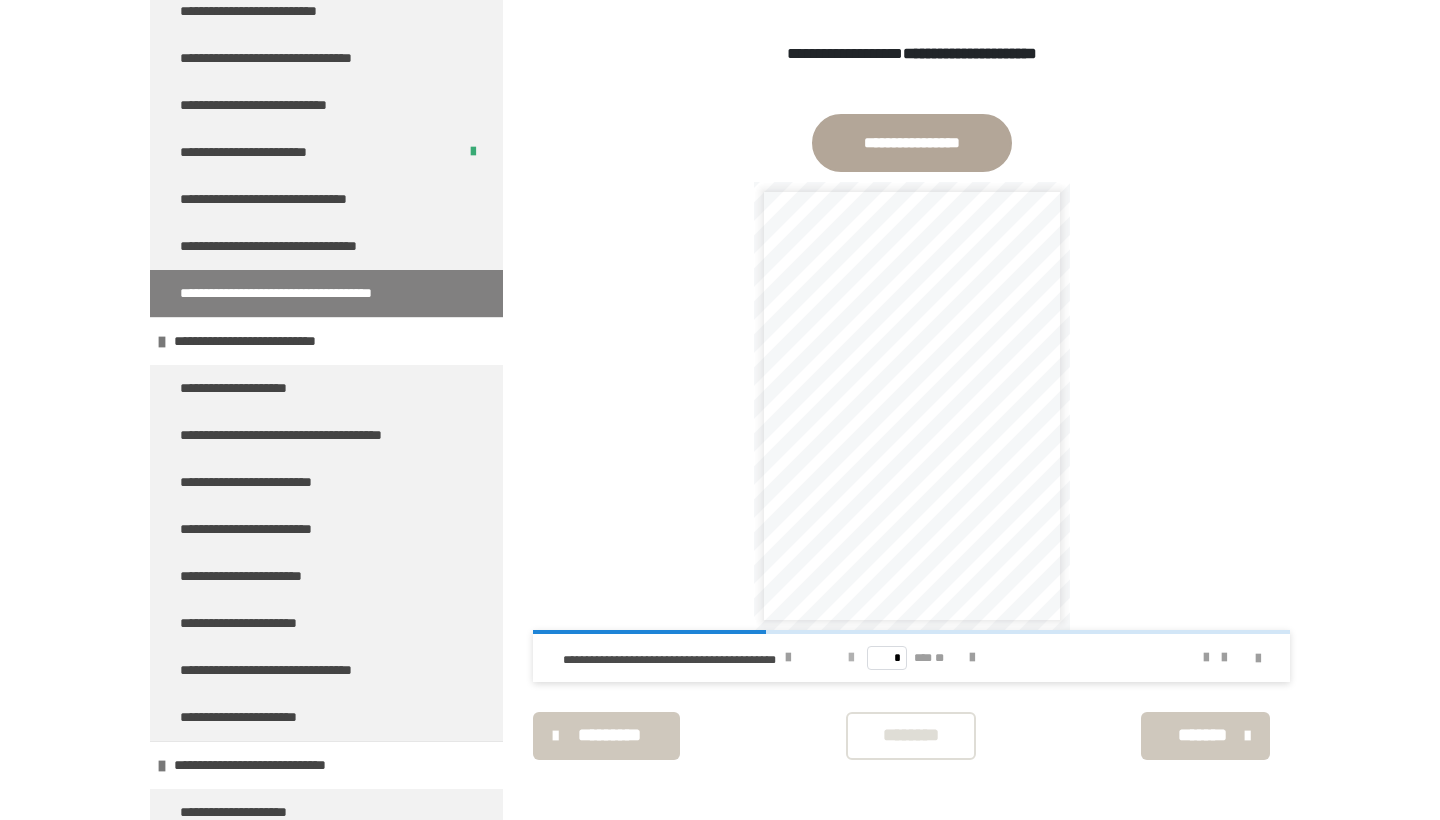 click at bounding box center (851, 658) 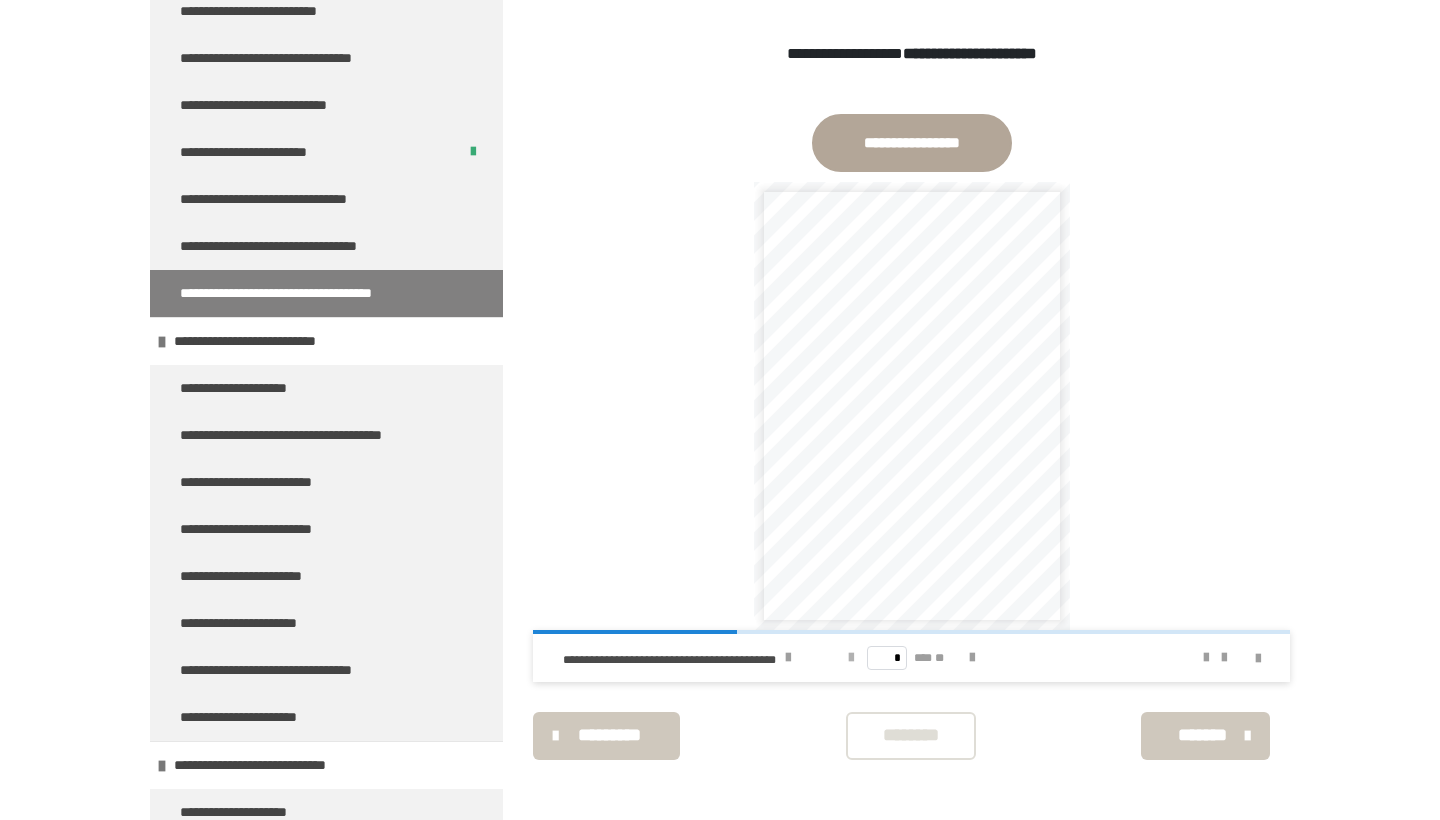 click at bounding box center (851, 658) 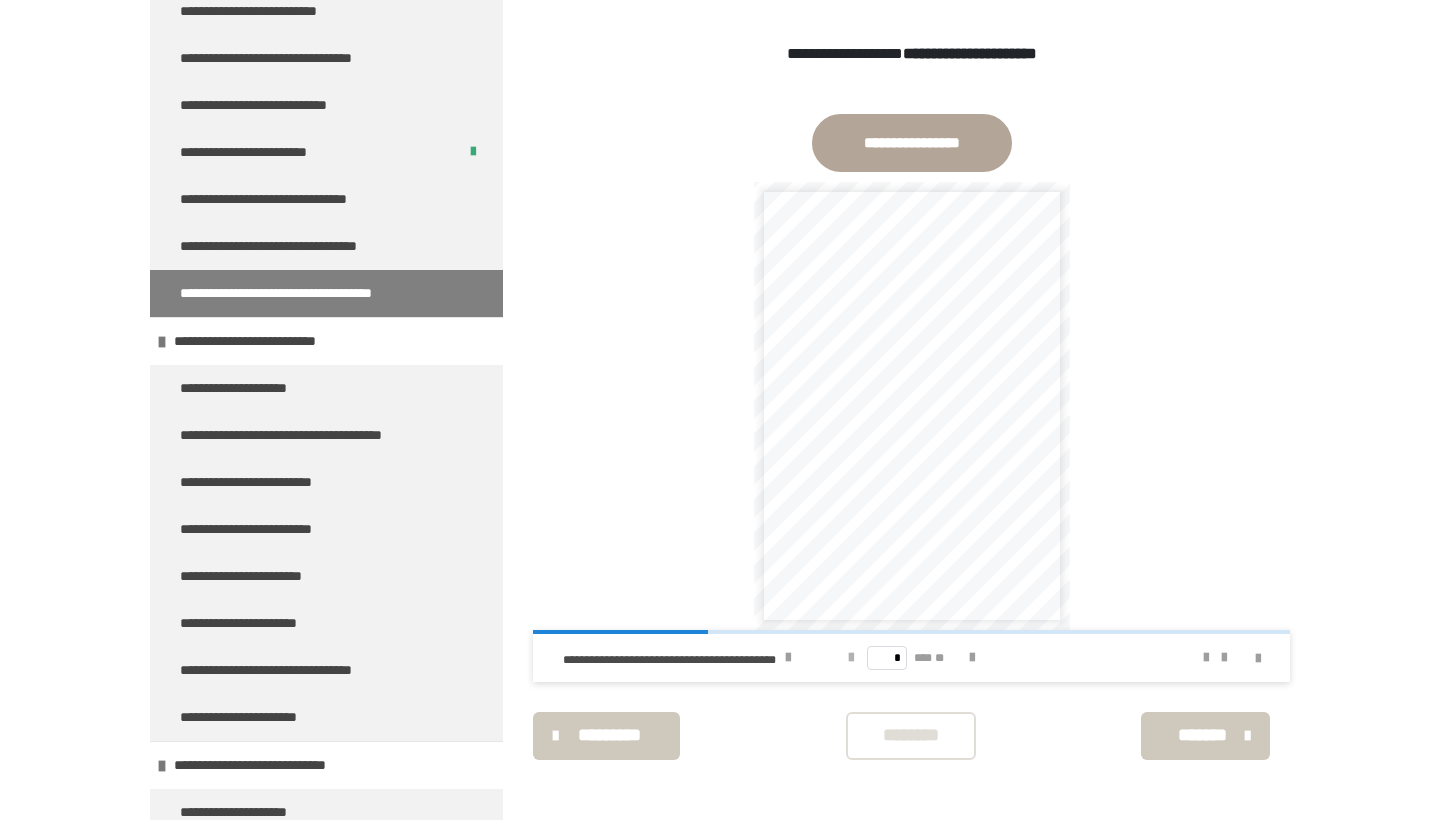 click at bounding box center (851, 658) 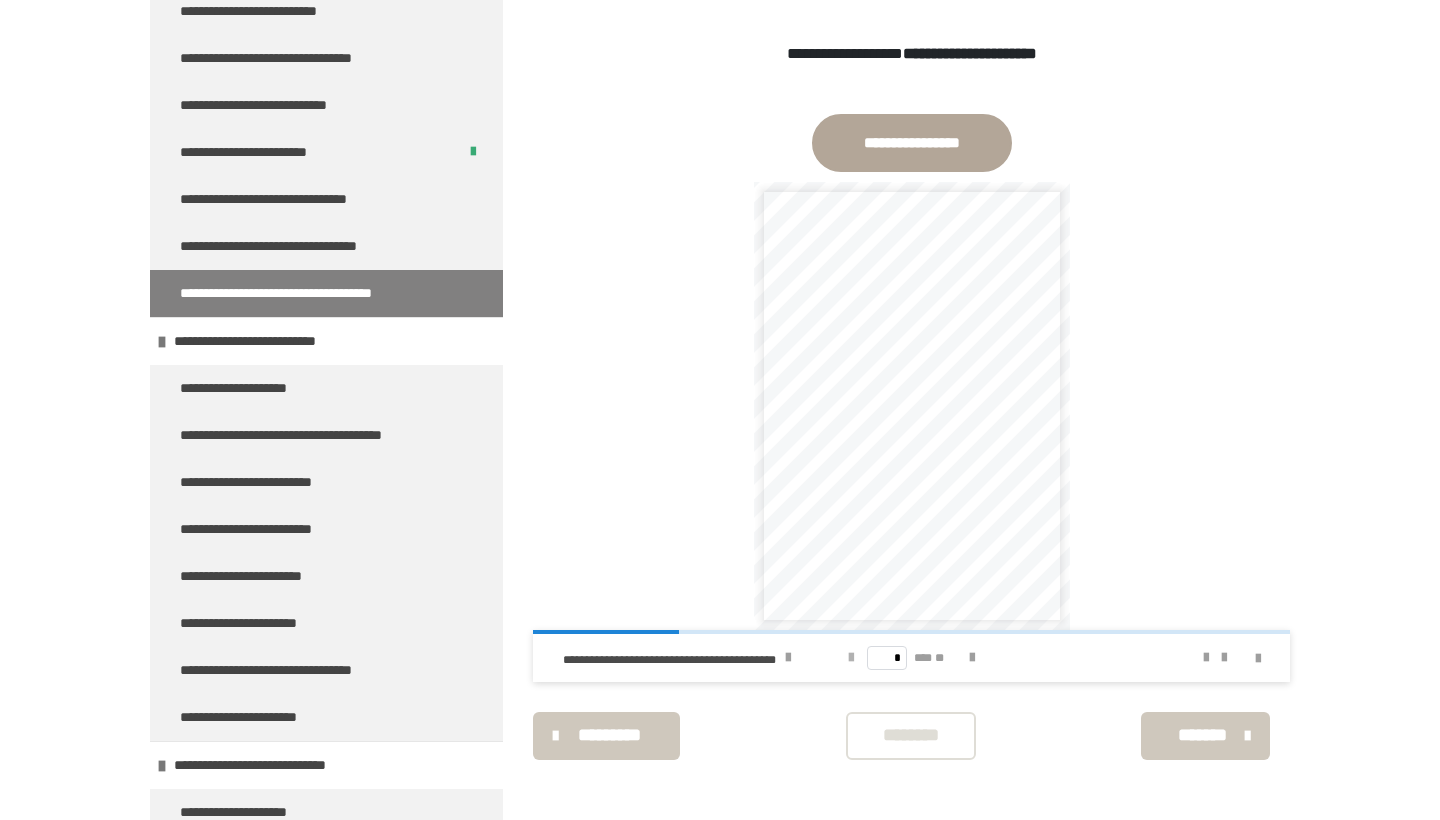 click at bounding box center [851, 658] 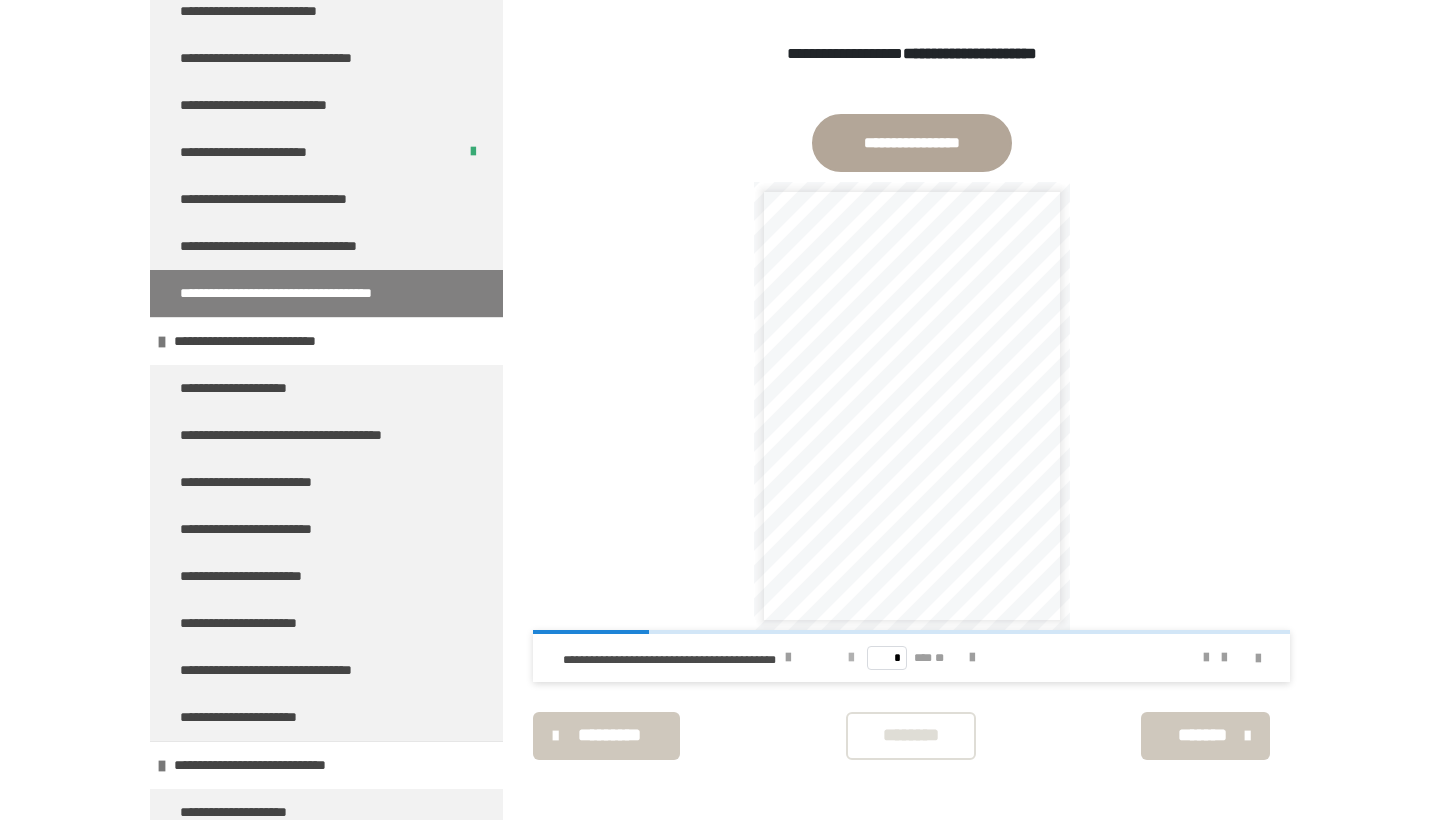 click at bounding box center (851, 658) 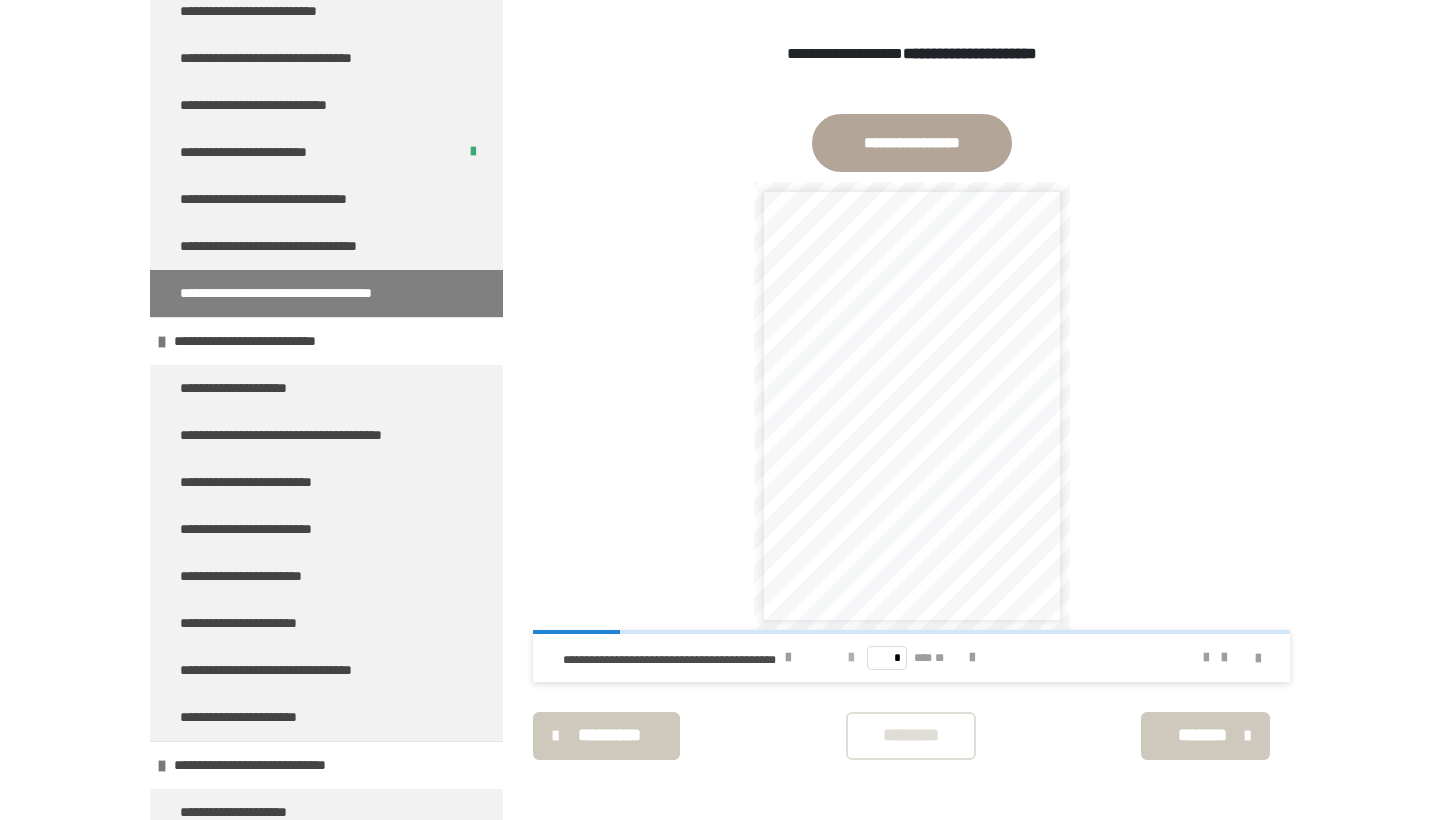 click at bounding box center [851, 658] 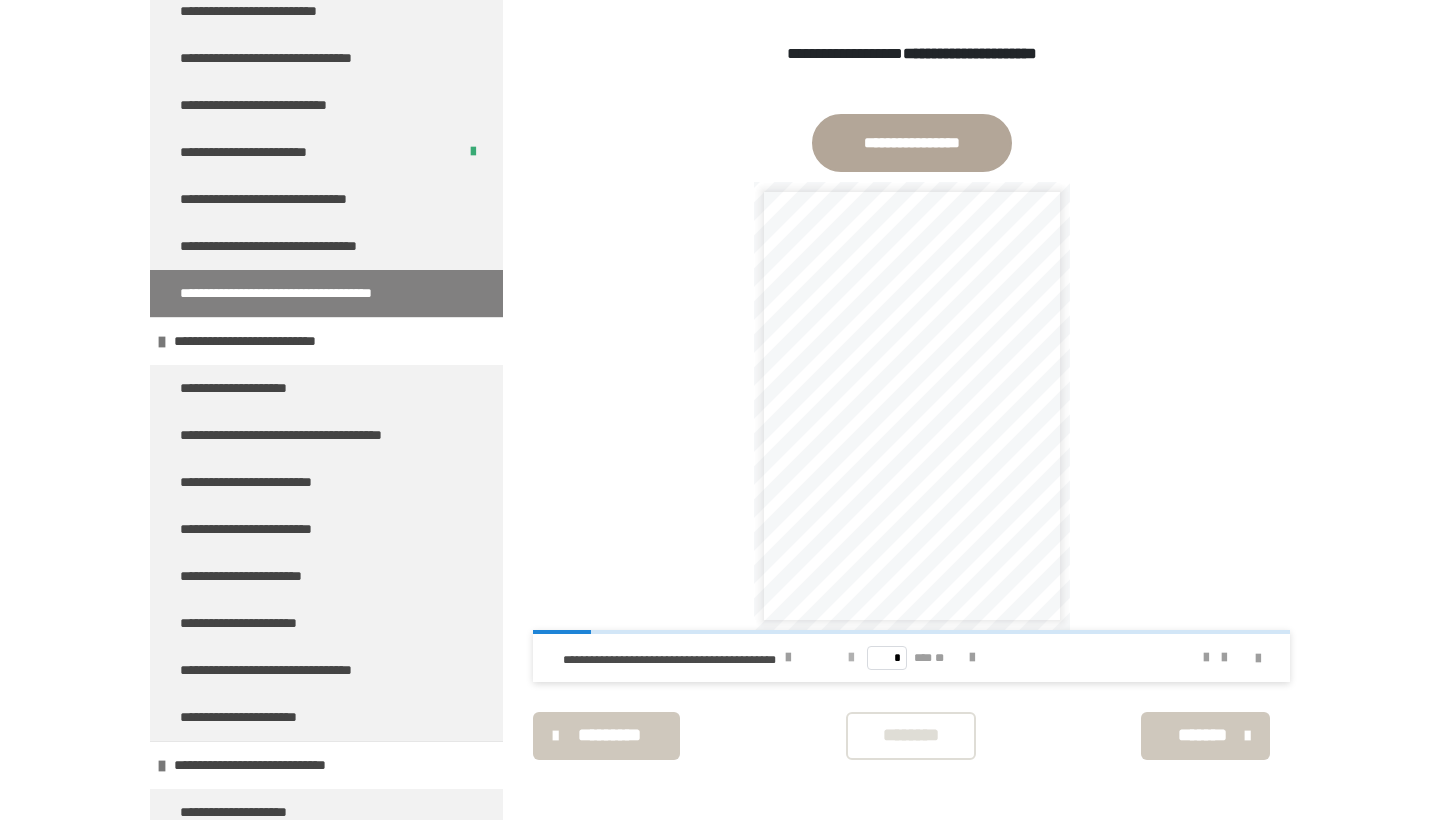 click at bounding box center [851, 658] 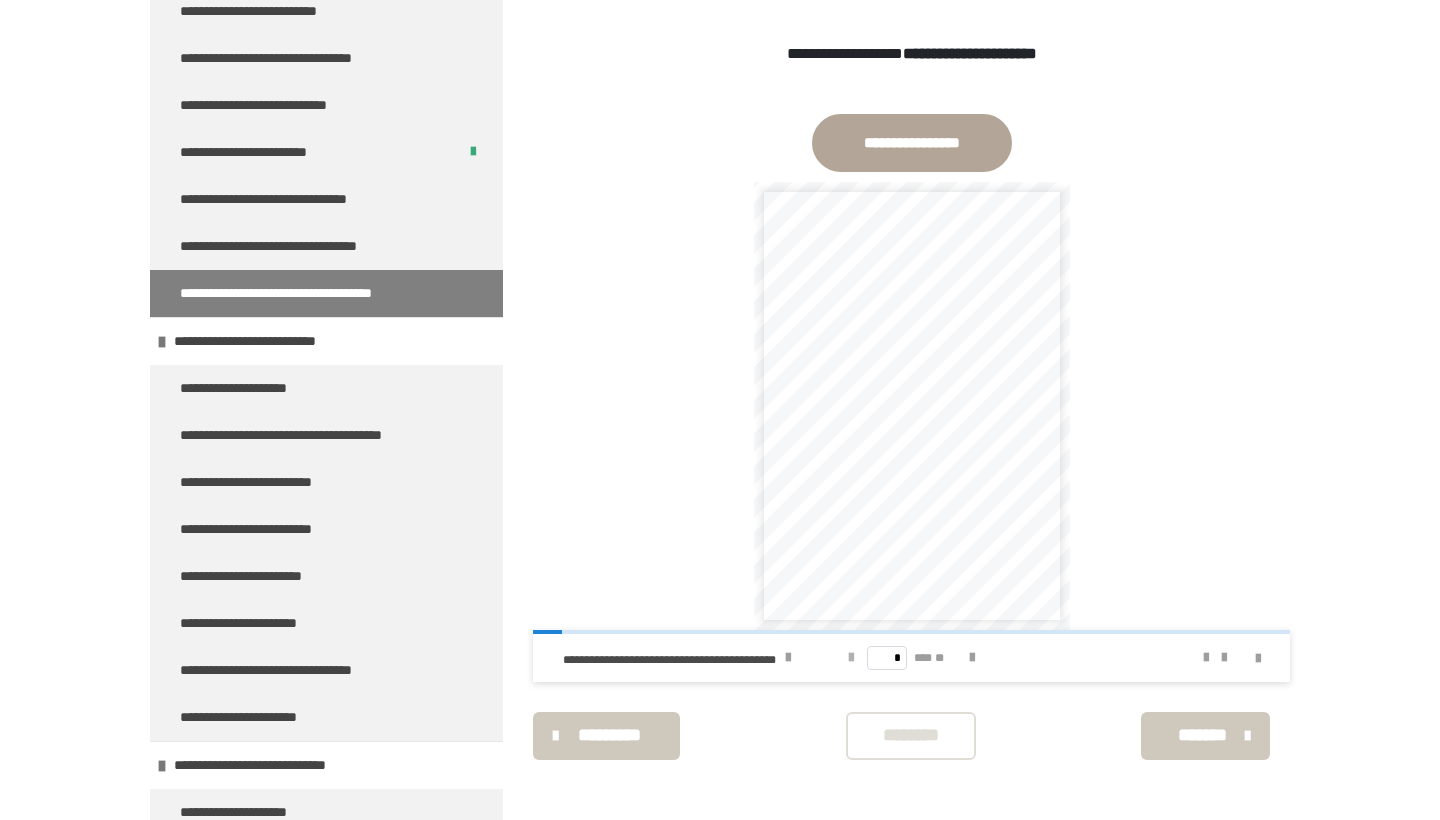 click on "* *** **" at bounding box center (912, 658) 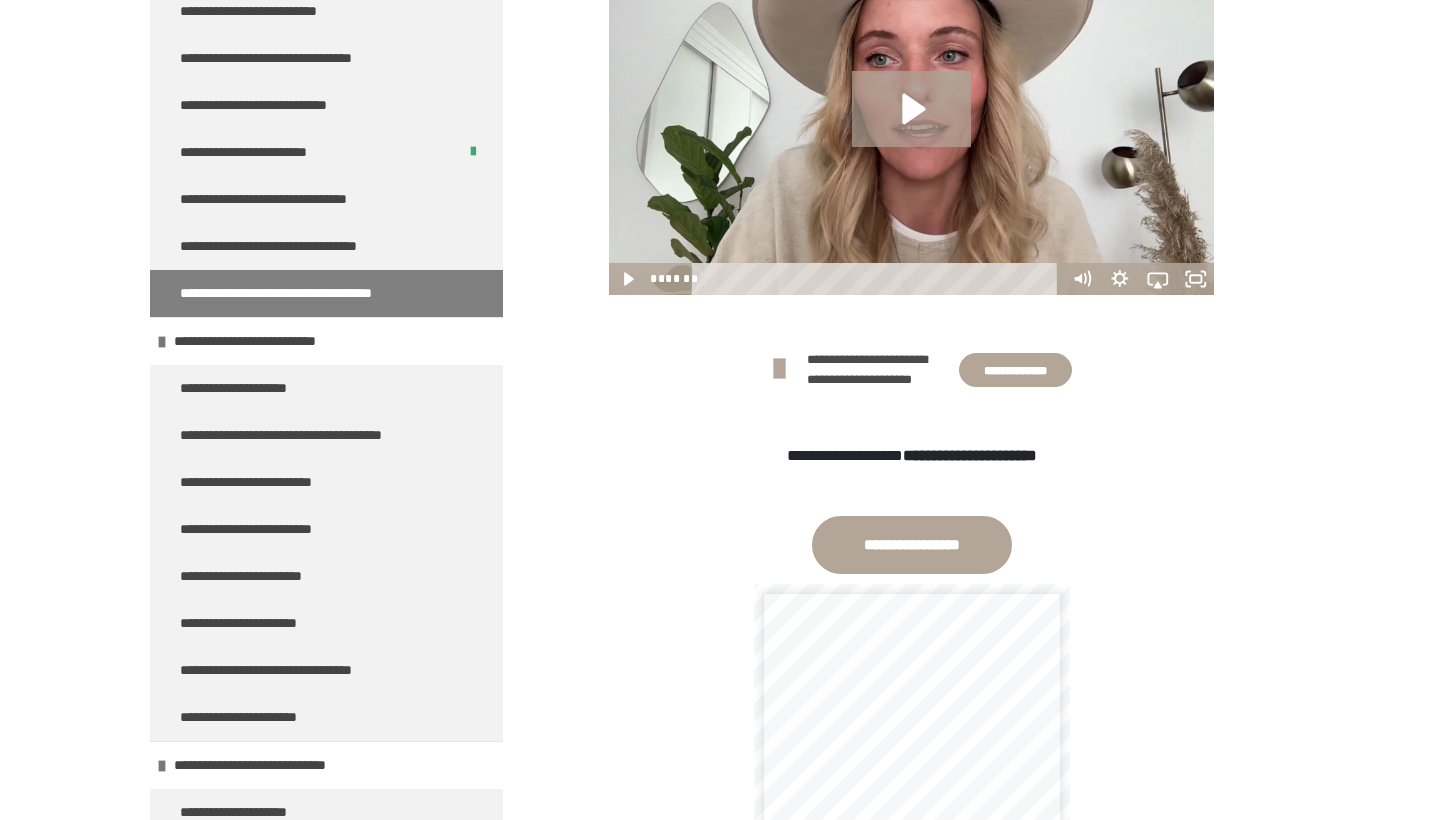 scroll, scrollTop: 478, scrollLeft: 0, axis: vertical 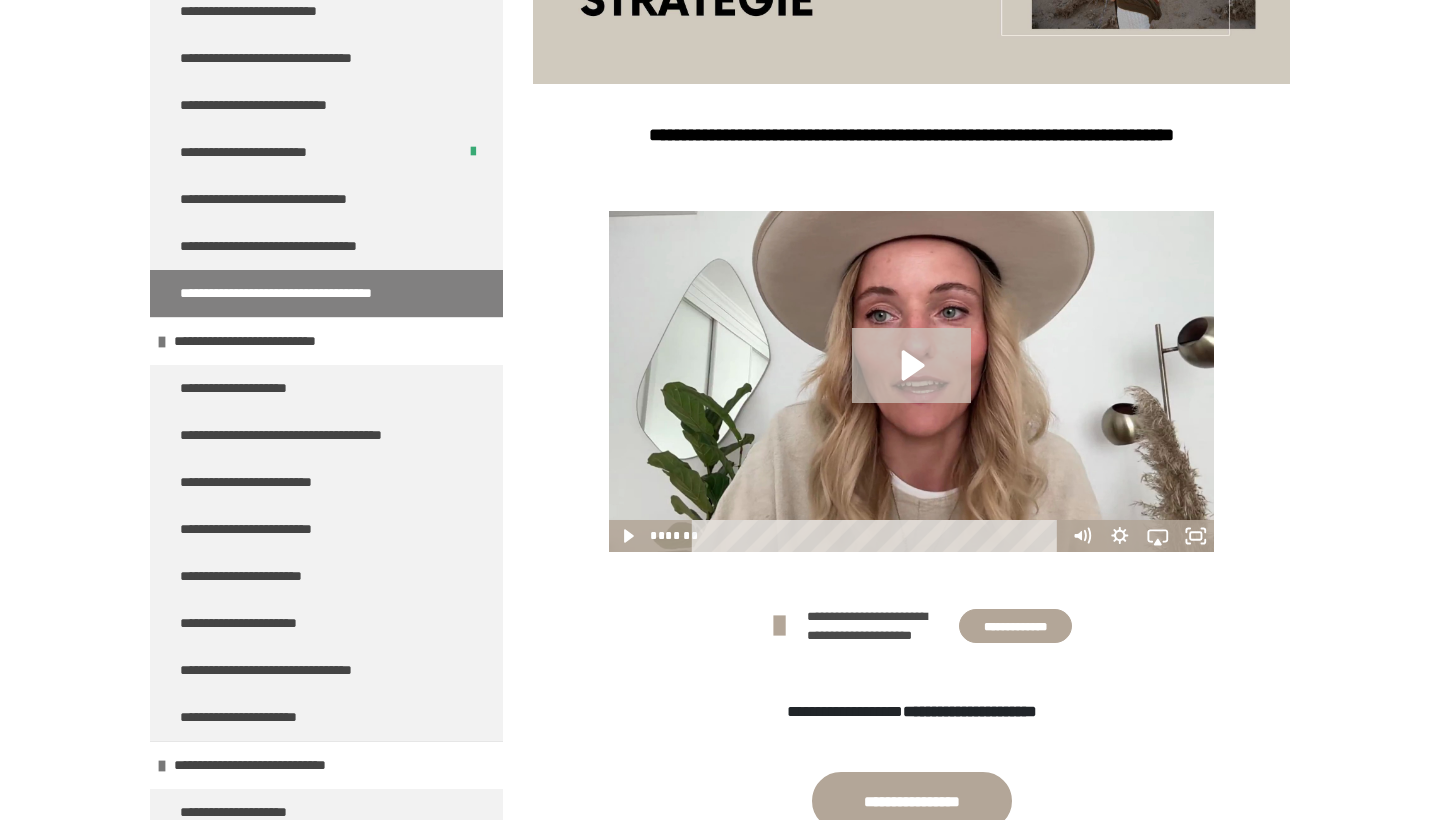 click 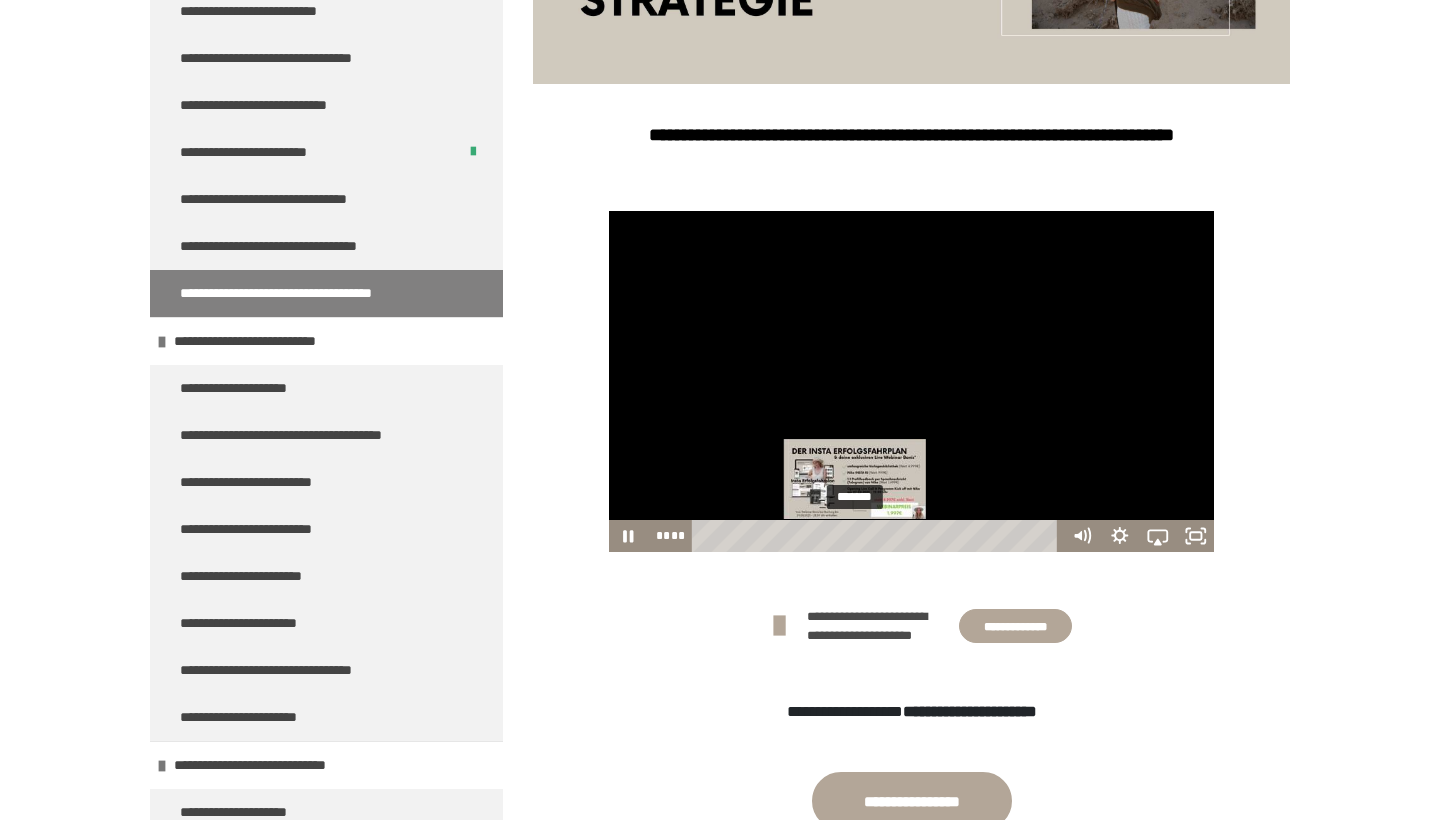 click on "*******" at bounding box center (879, 536) 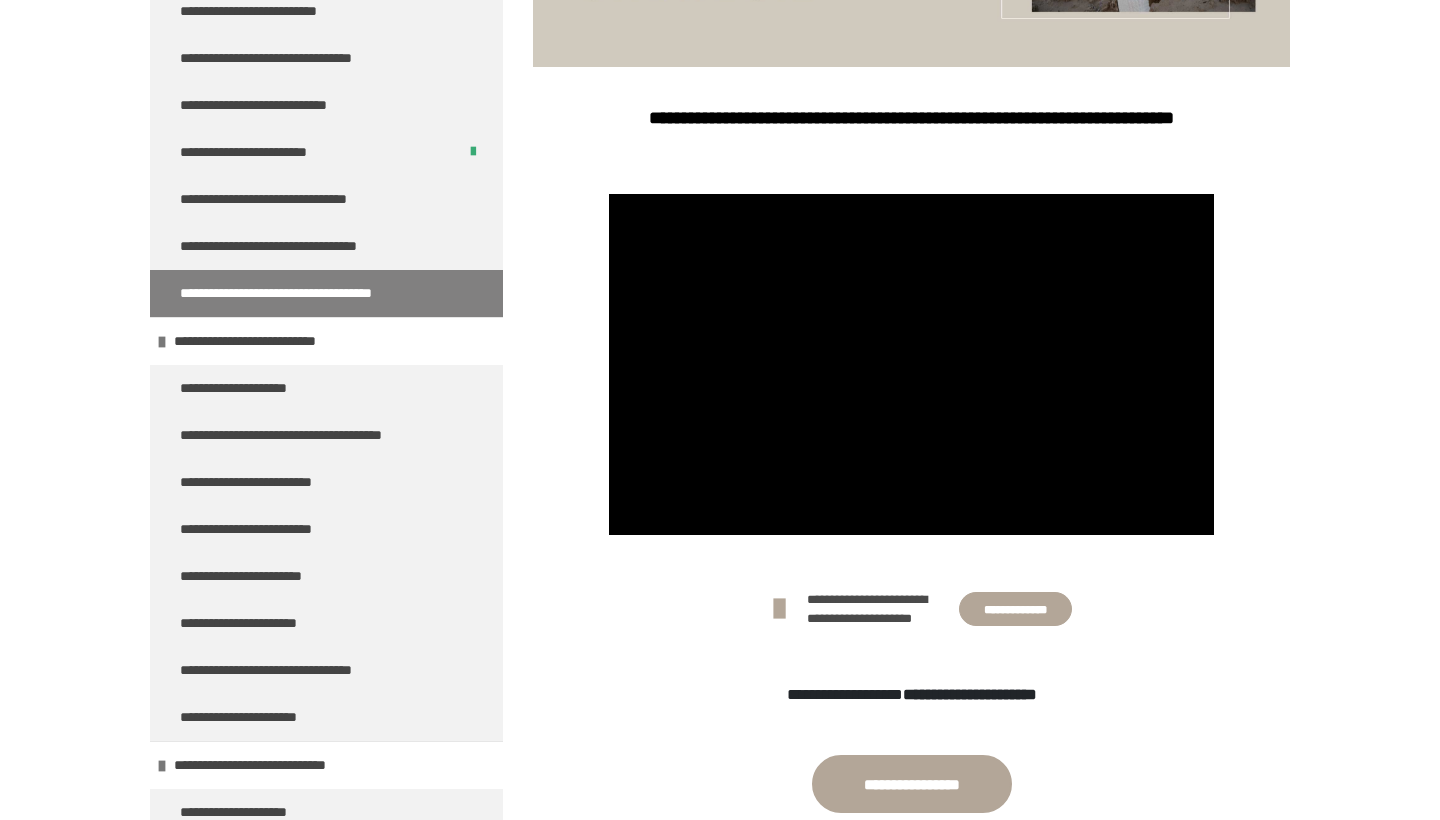 scroll, scrollTop: 500, scrollLeft: 0, axis: vertical 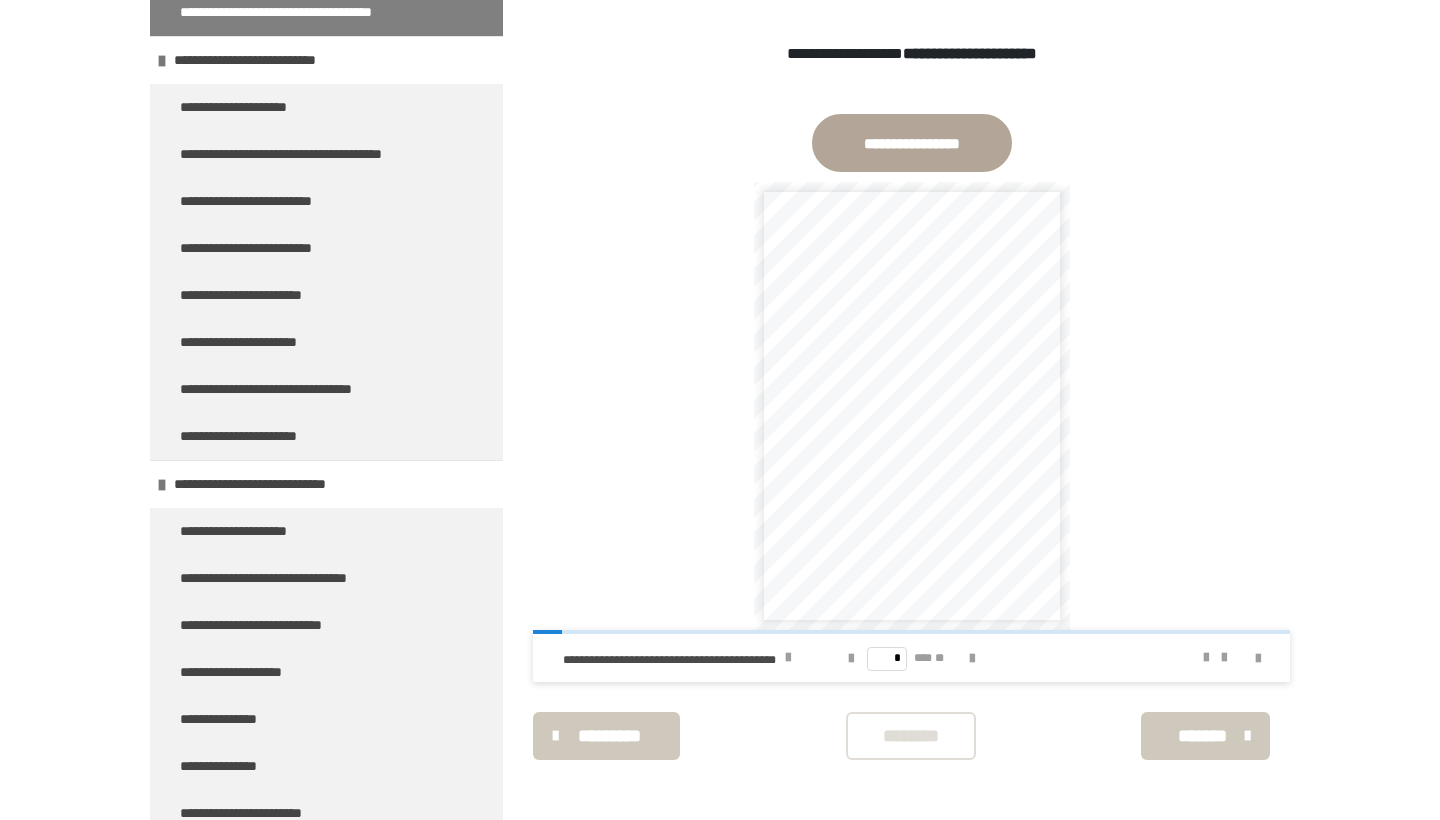 click on "********" at bounding box center [911, 736] 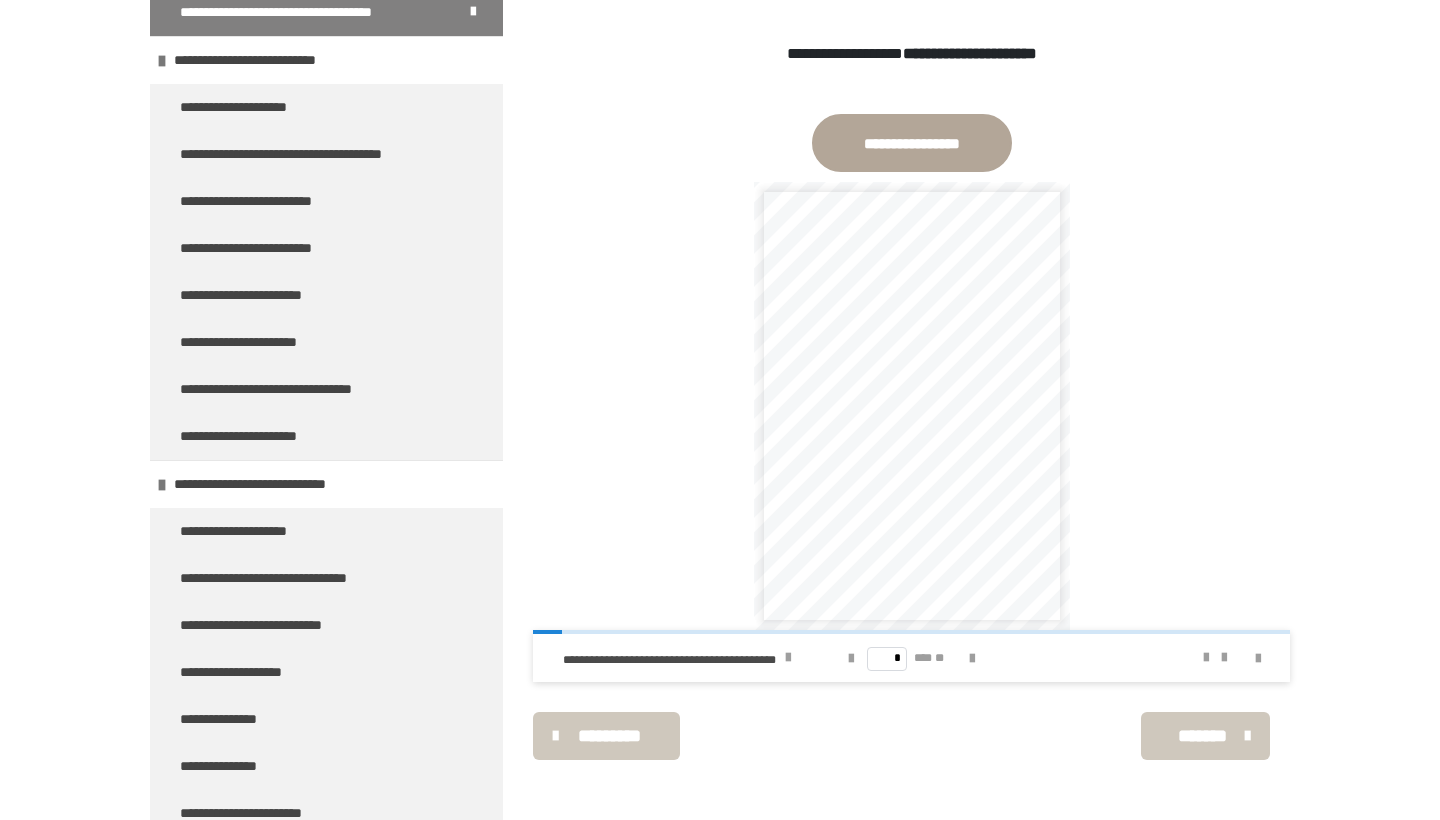 click on "*******" at bounding box center [1205, 736] 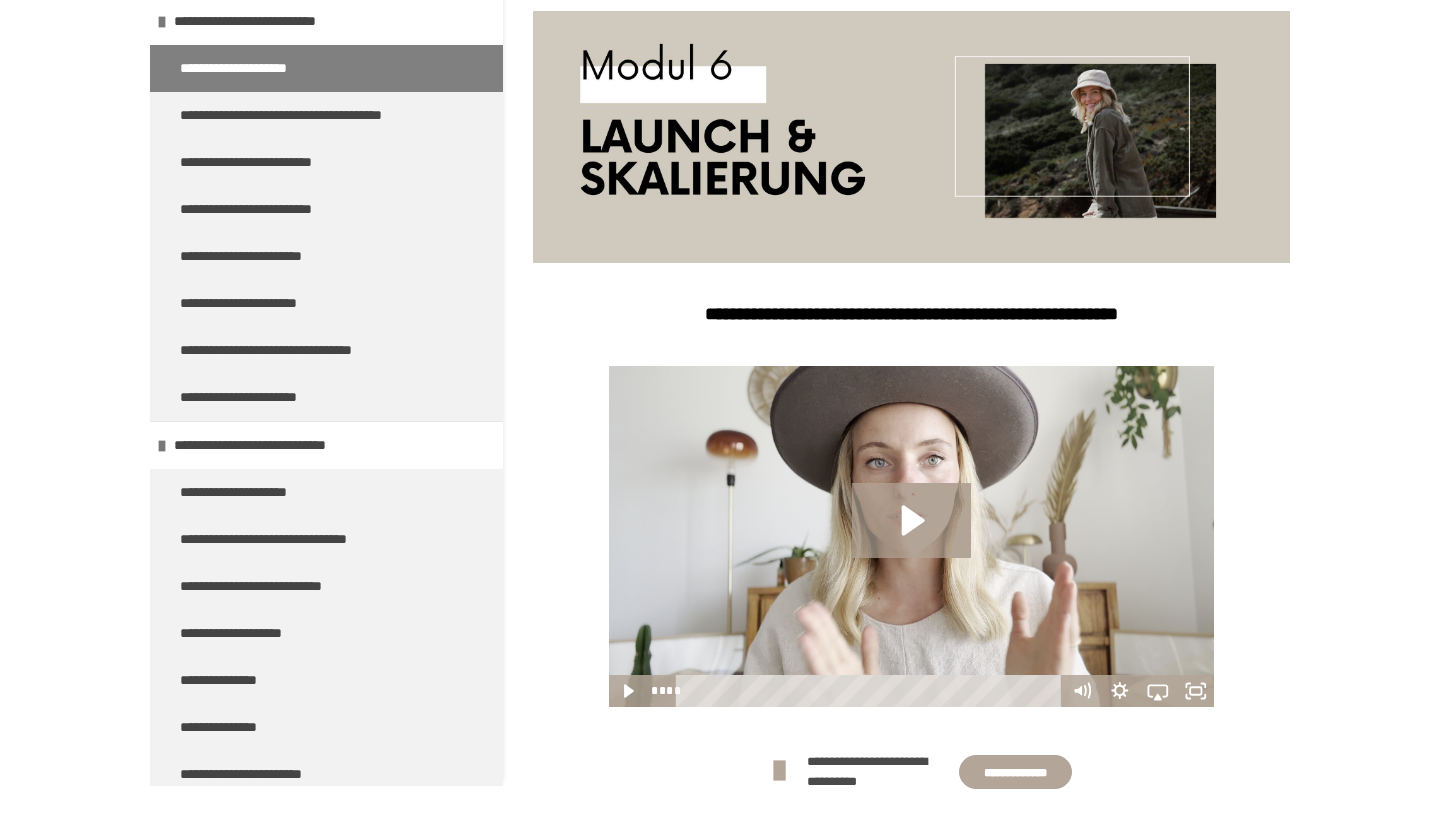 scroll, scrollTop: 0, scrollLeft: 0, axis: both 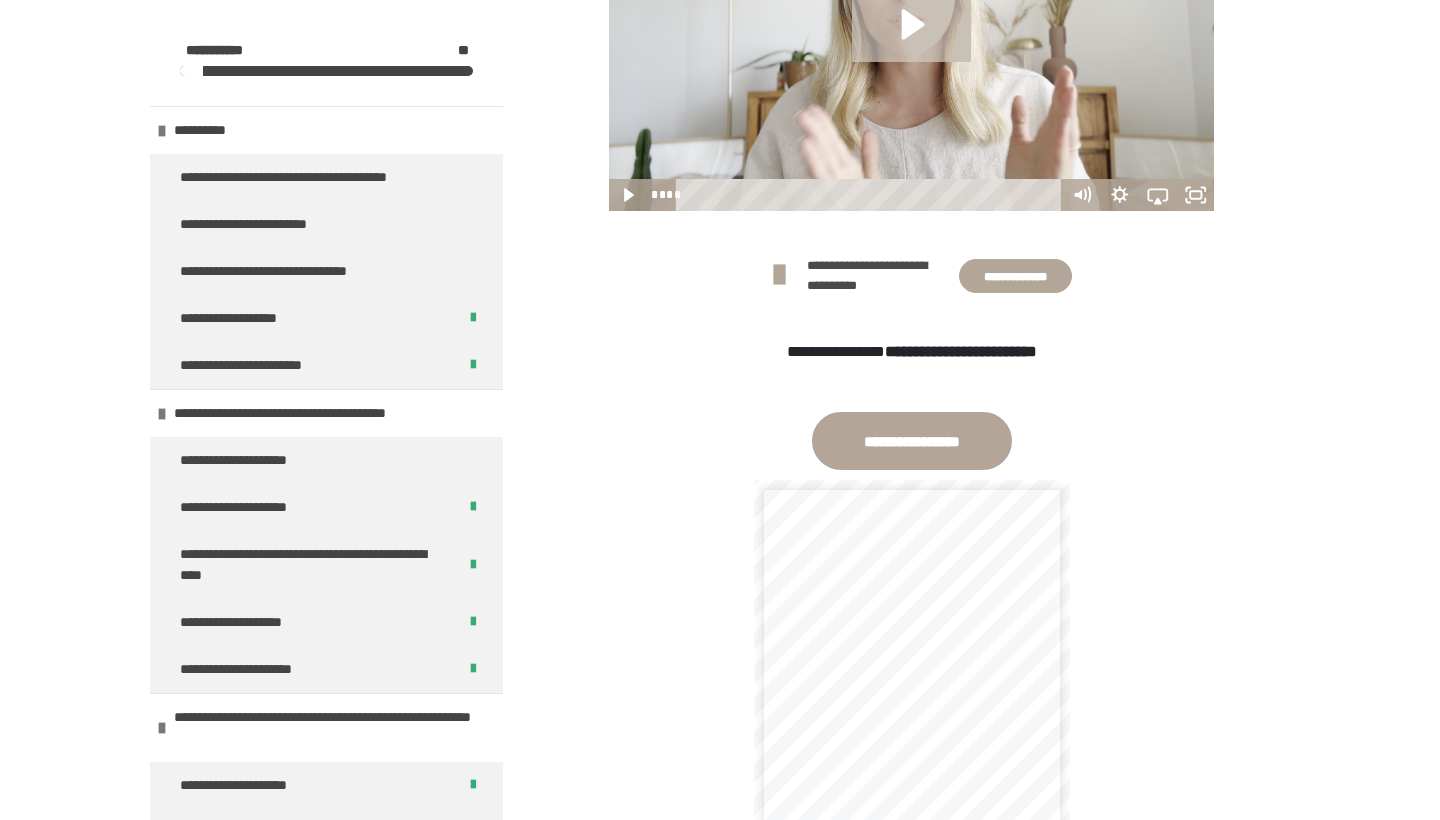 click 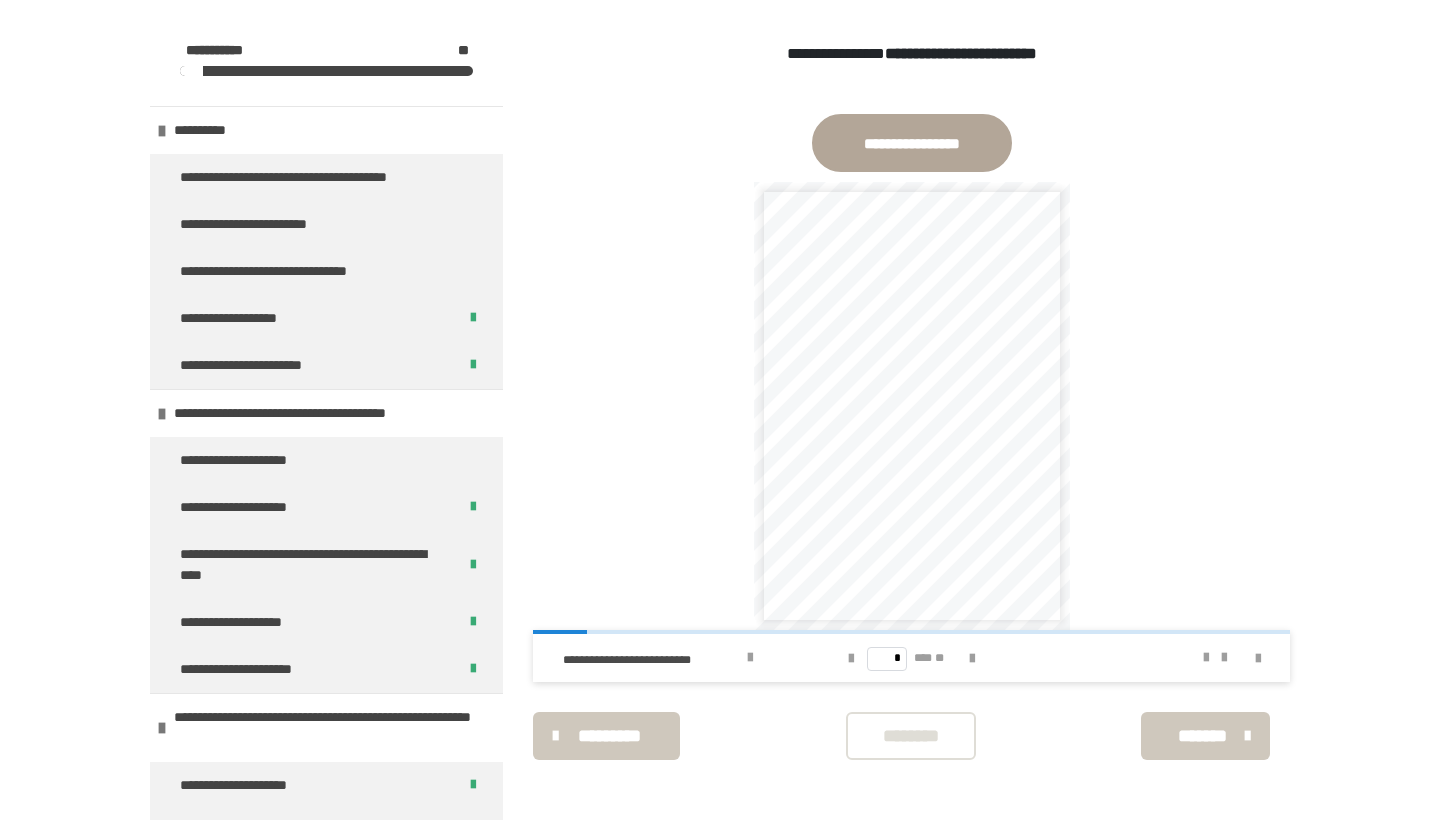 scroll, scrollTop: 1093, scrollLeft: 0, axis: vertical 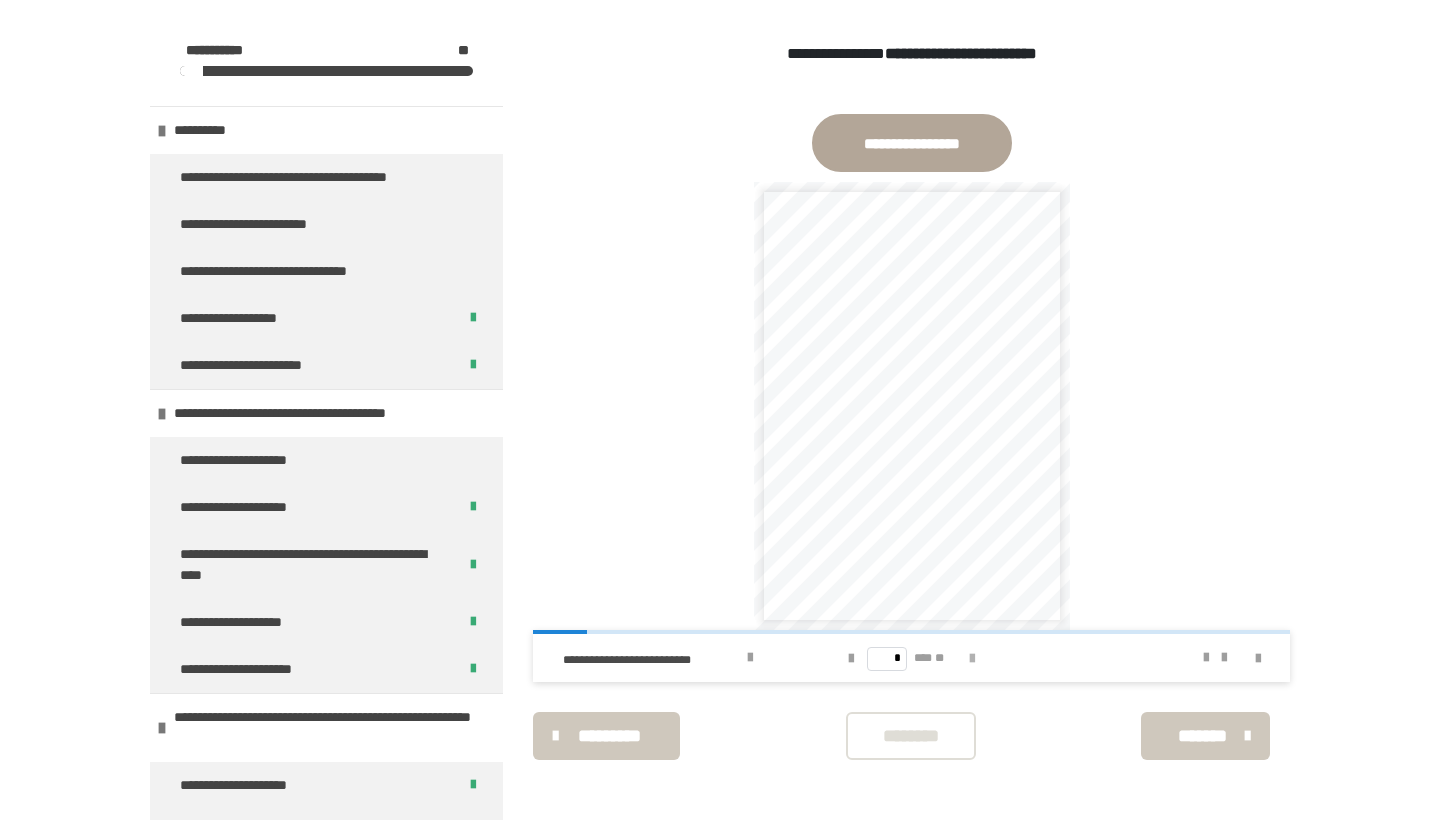 click at bounding box center [972, 659] 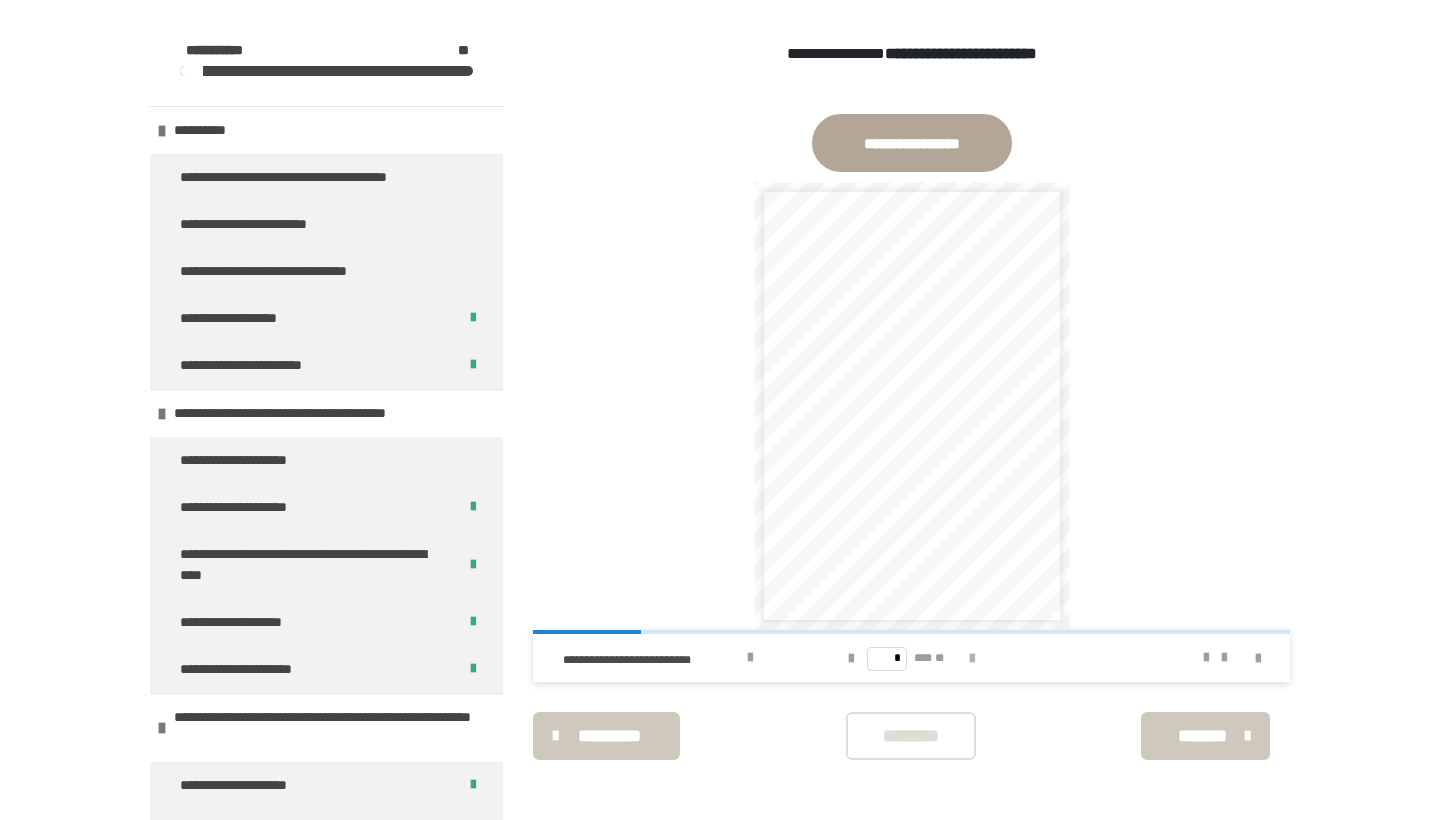 click at bounding box center (972, 659) 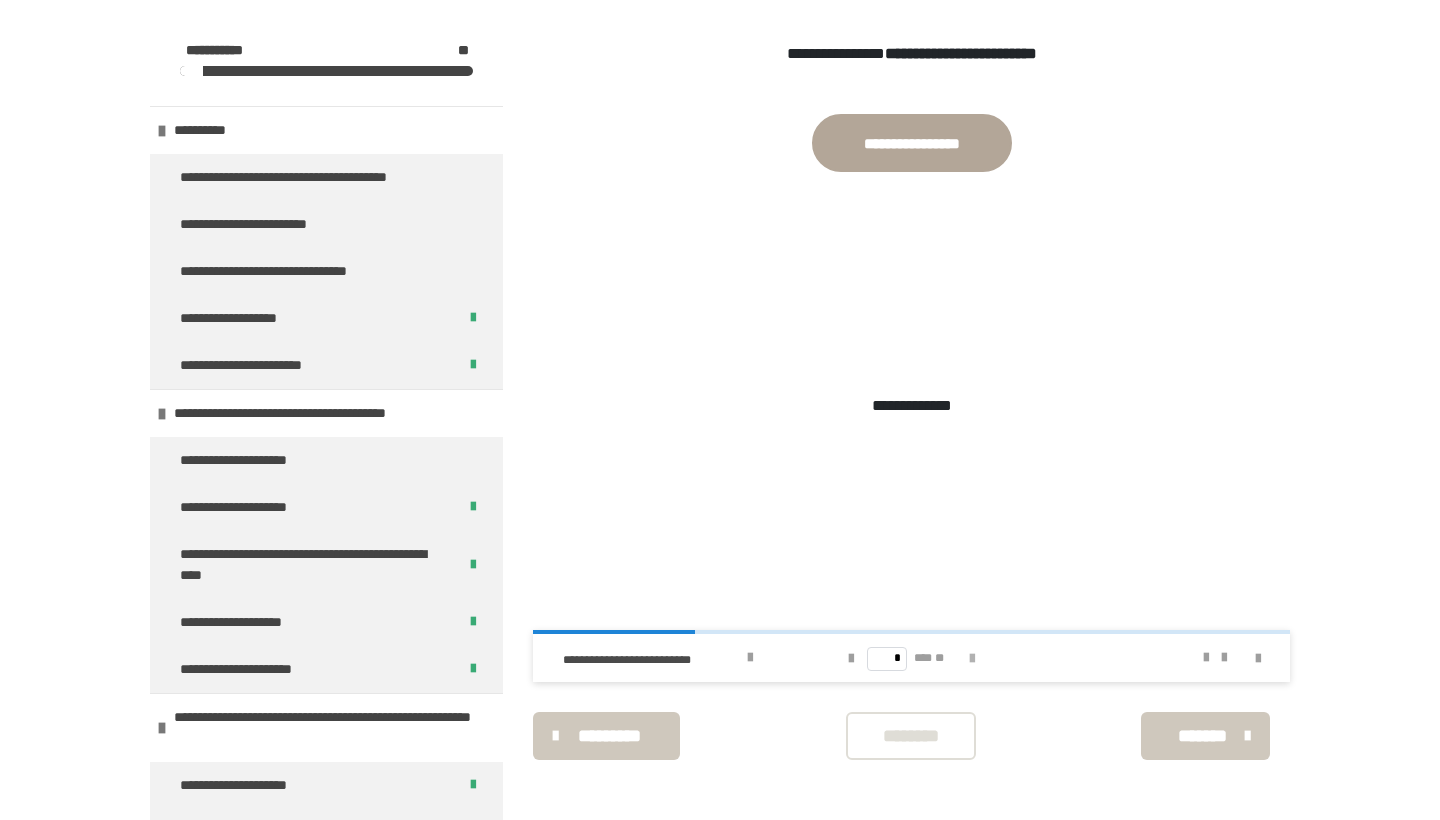 click at bounding box center [972, 659] 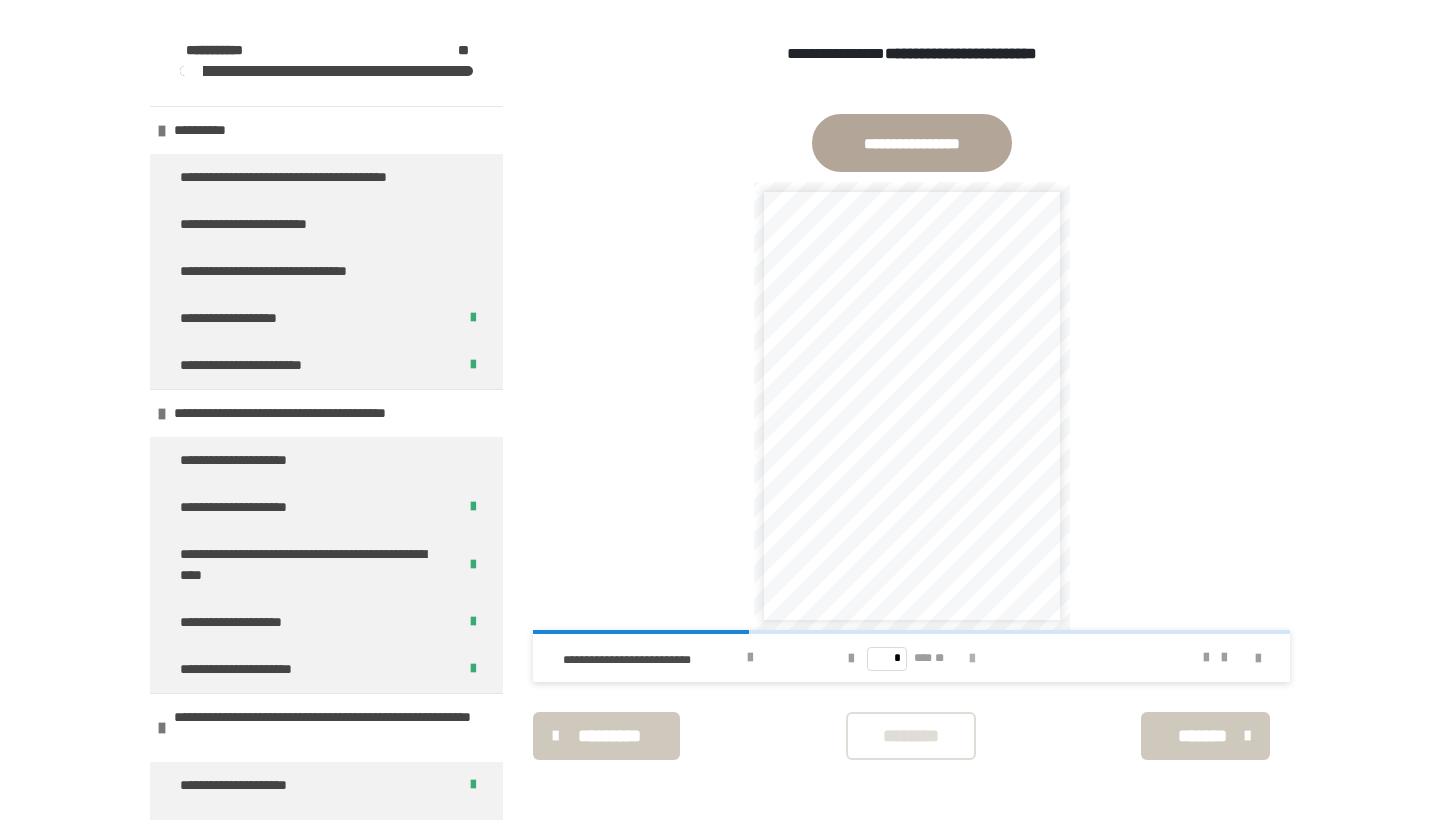 click at bounding box center [972, 659] 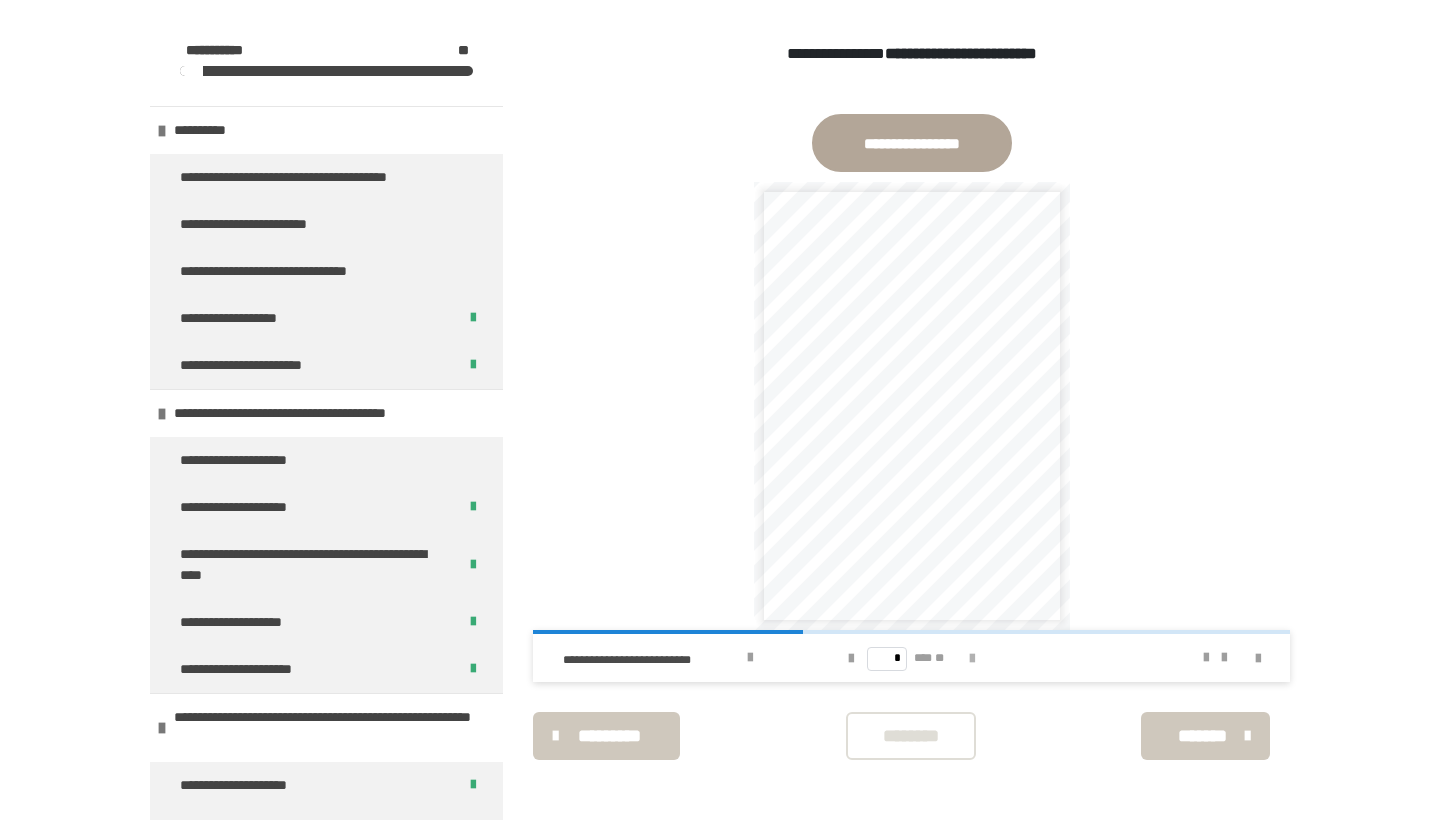 click at bounding box center [972, 659] 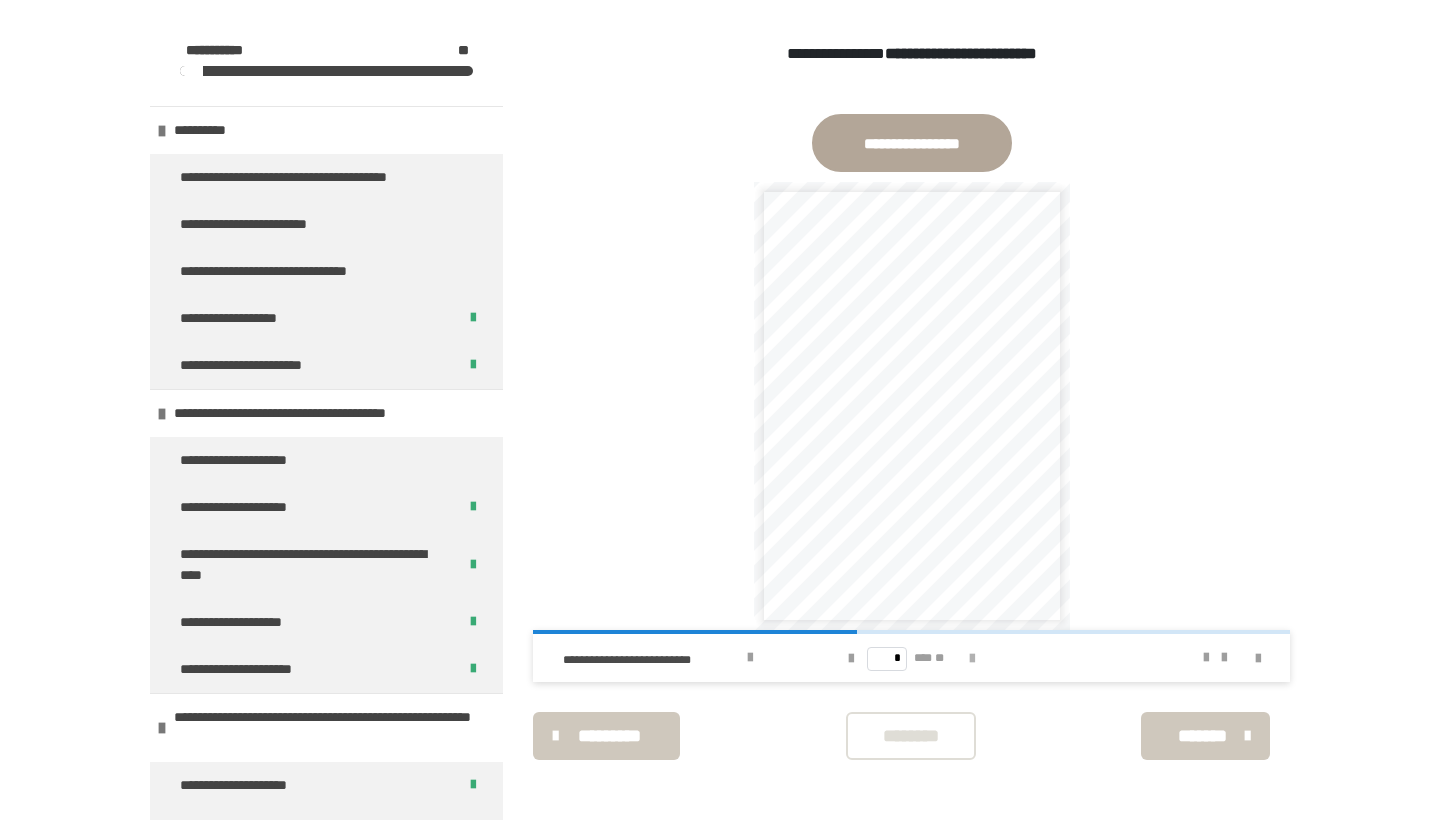click at bounding box center [972, 659] 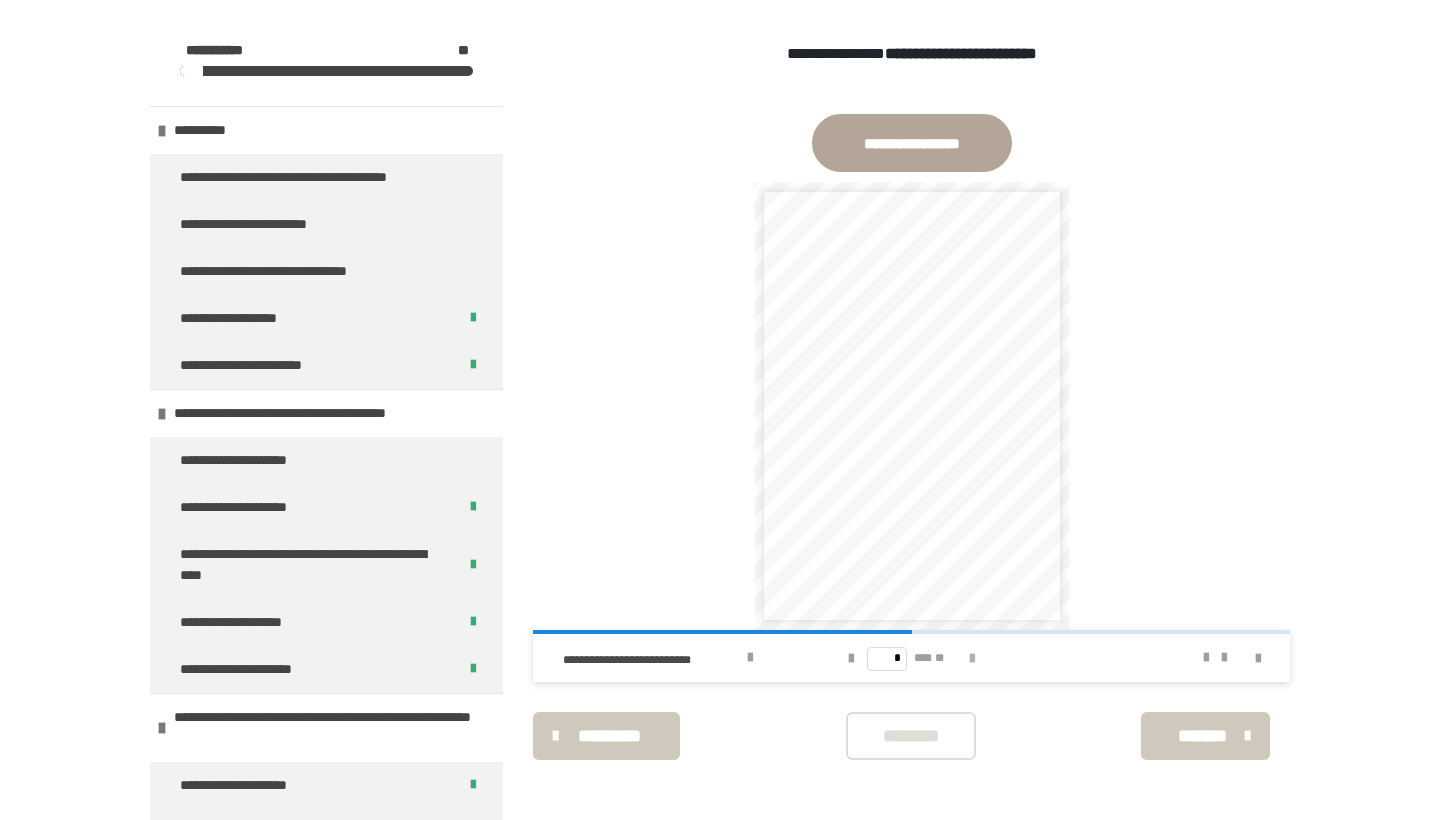 click at bounding box center (972, 659) 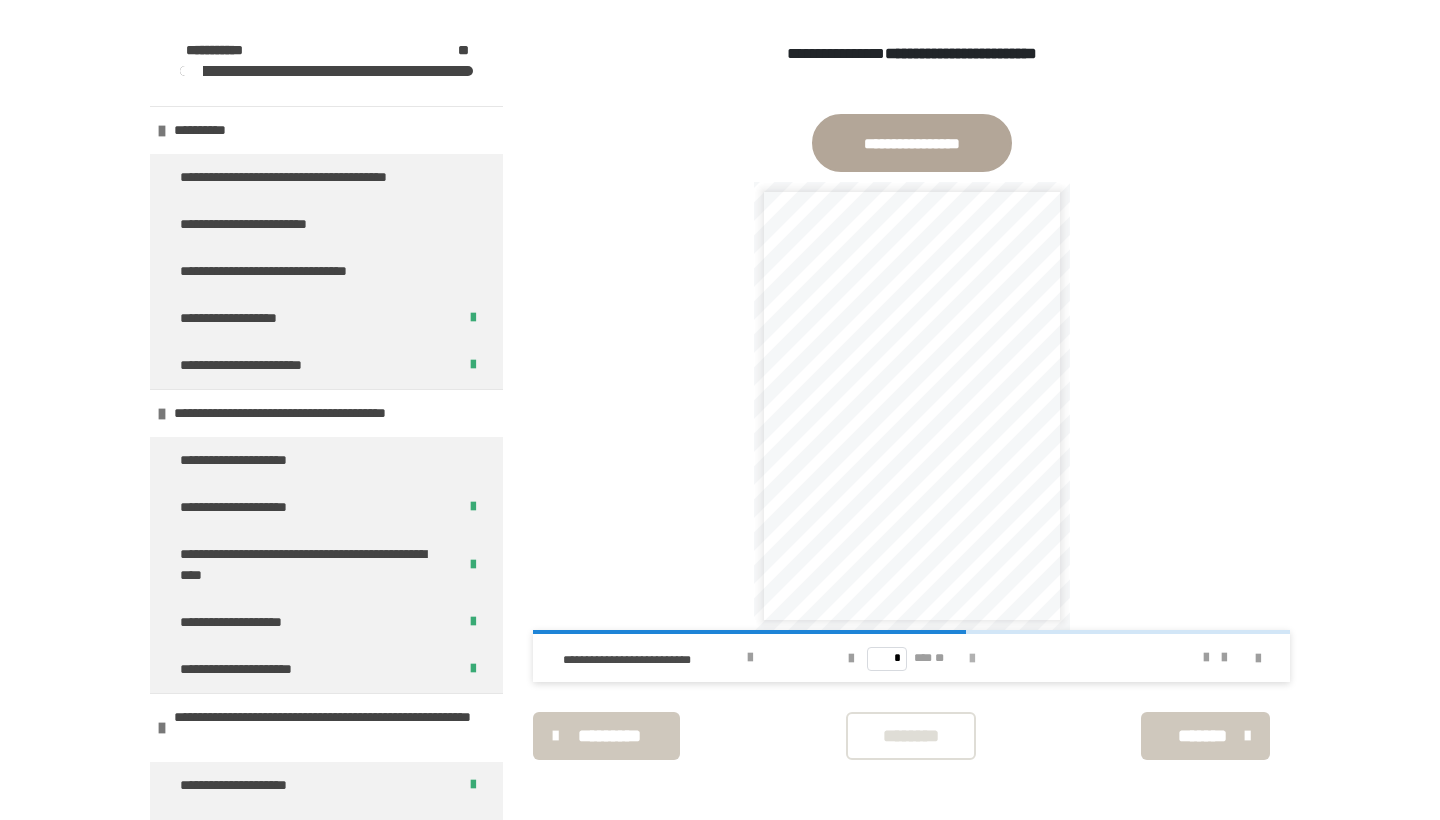 click at bounding box center [972, 659] 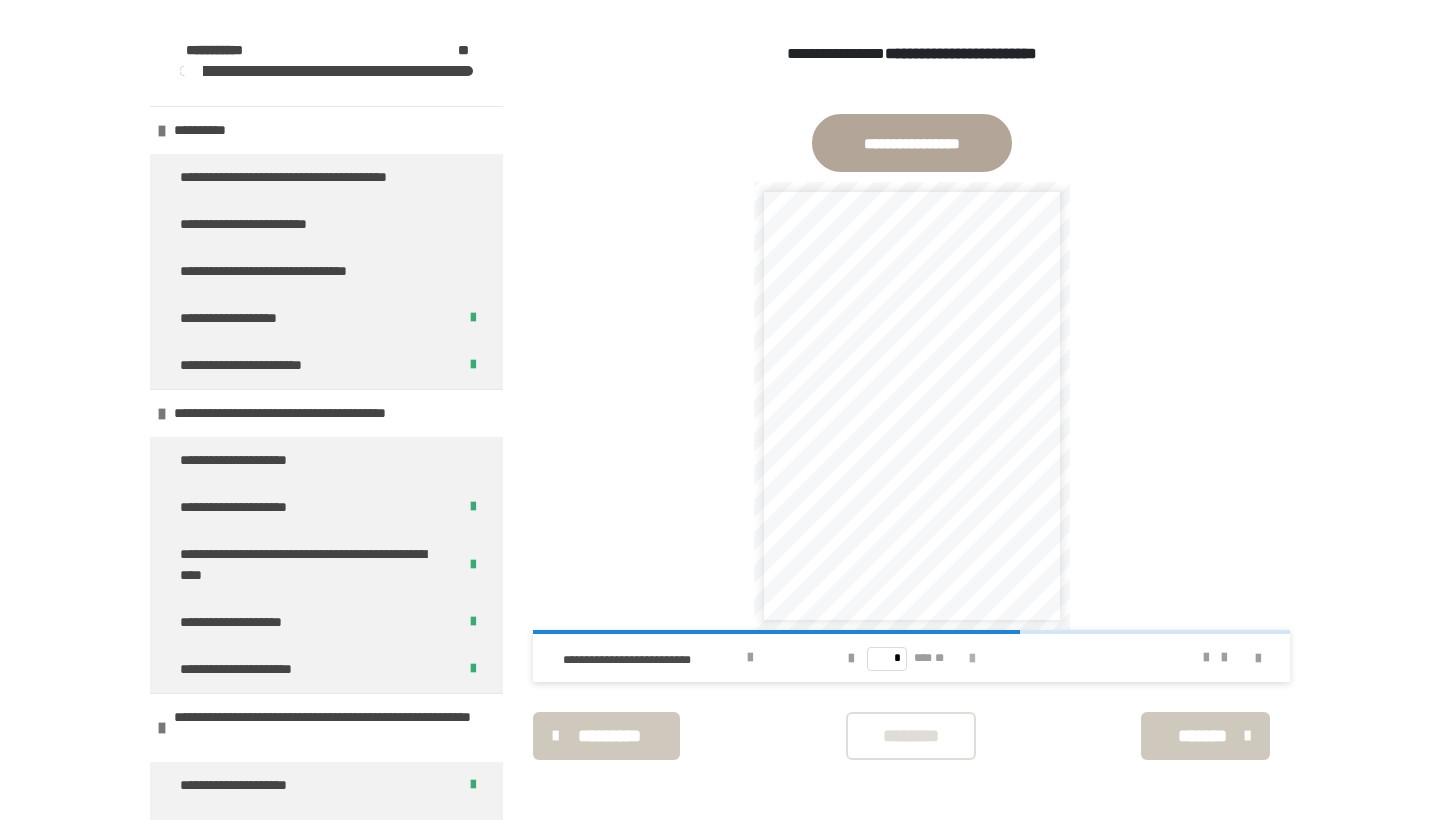 click at bounding box center (972, 659) 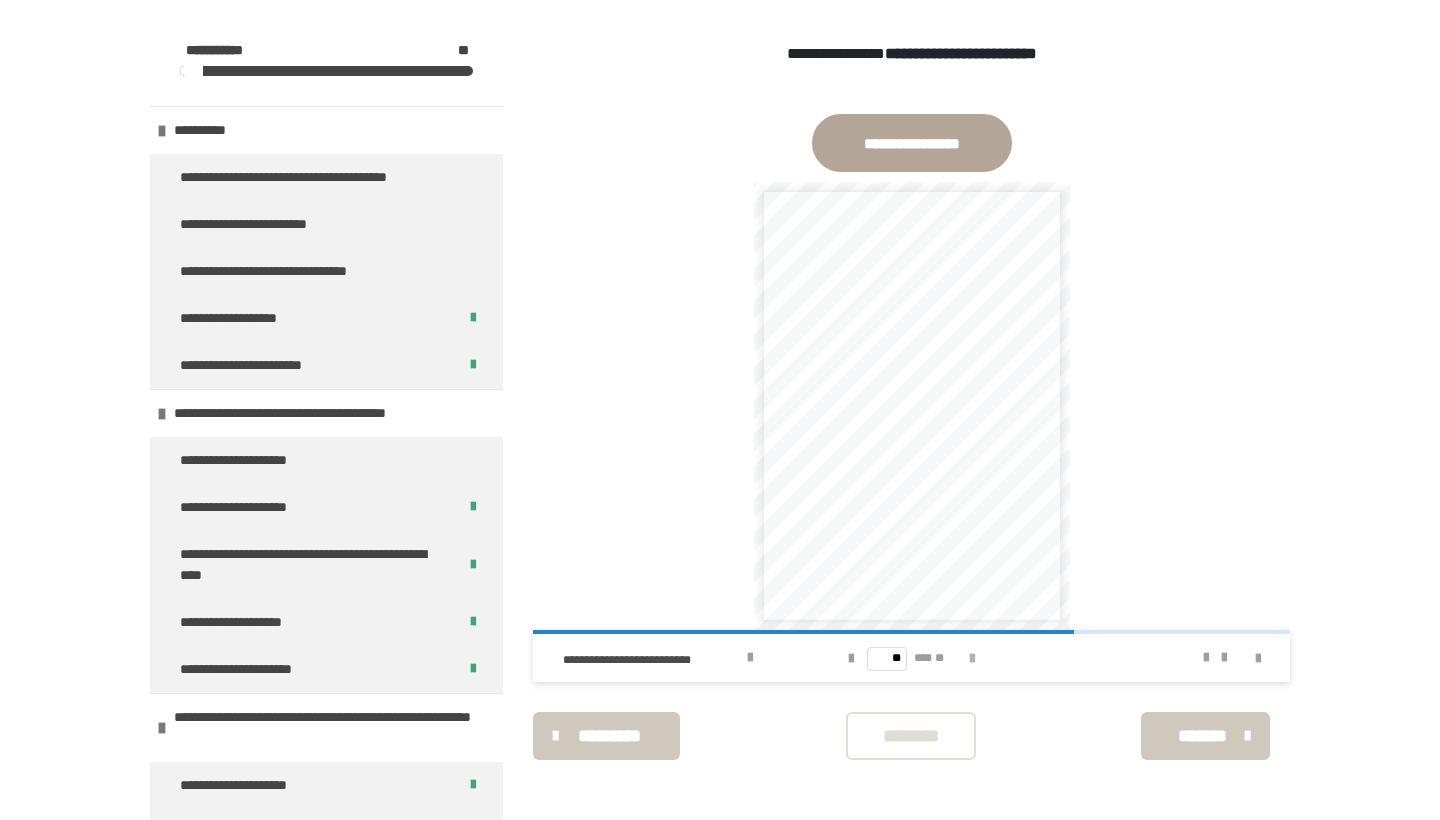 click at bounding box center (972, 659) 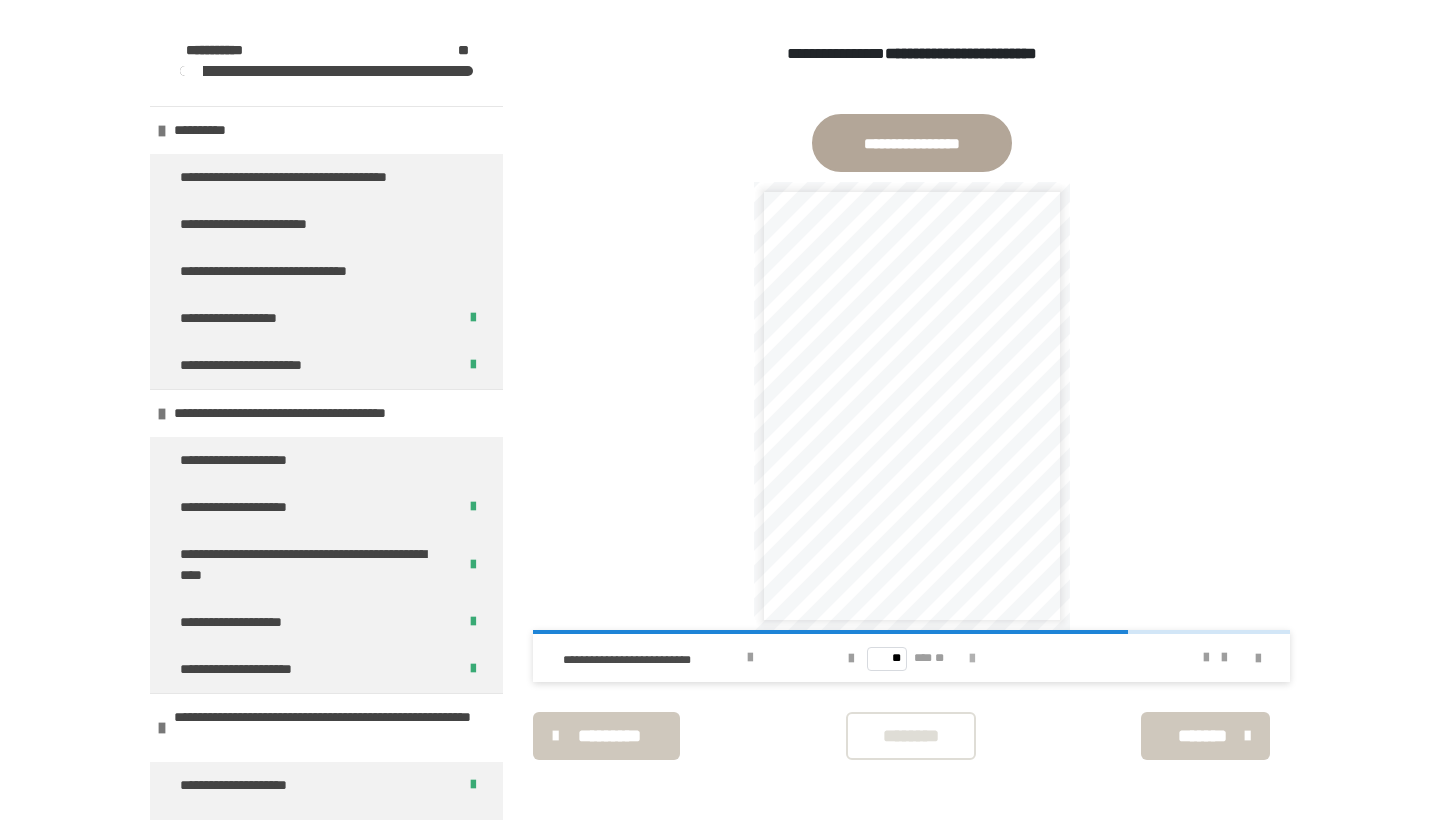 click at bounding box center [972, 659] 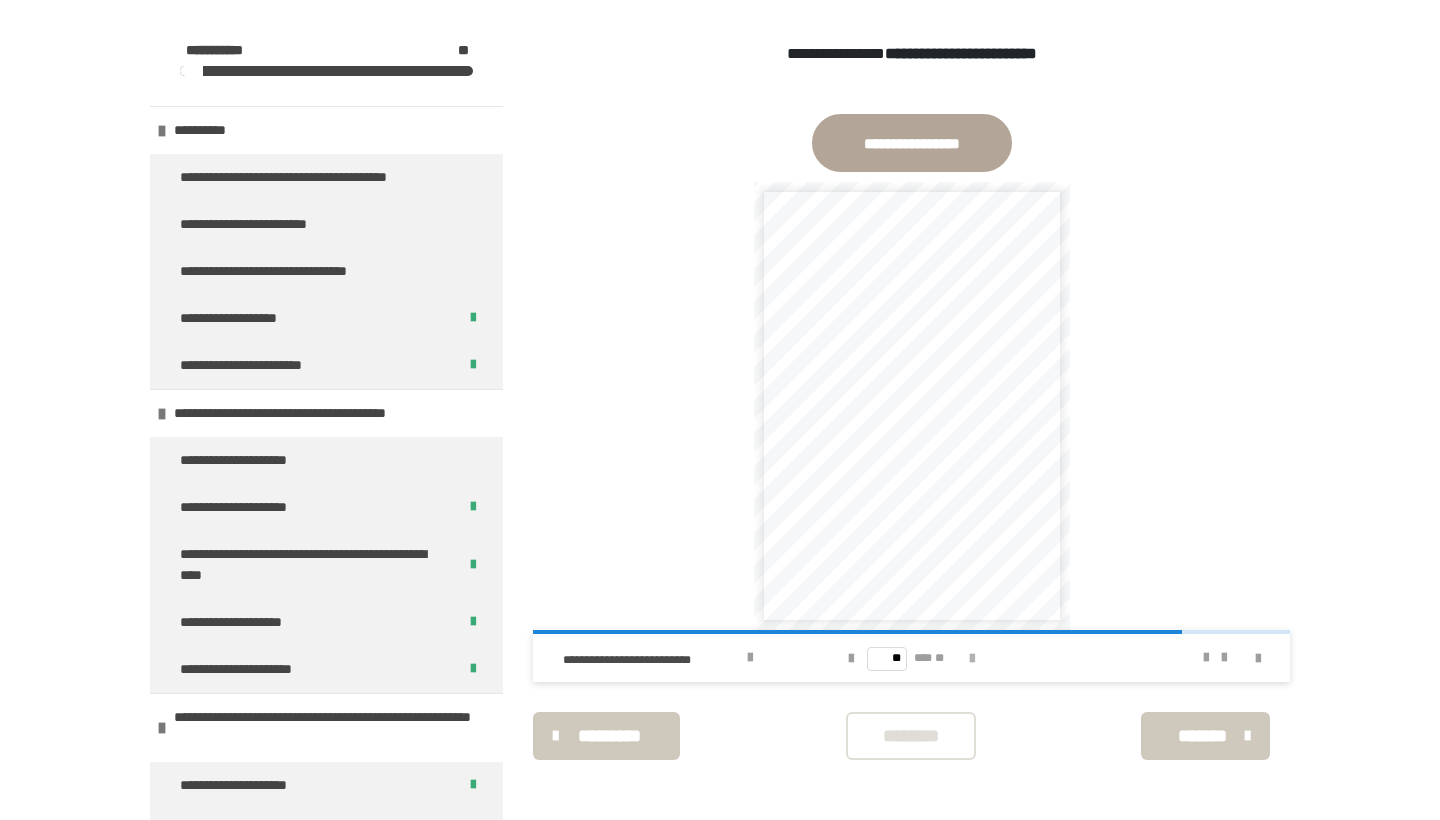 click at bounding box center [972, 659] 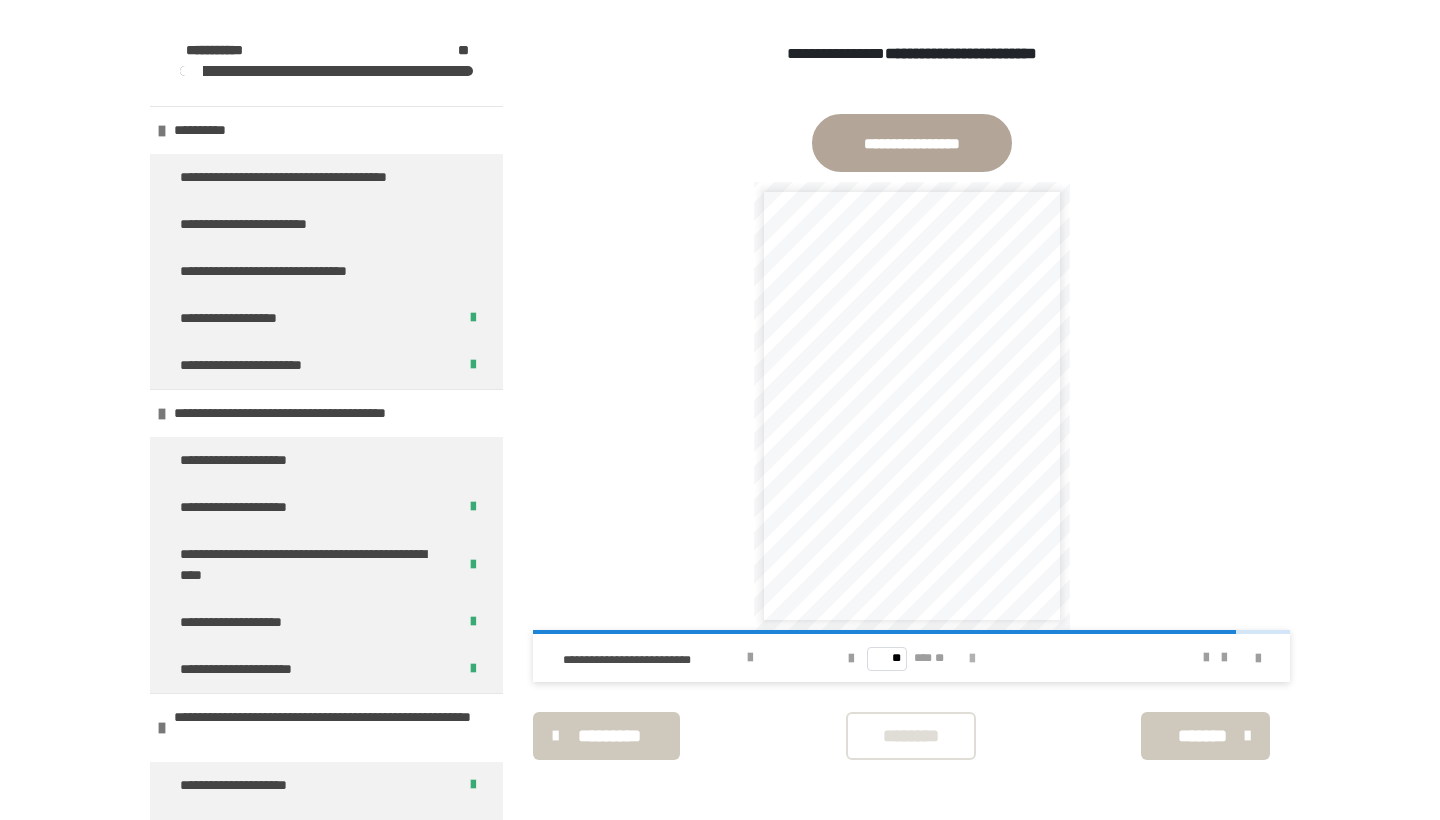click at bounding box center [972, 659] 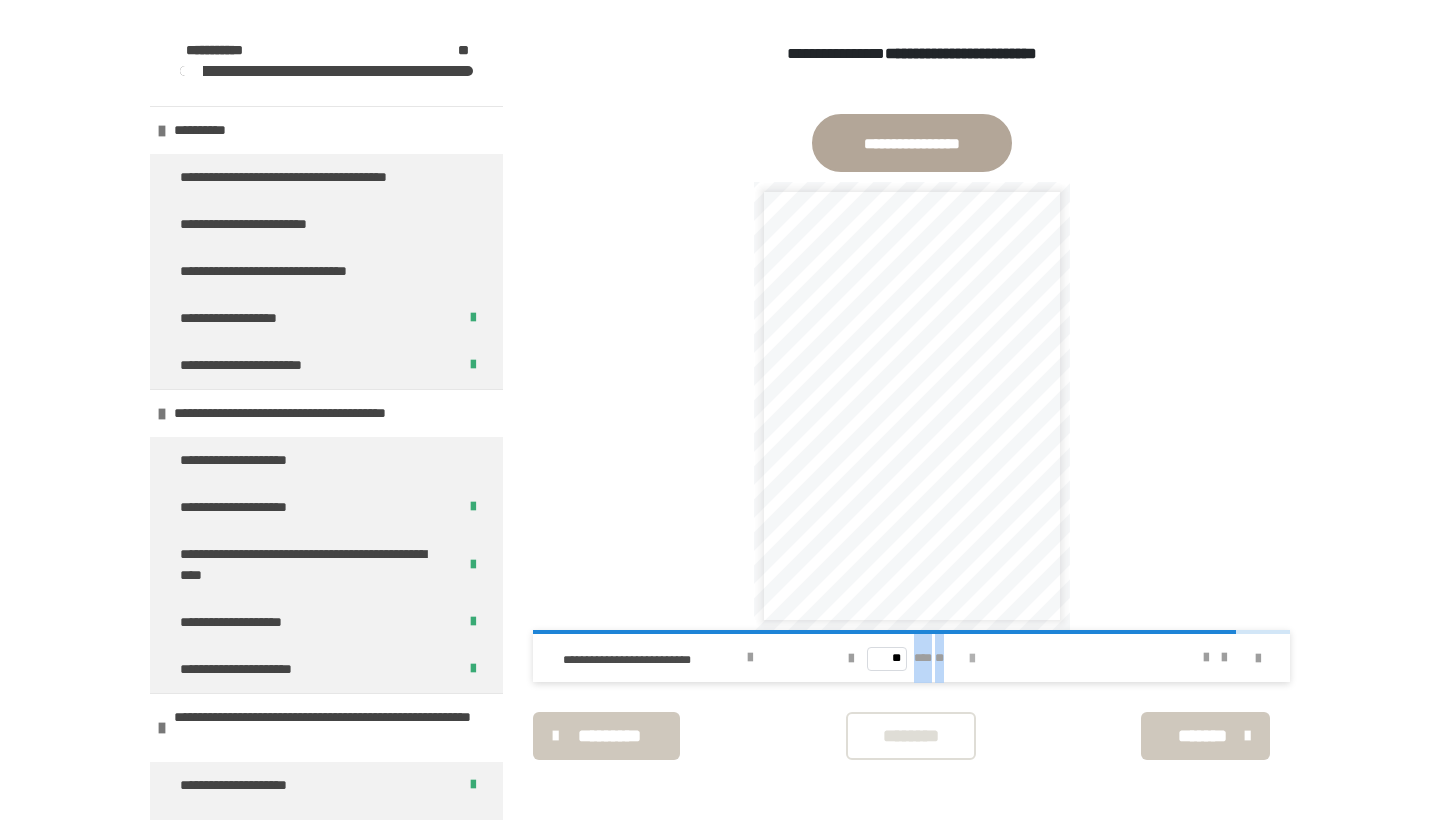 click on "** *** **" at bounding box center (911, 658) 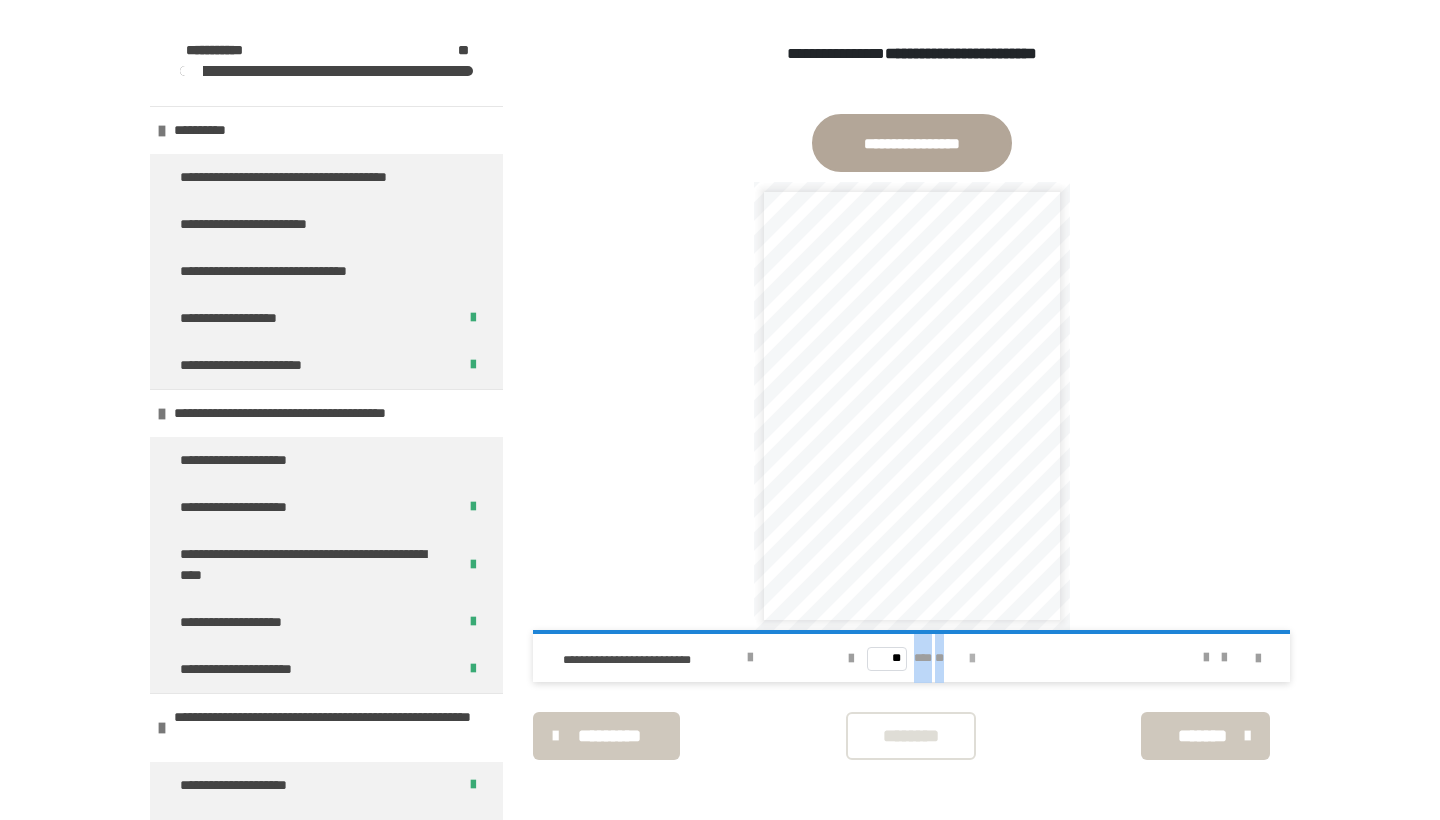 click on "** *** **" at bounding box center (911, 658) 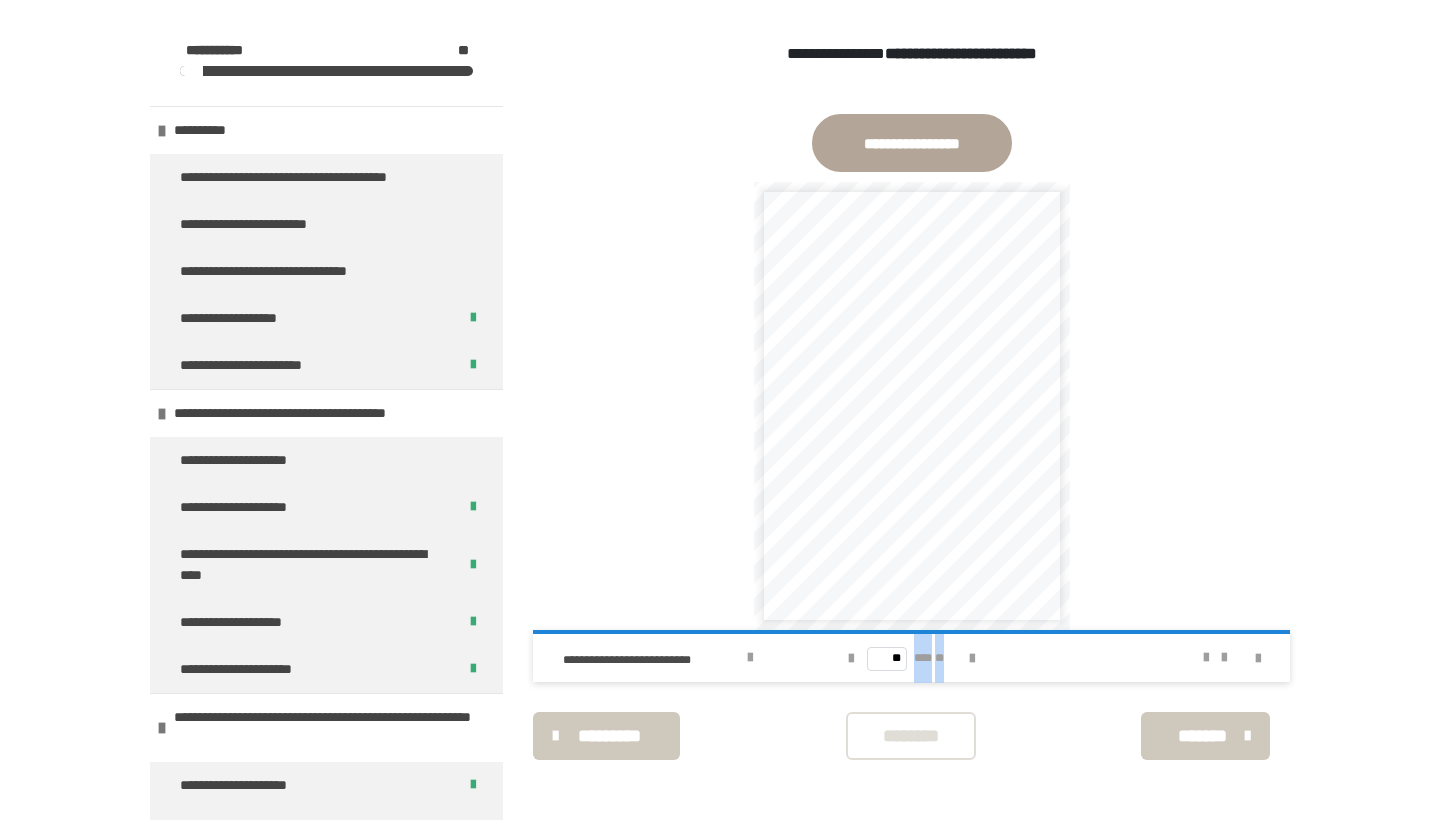 click on "**********" at bounding box center (911, 406) 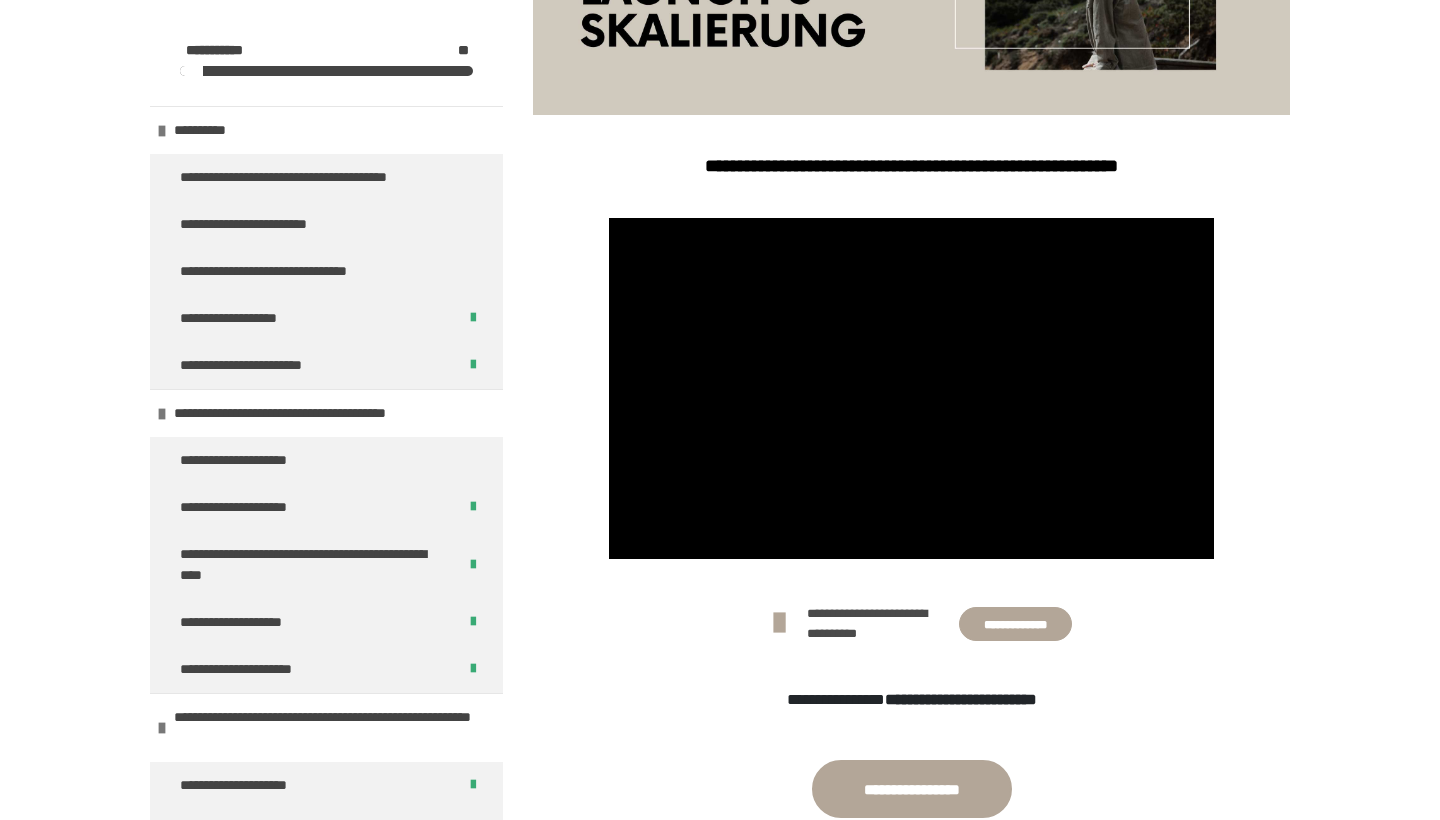 scroll, scrollTop: 441, scrollLeft: 0, axis: vertical 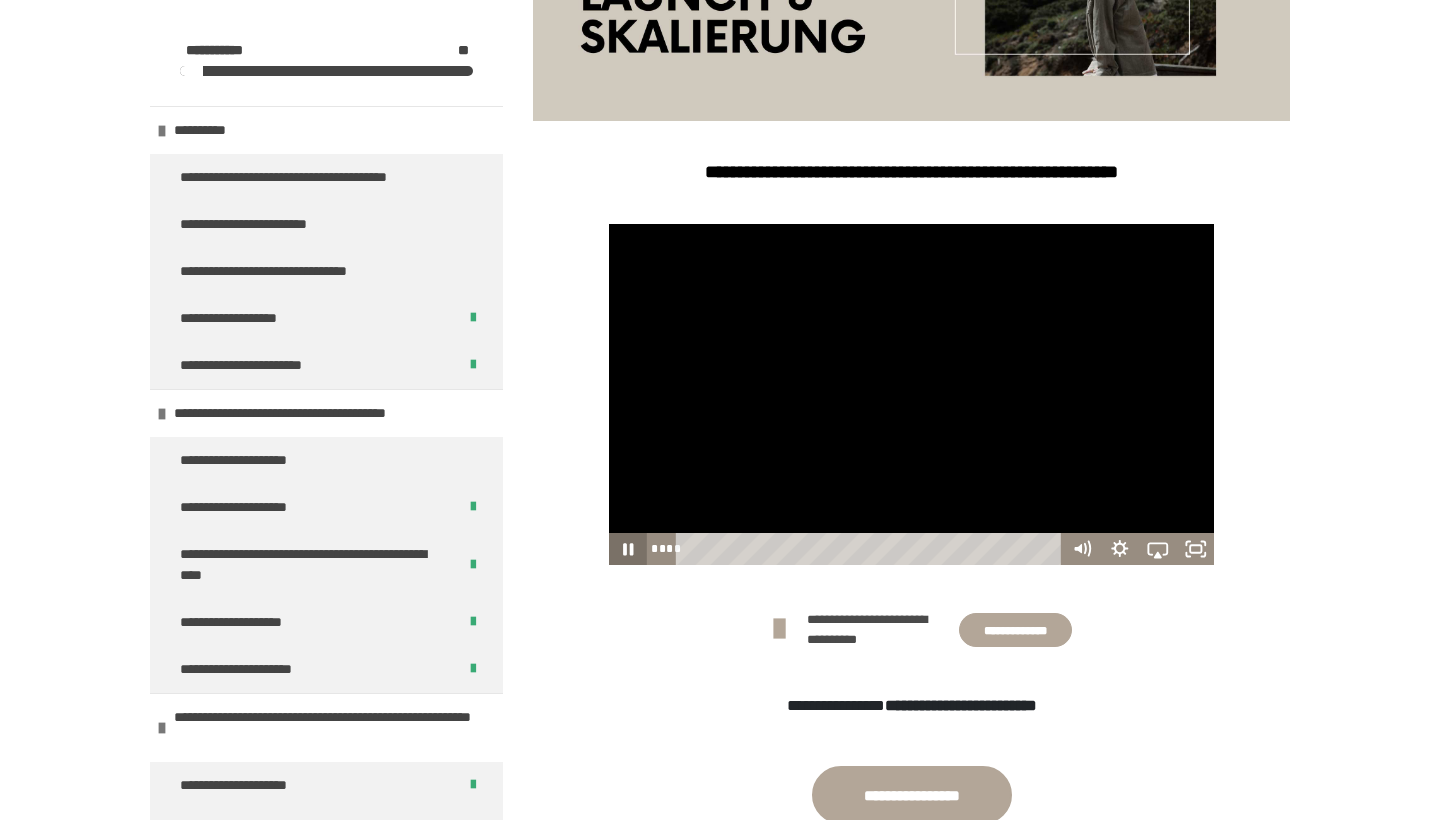 click 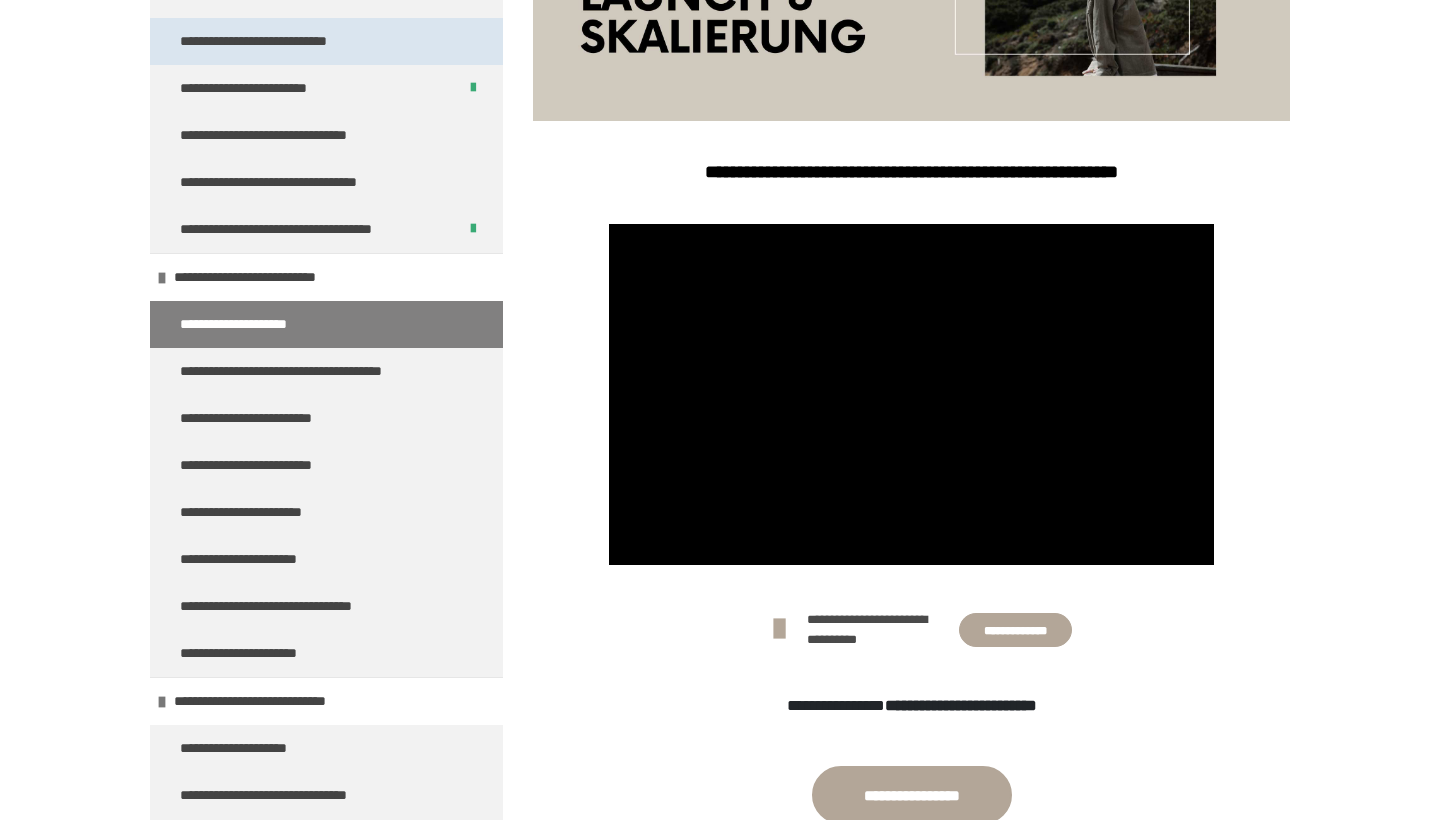 scroll, scrollTop: 2787, scrollLeft: 0, axis: vertical 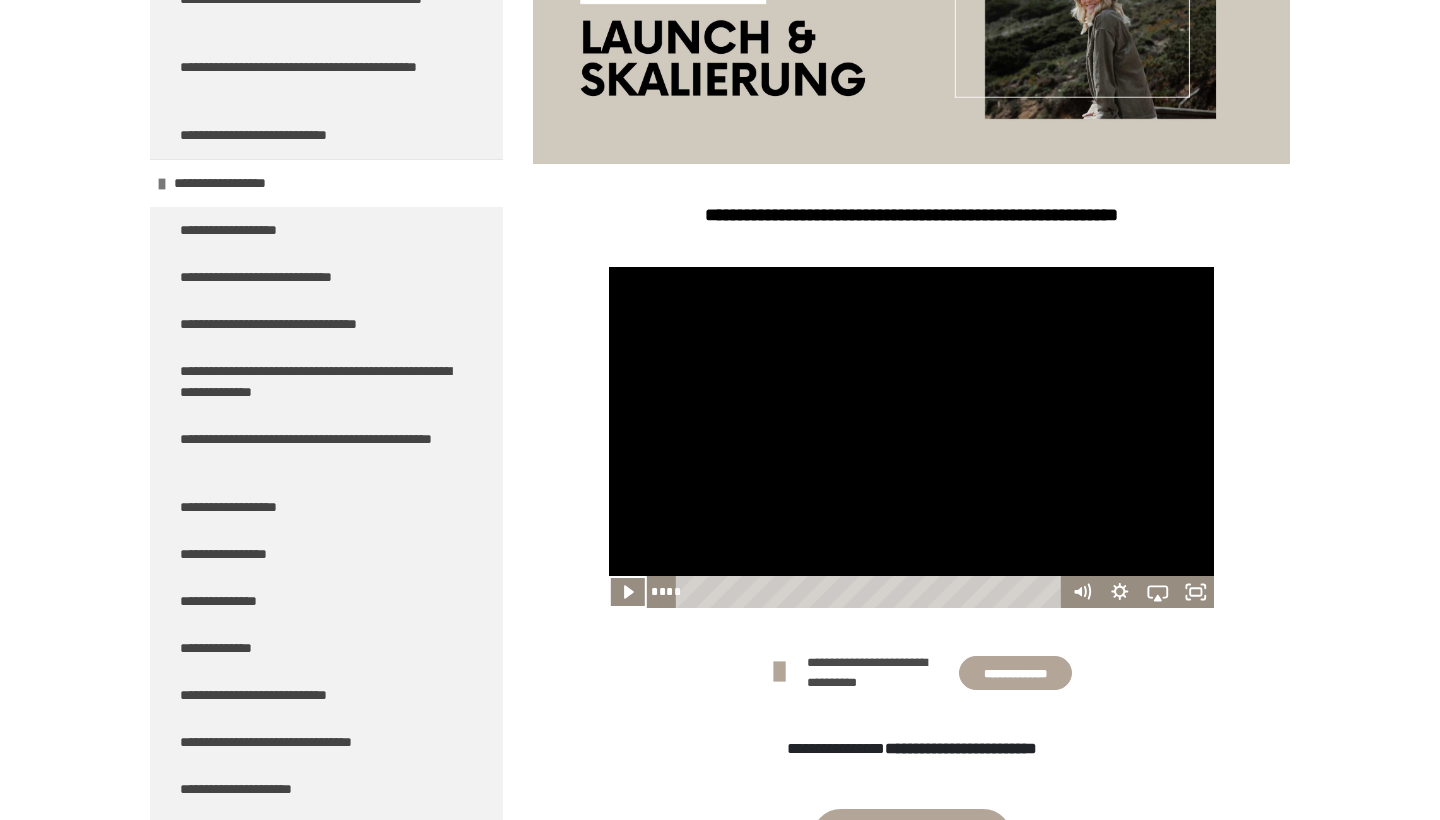 click at bounding box center [912, 437] 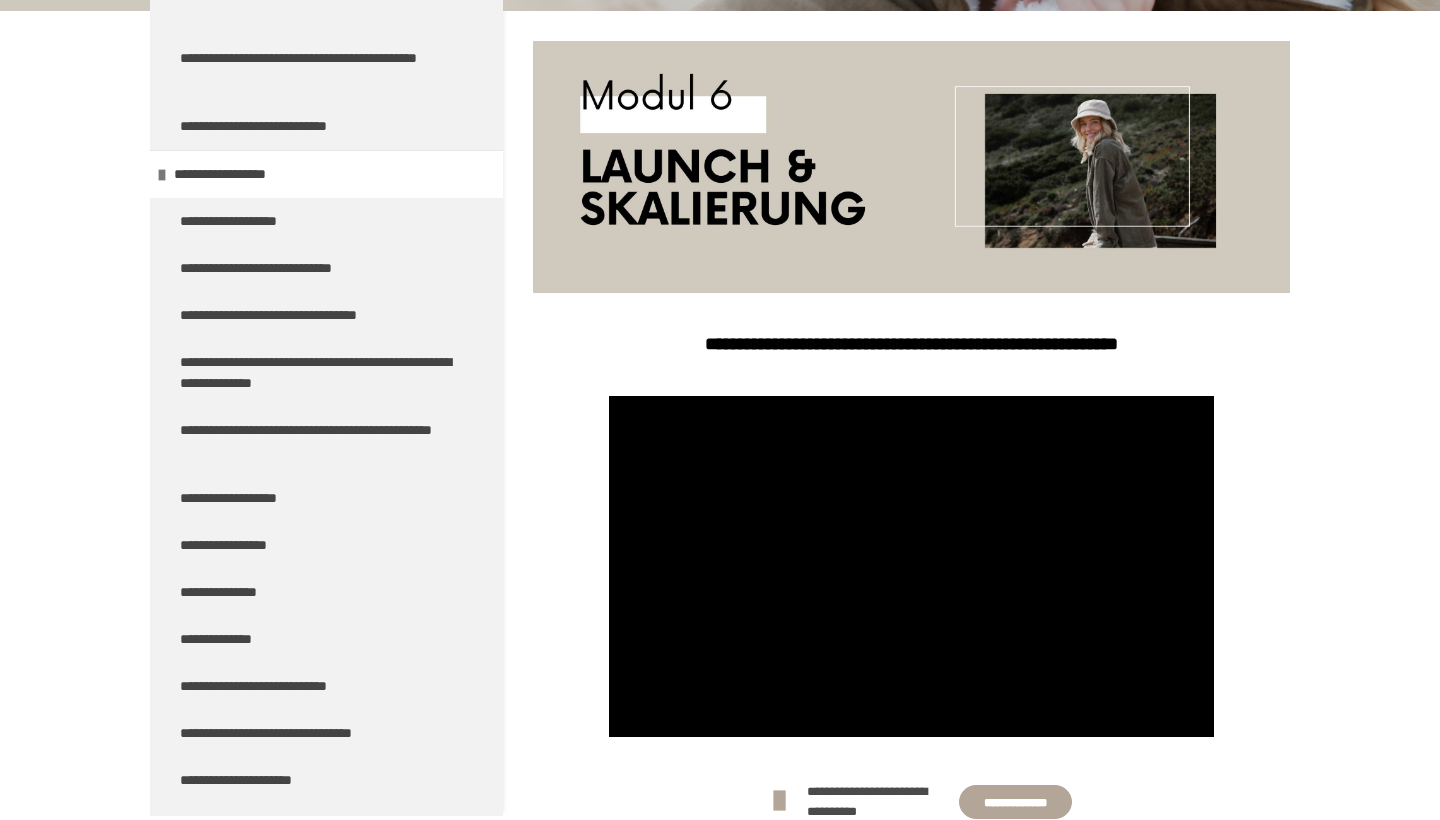 scroll, scrollTop: 162, scrollLeft: 0, axis: vertical 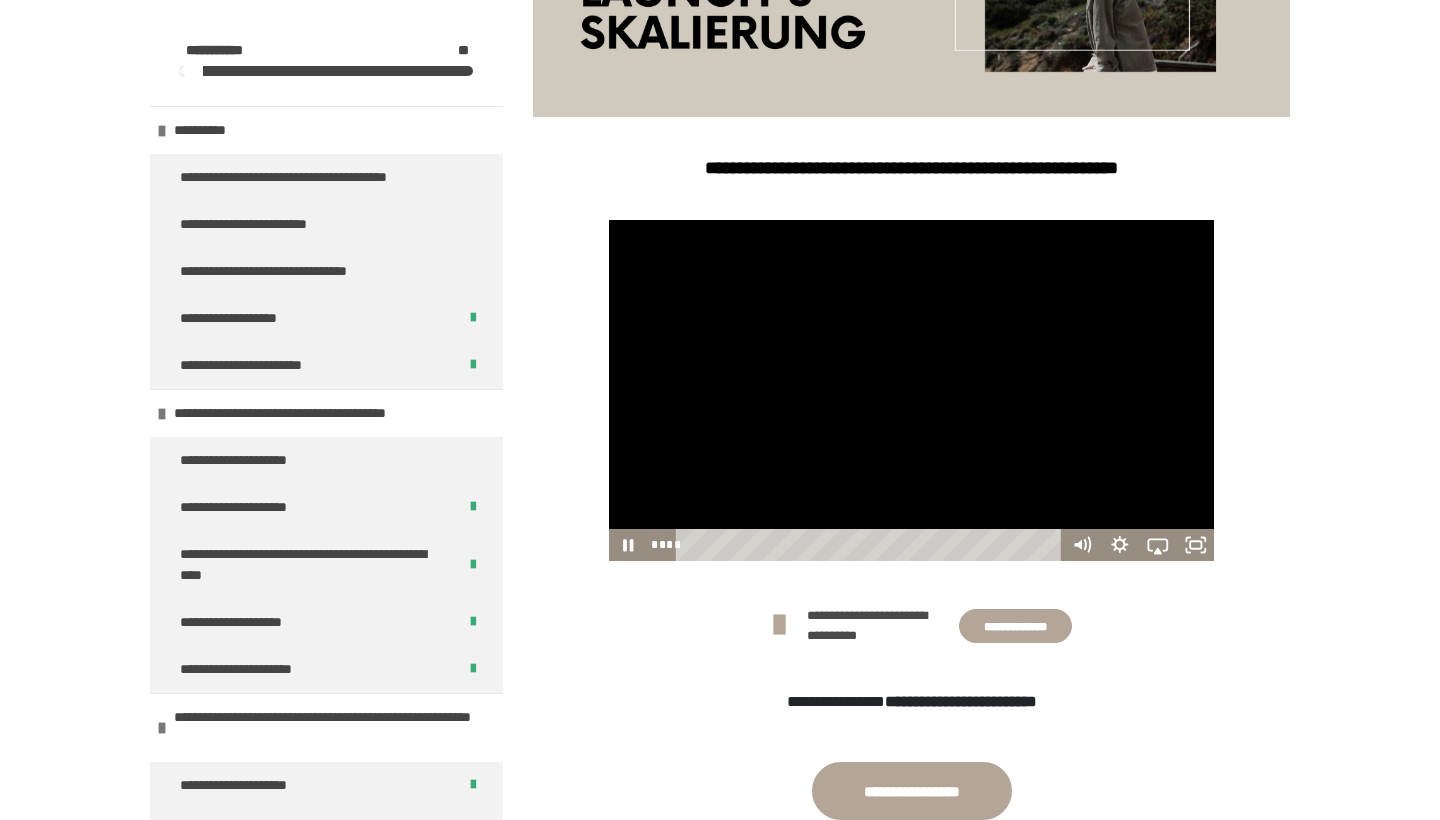 click at bounding box center (912, 390) 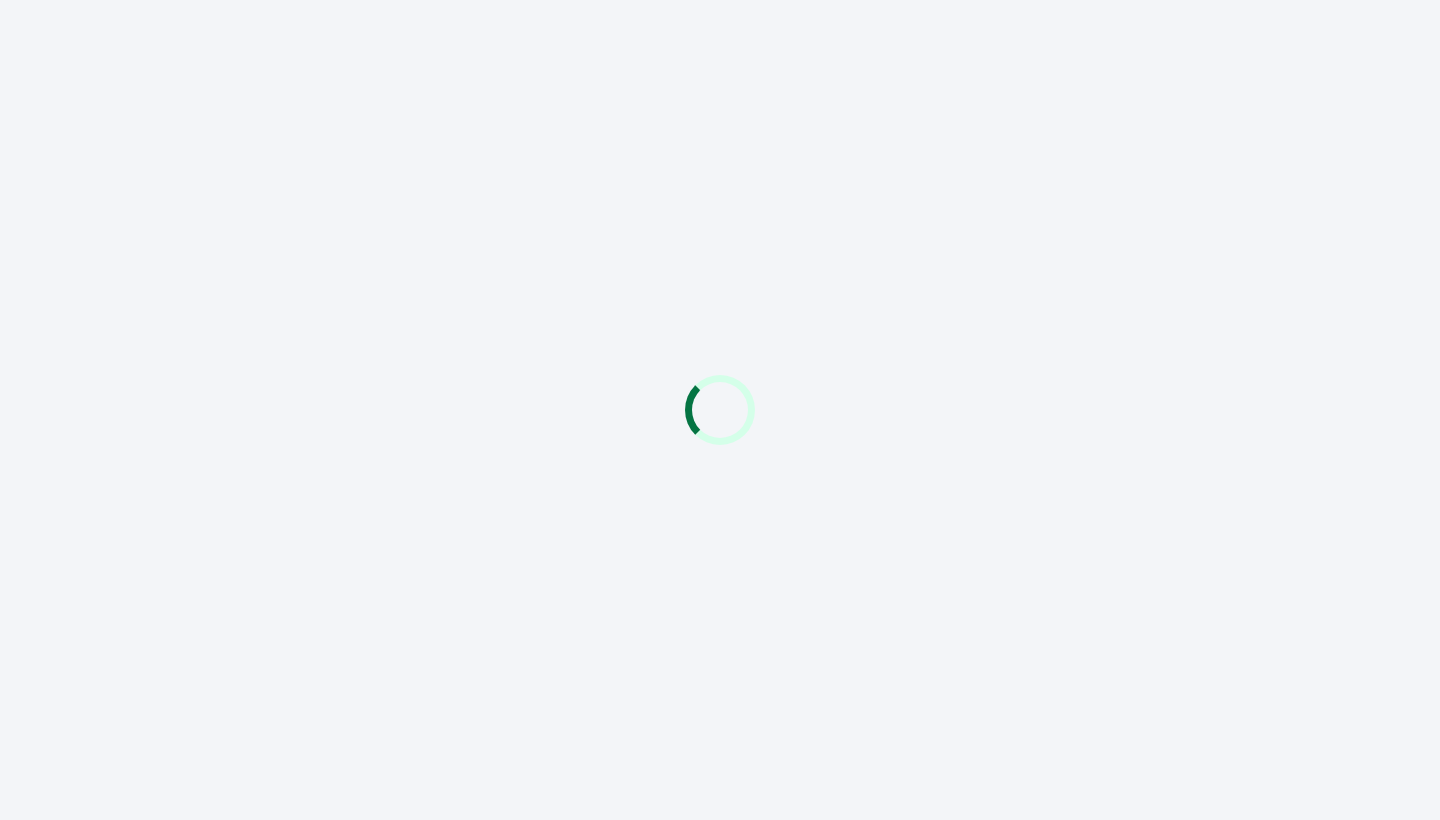 scroll, scrollTop: 0, scrollLeft: 0, axis: both 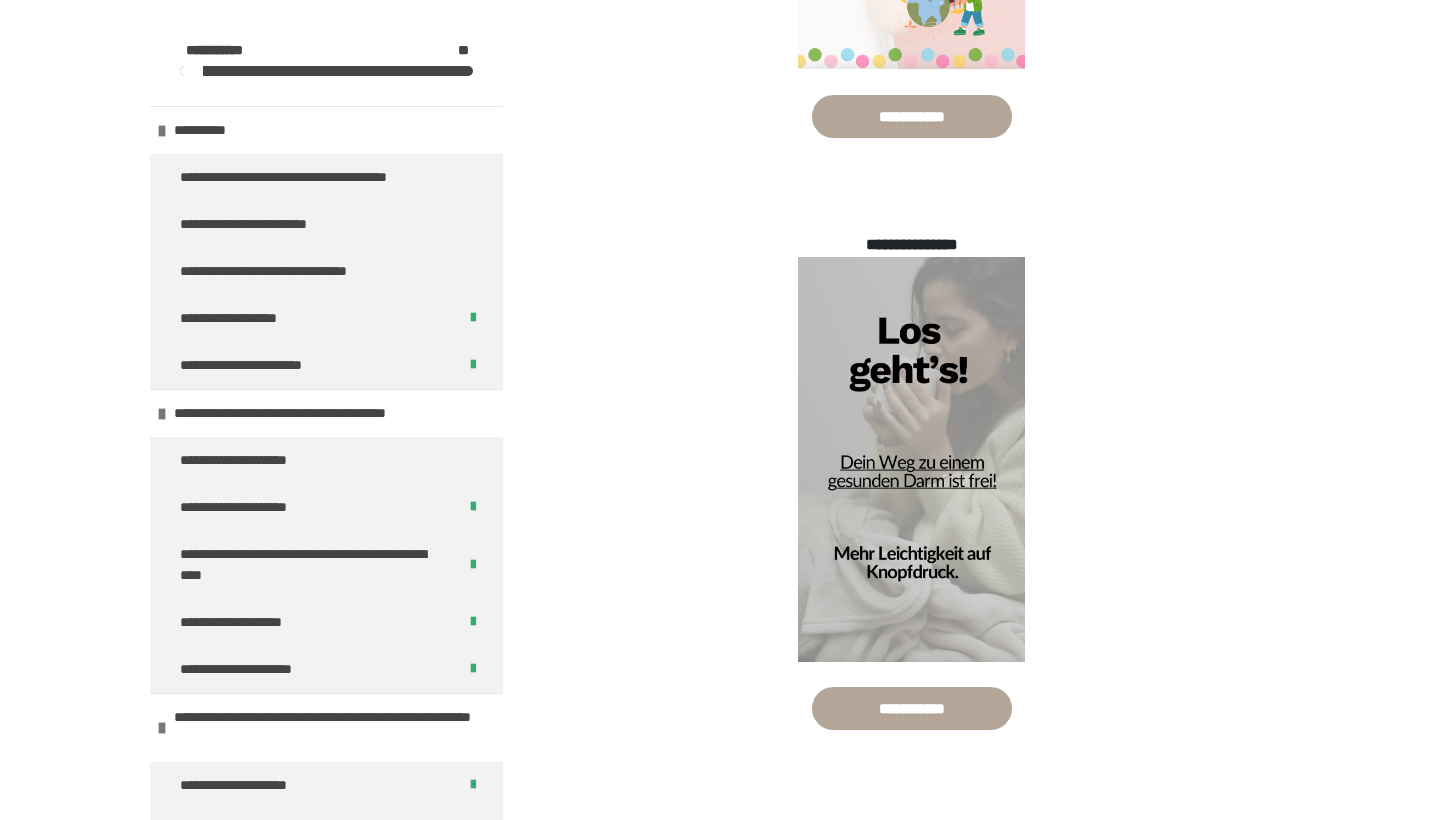 click at bounding box center (911, 708) 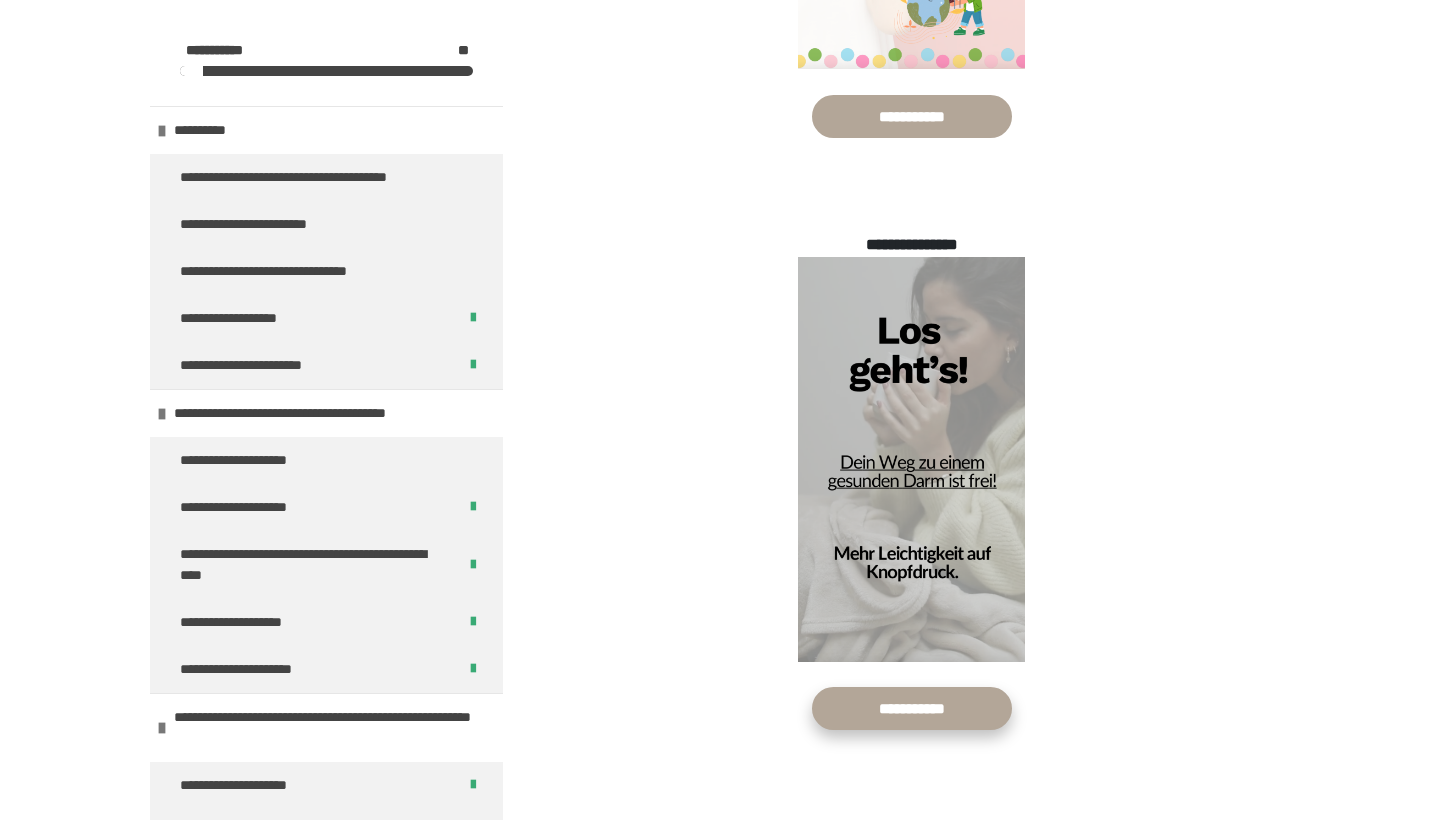 click on "**********" at bounding box center [912, 708] 